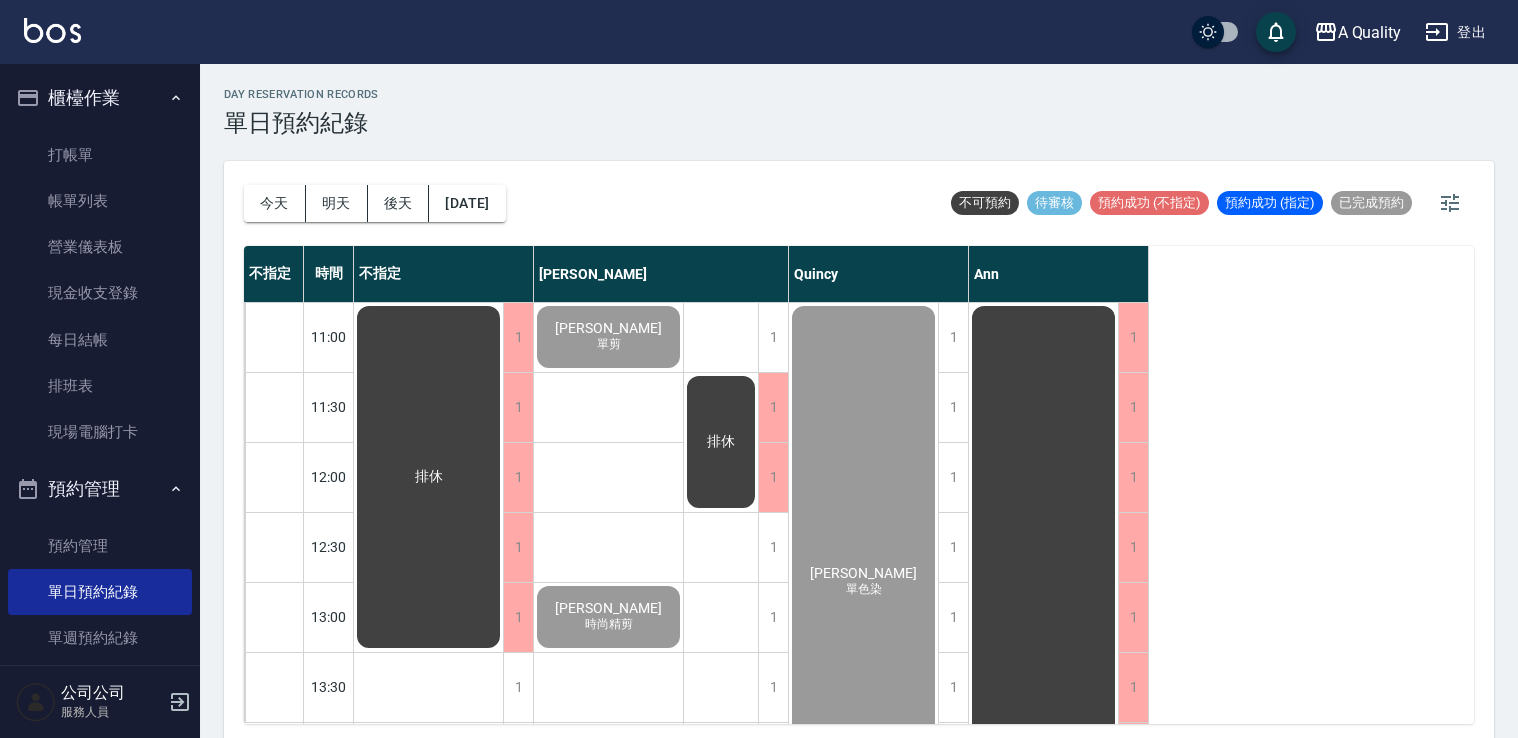 scroll, scrollTop: 0, scrollLeft: 0, axis: both 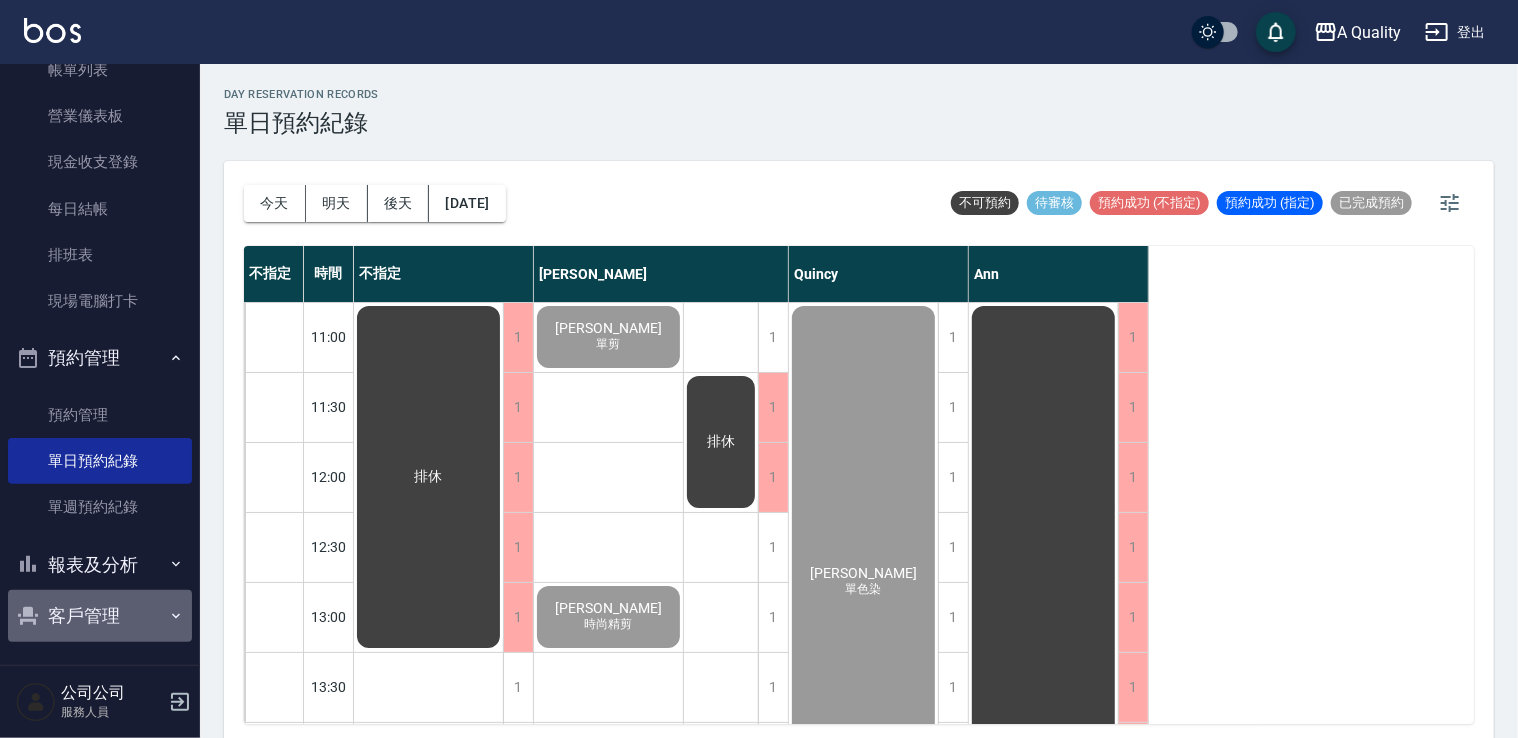click on "客戶管理" at bounding box center (100, 616) 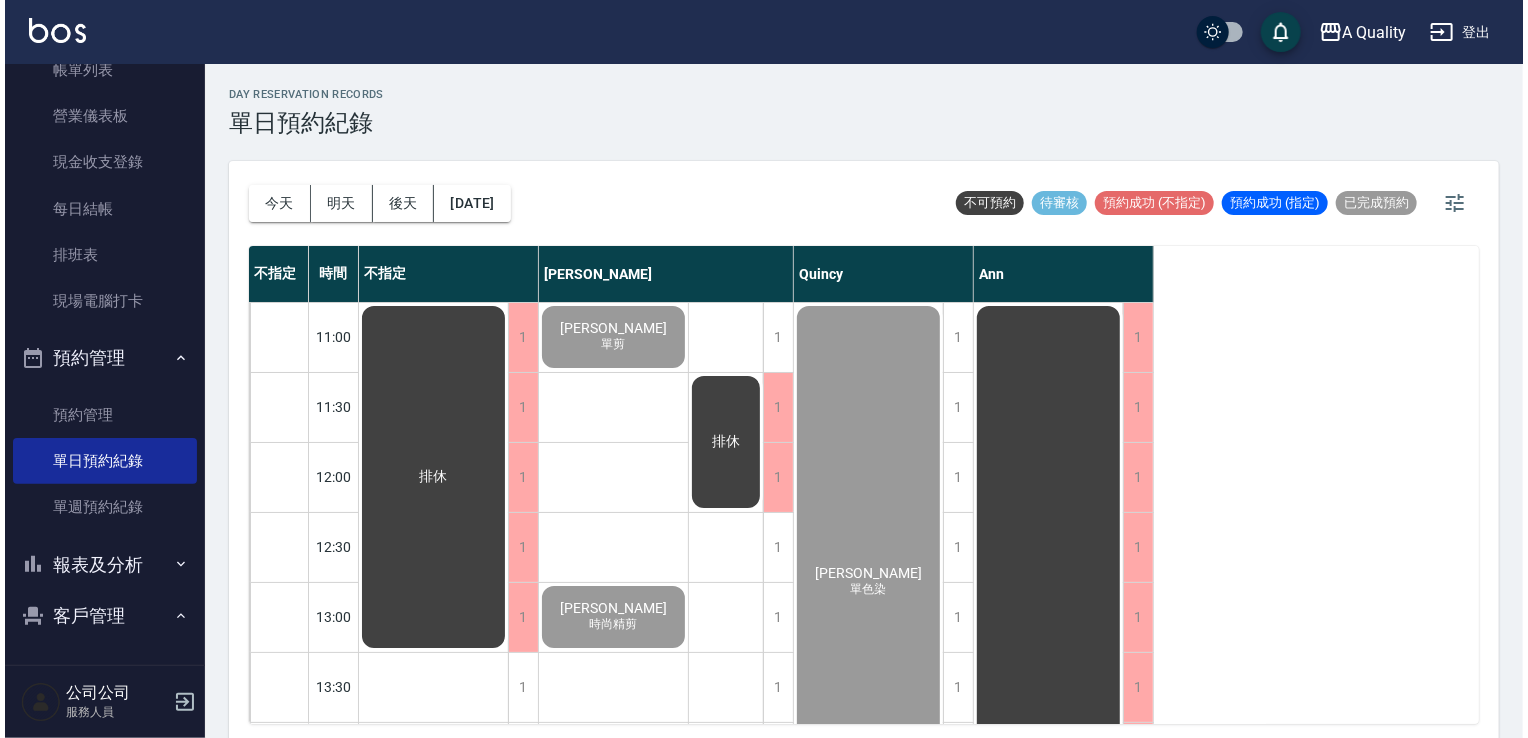 scroll, scrollTop: 231, scrollLeft: 0, axis: vertical 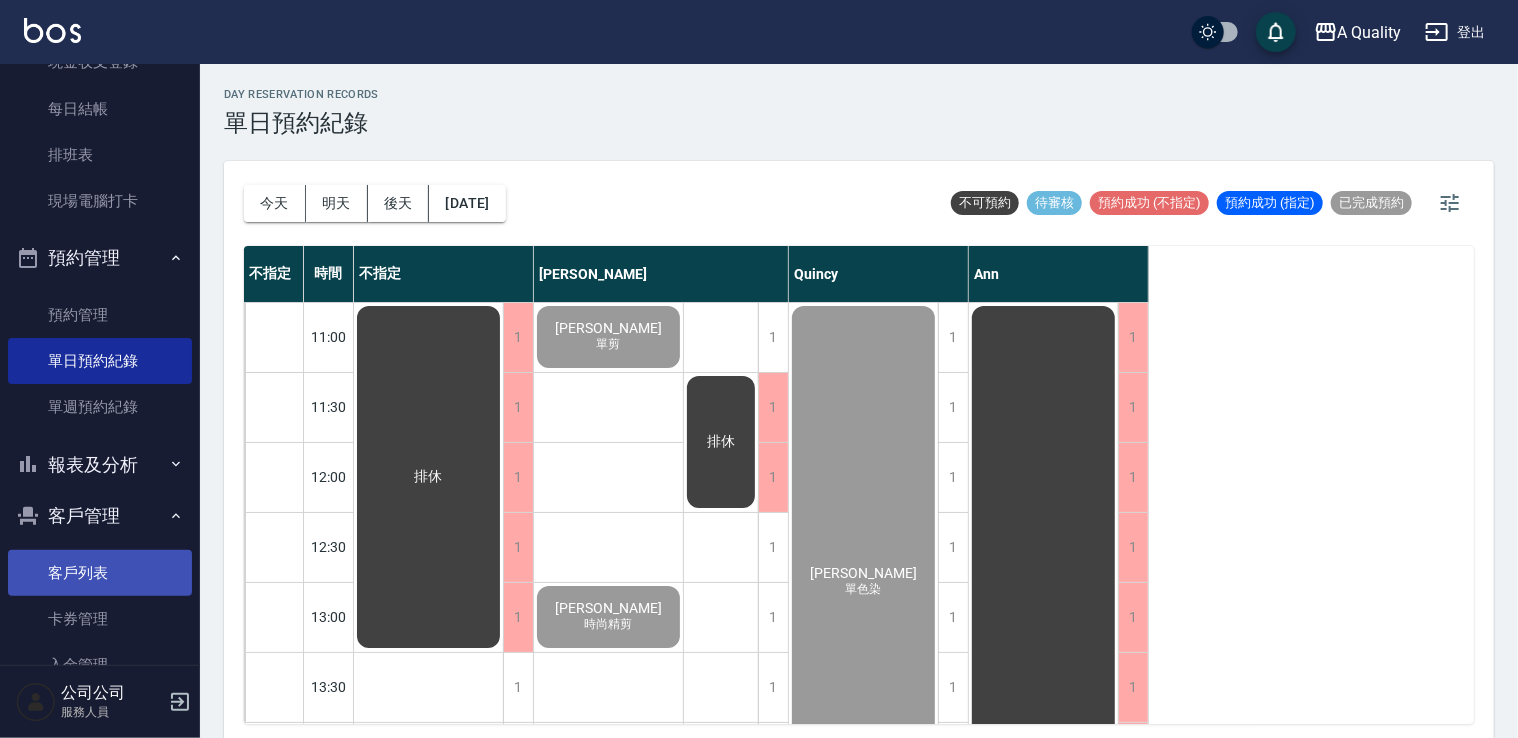 click on "客戶列表" at bounding box center [100, 573] 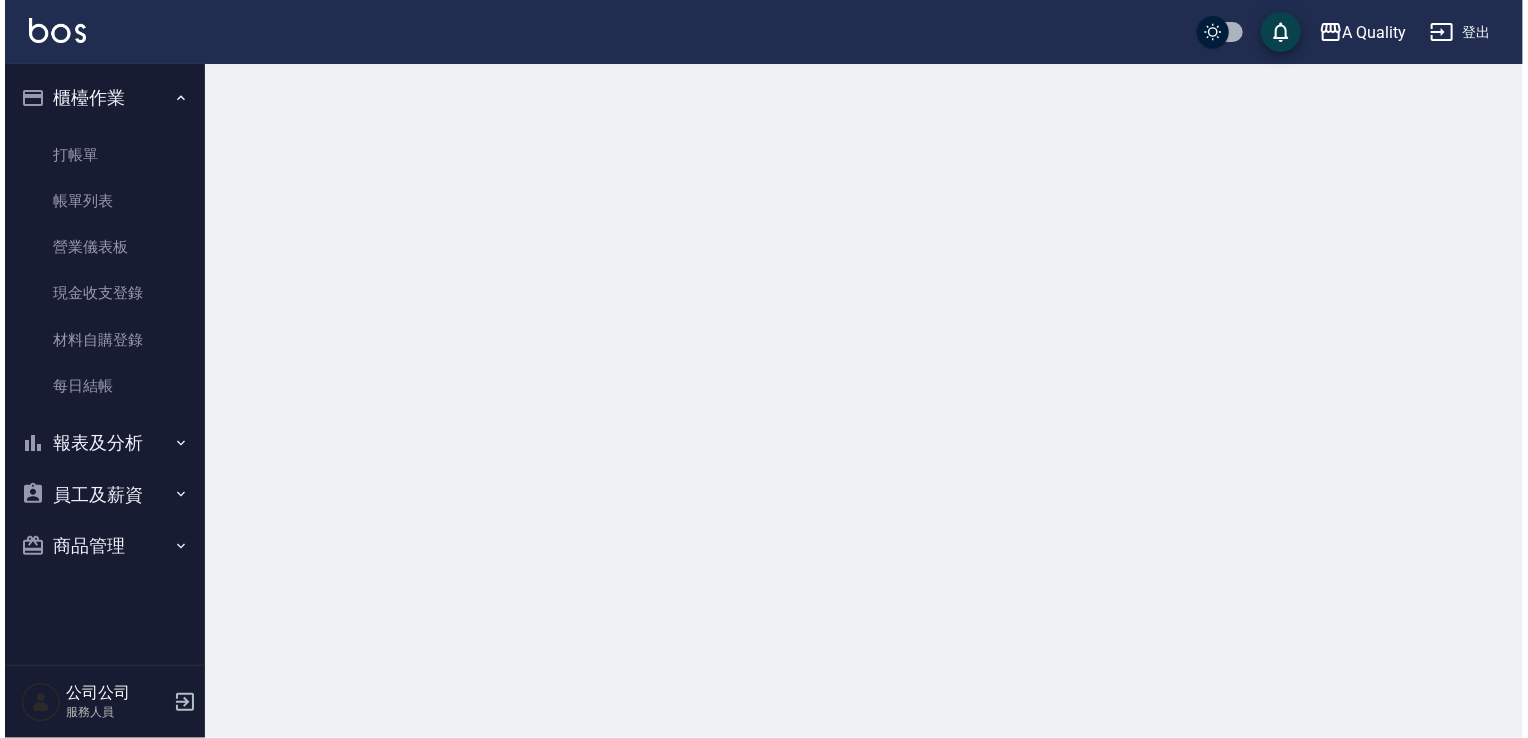 scroll, scrollTop: 0, scrollLeft: 0, axis: both 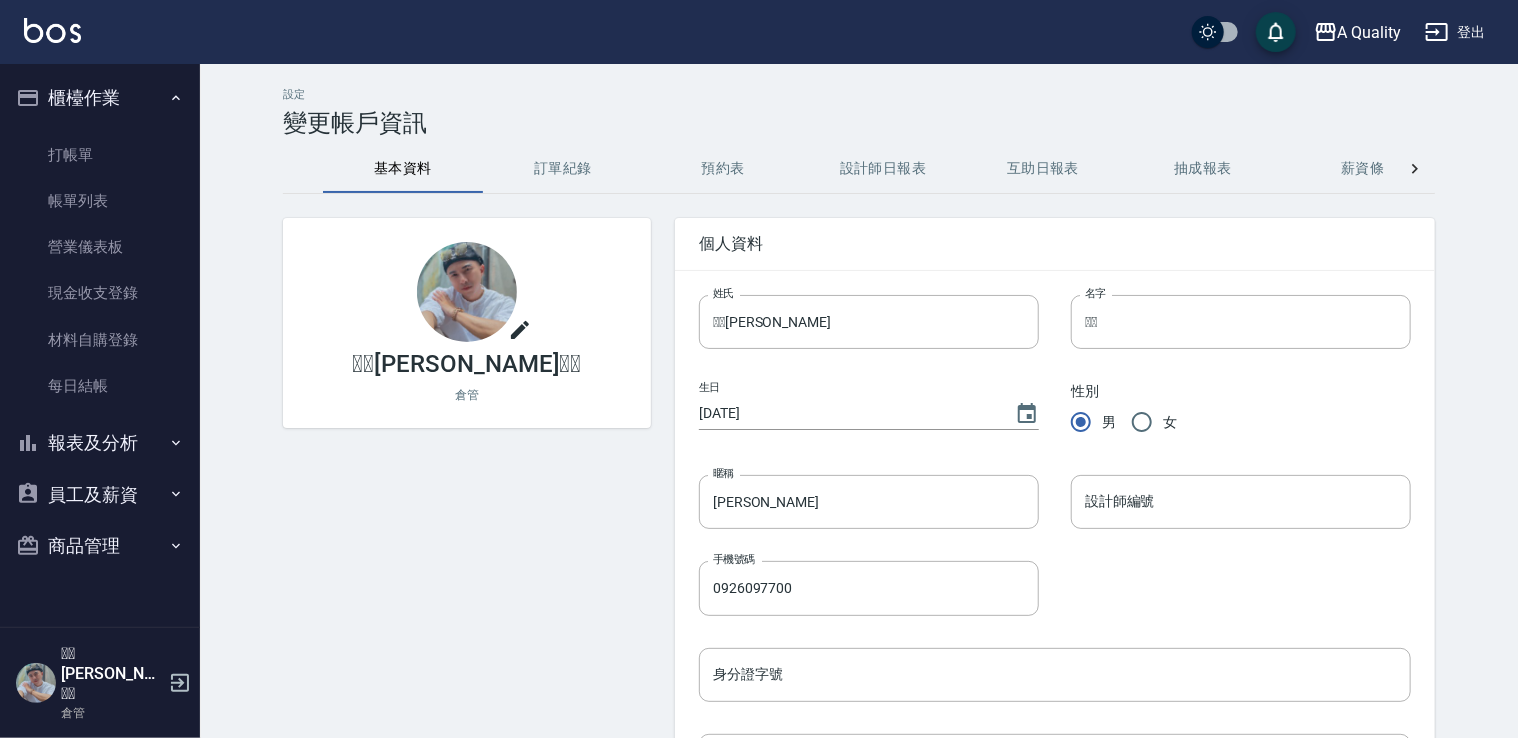 click on "員工及薪資" at bounding box center (100, 495) 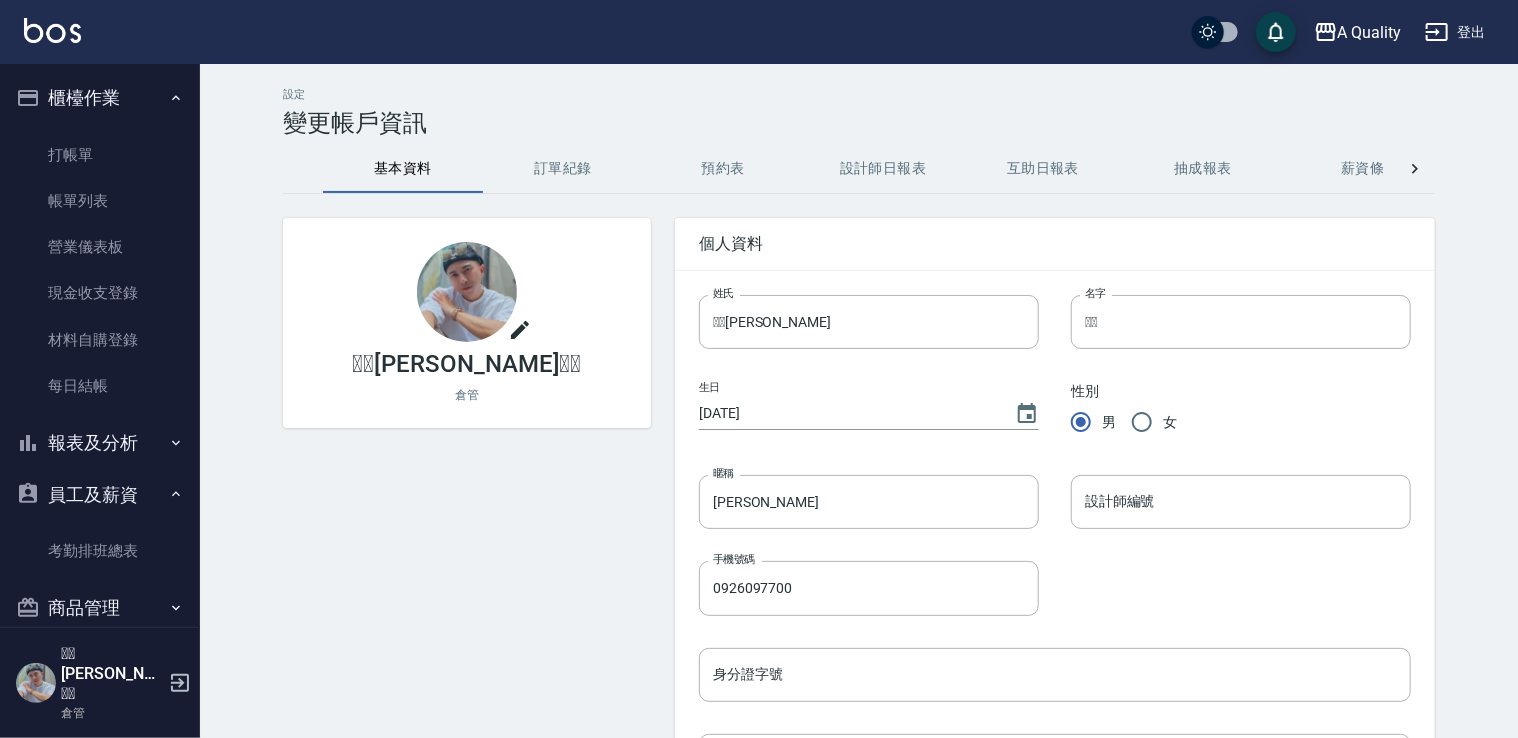 click on "薪資條" at bounding box center [1363, 169] 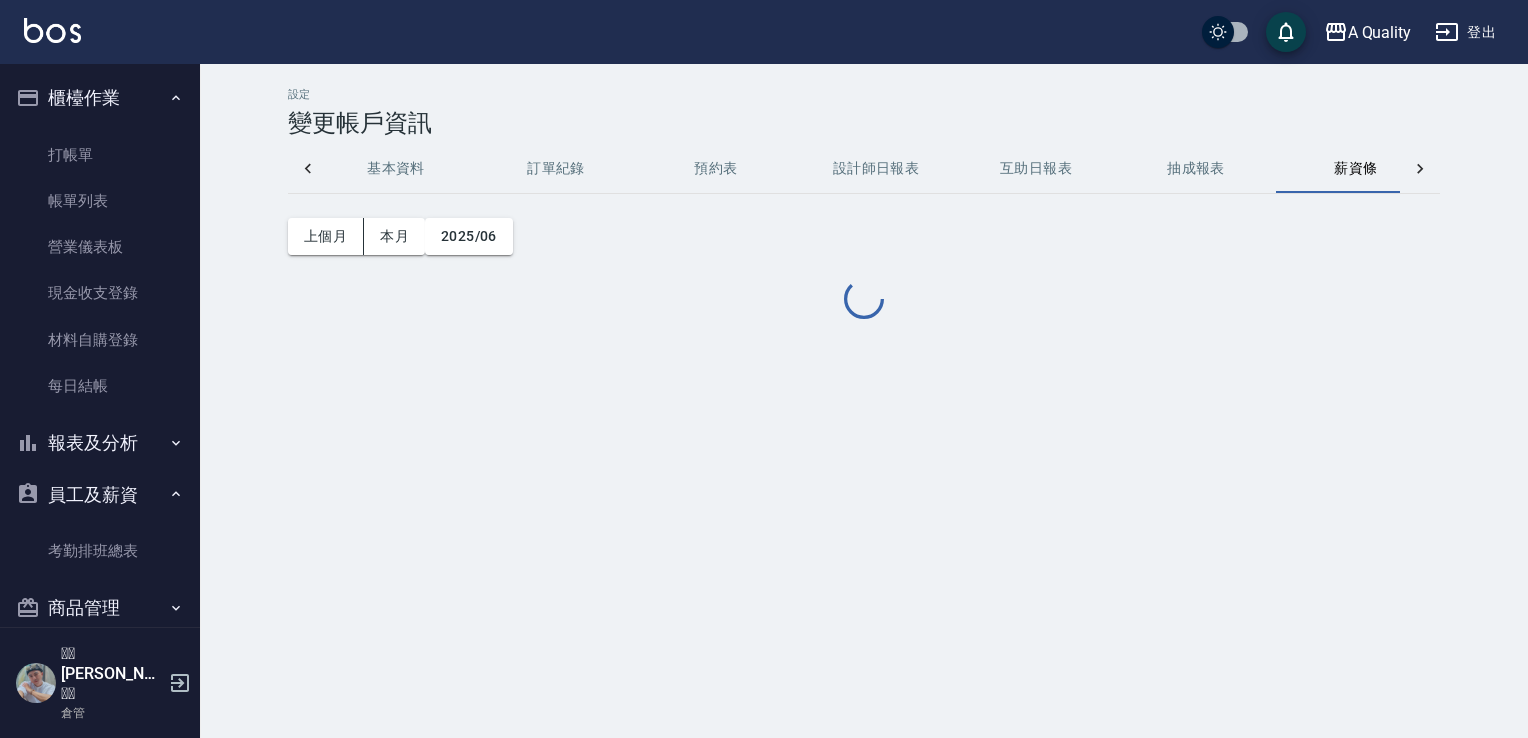 scroll, scrollTop: 0, scrollLeft: 48, axis: horizontal 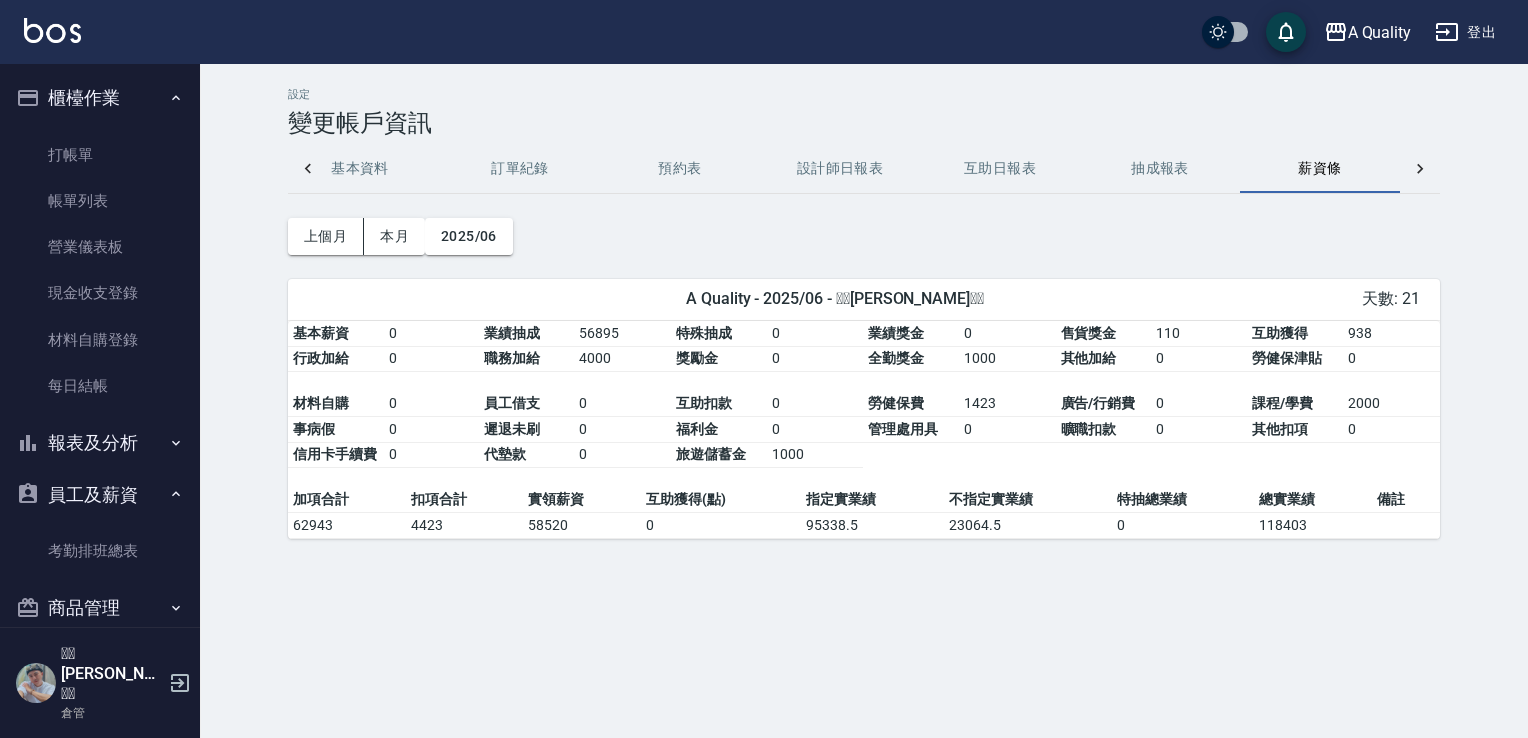 click on "員工及薪資" at bounding box center (100, 495) 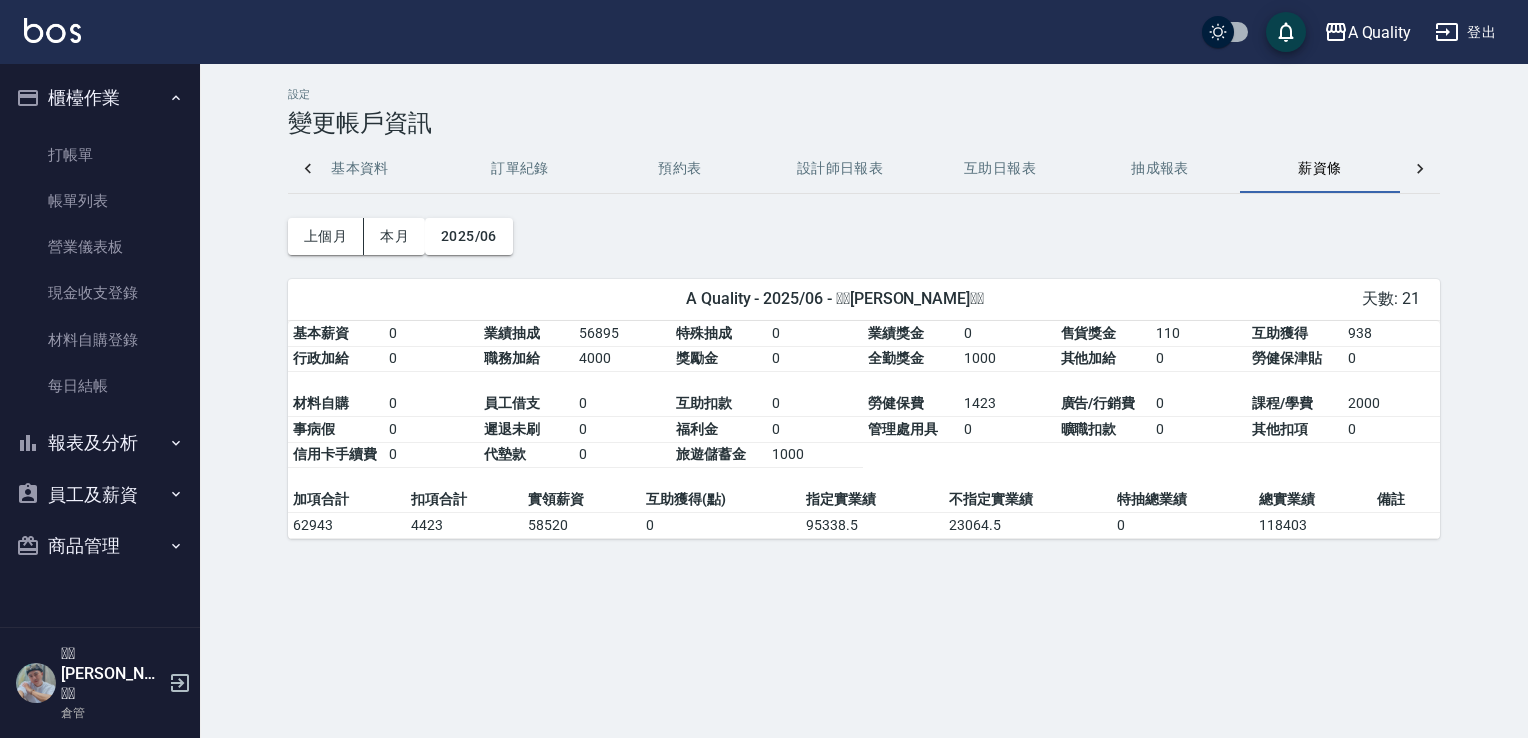 click on "員工及薪資" at bounding box center [100, 495] 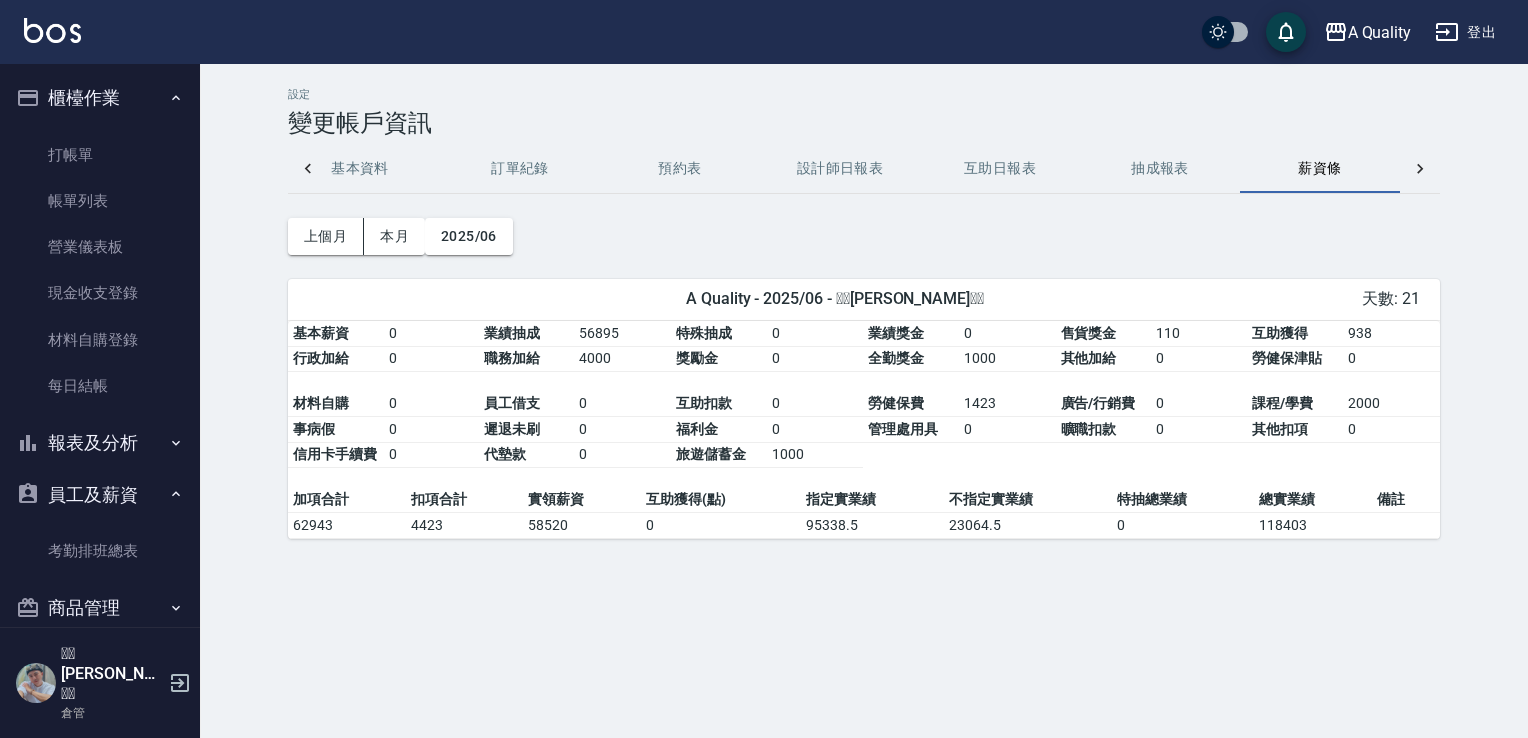 click on "報表及分析" at bounding box center [100, 443] 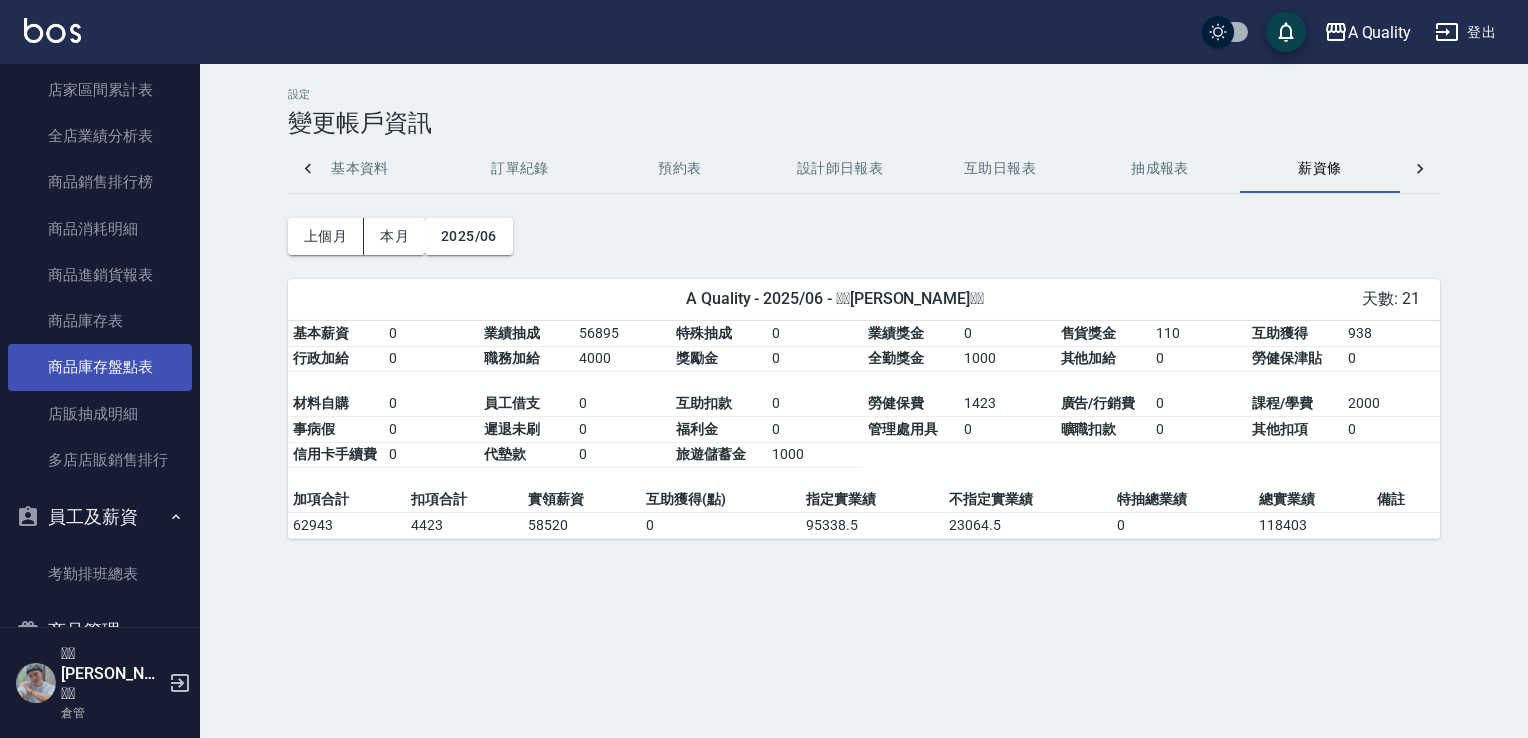 scroll, scrollTop: 488, scrollLeft: 0, axis: vertical 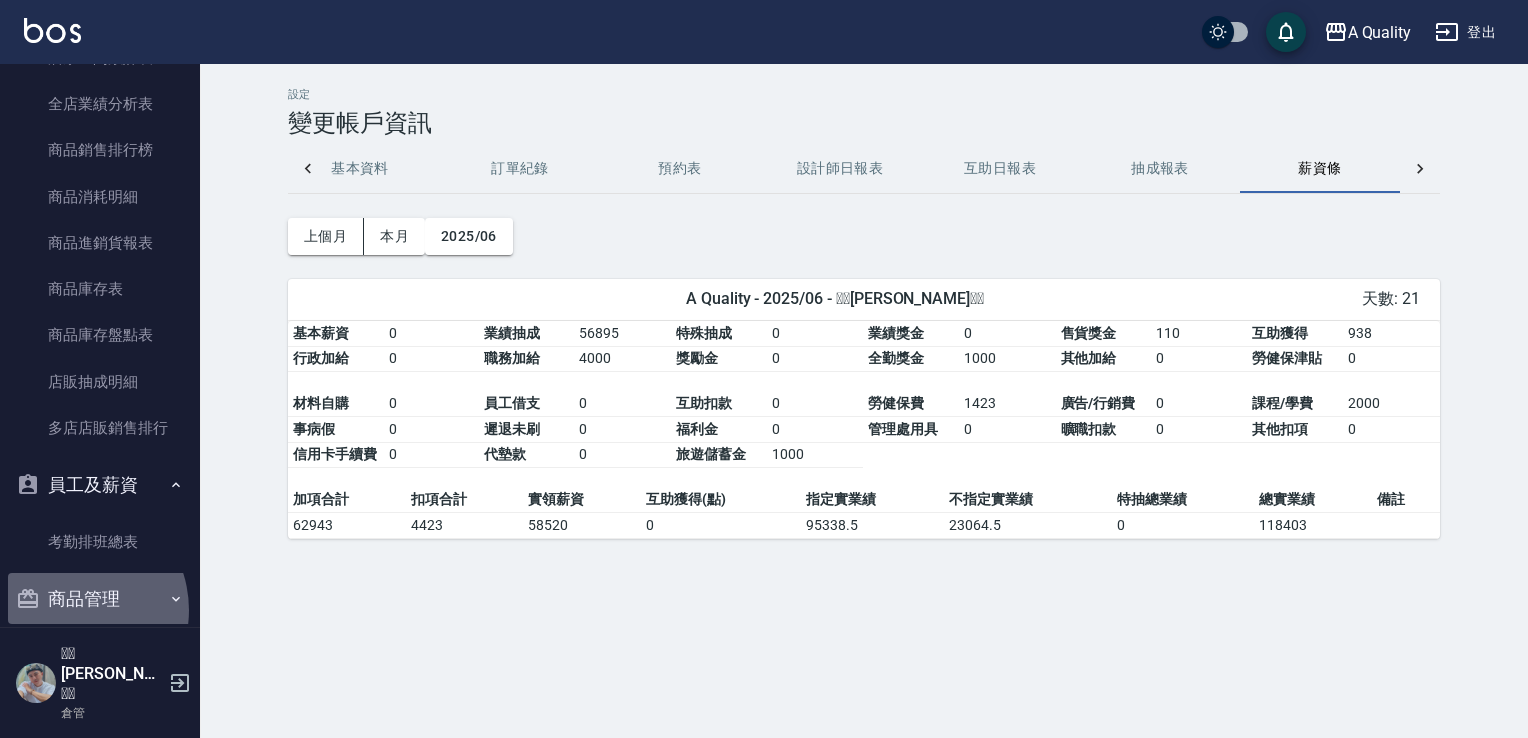 click on "商品管理" at bounding box center (100, 599) 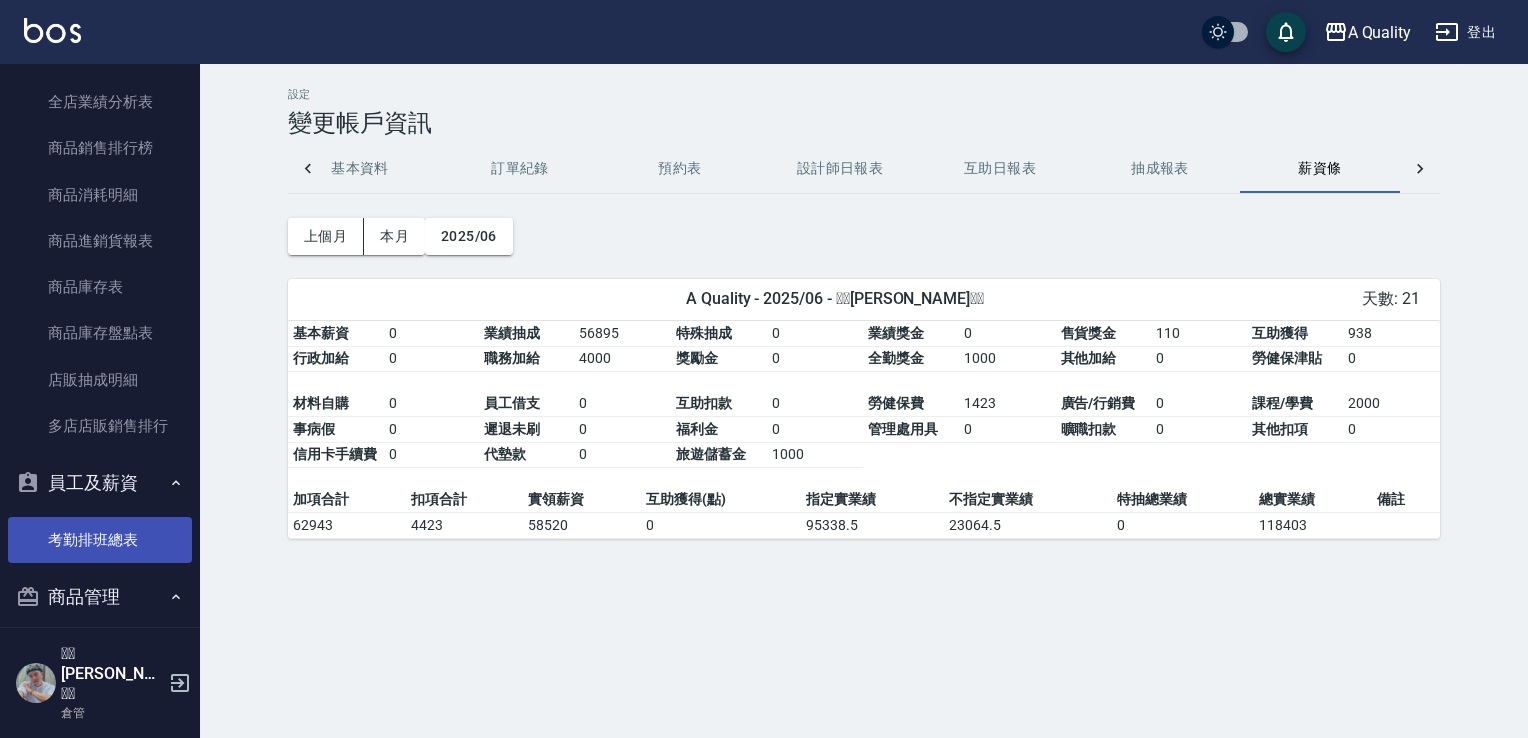 scroll, scrollTop: 500, scrollLeft: 0, axis: vertical 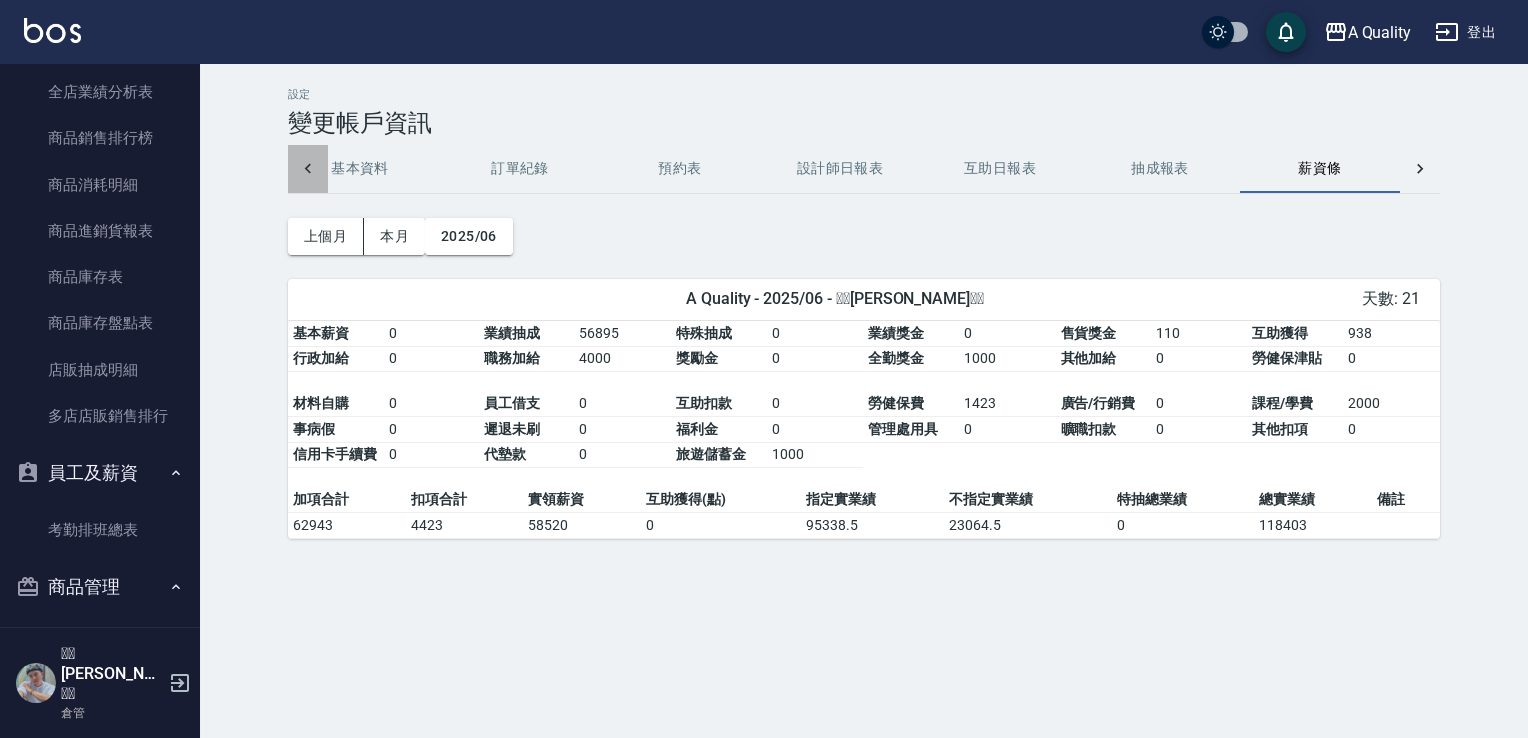 click at bounding box center (308, 169) 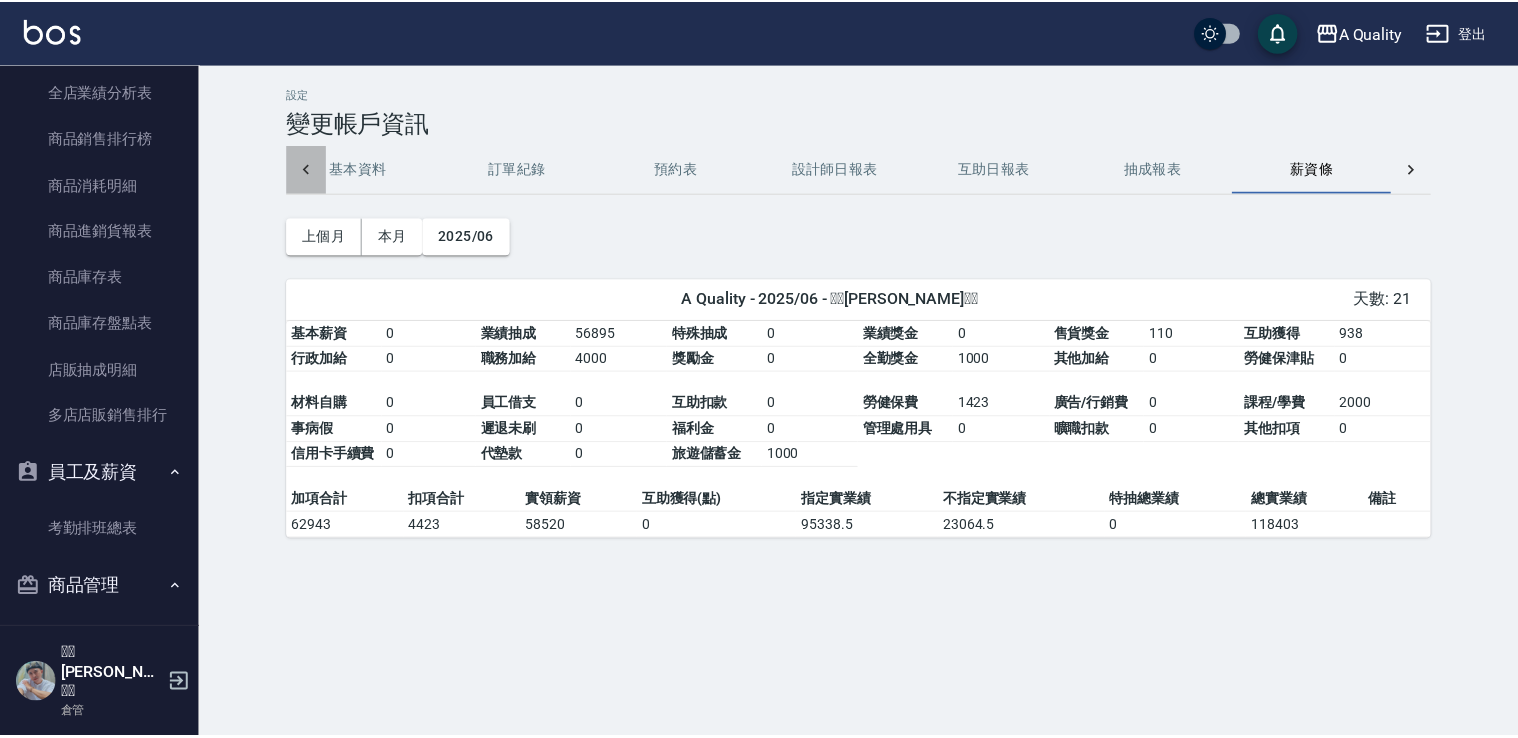 scroll, scrollTop: 0, scrollLeft: 0, axis: both 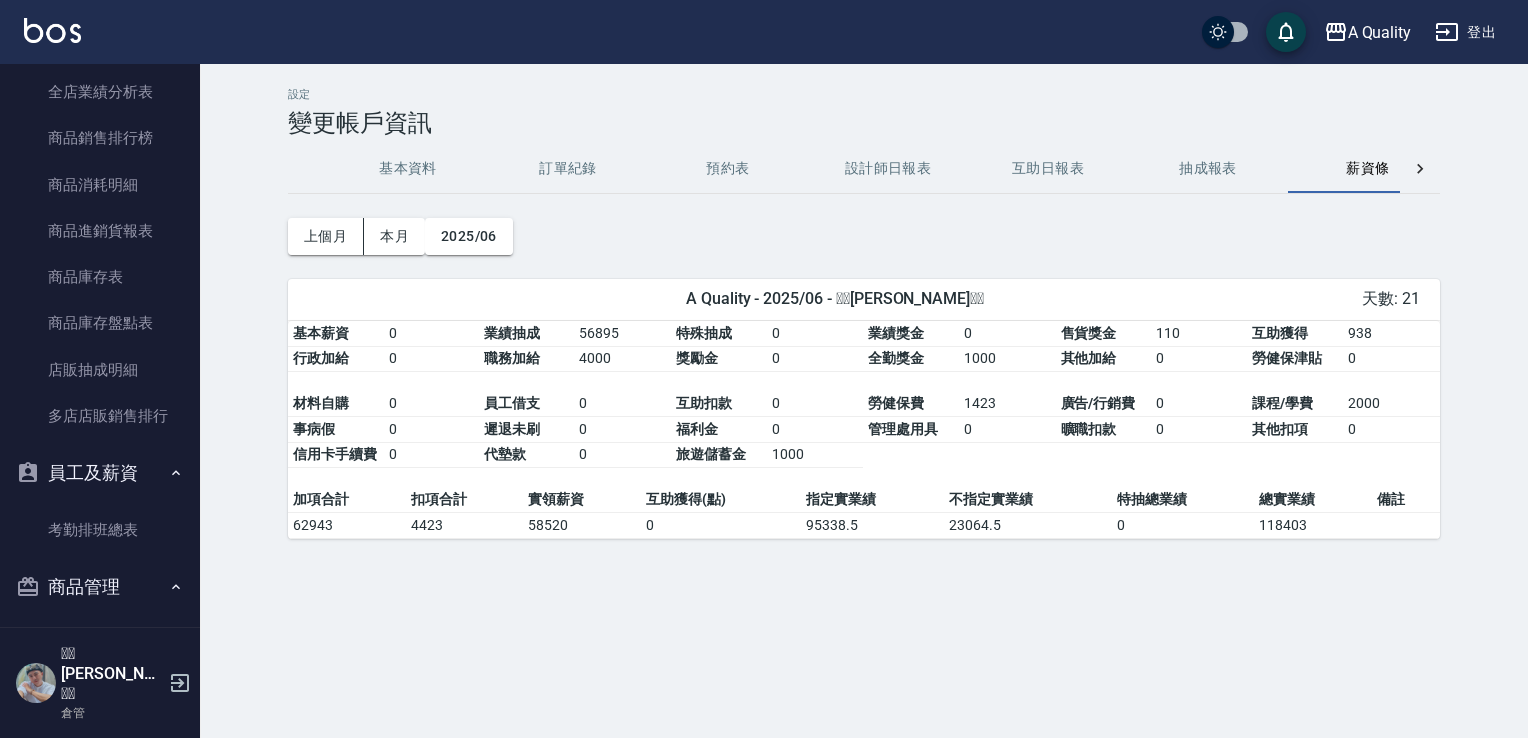 click on "基本資料" at bounding box center (408, 169) 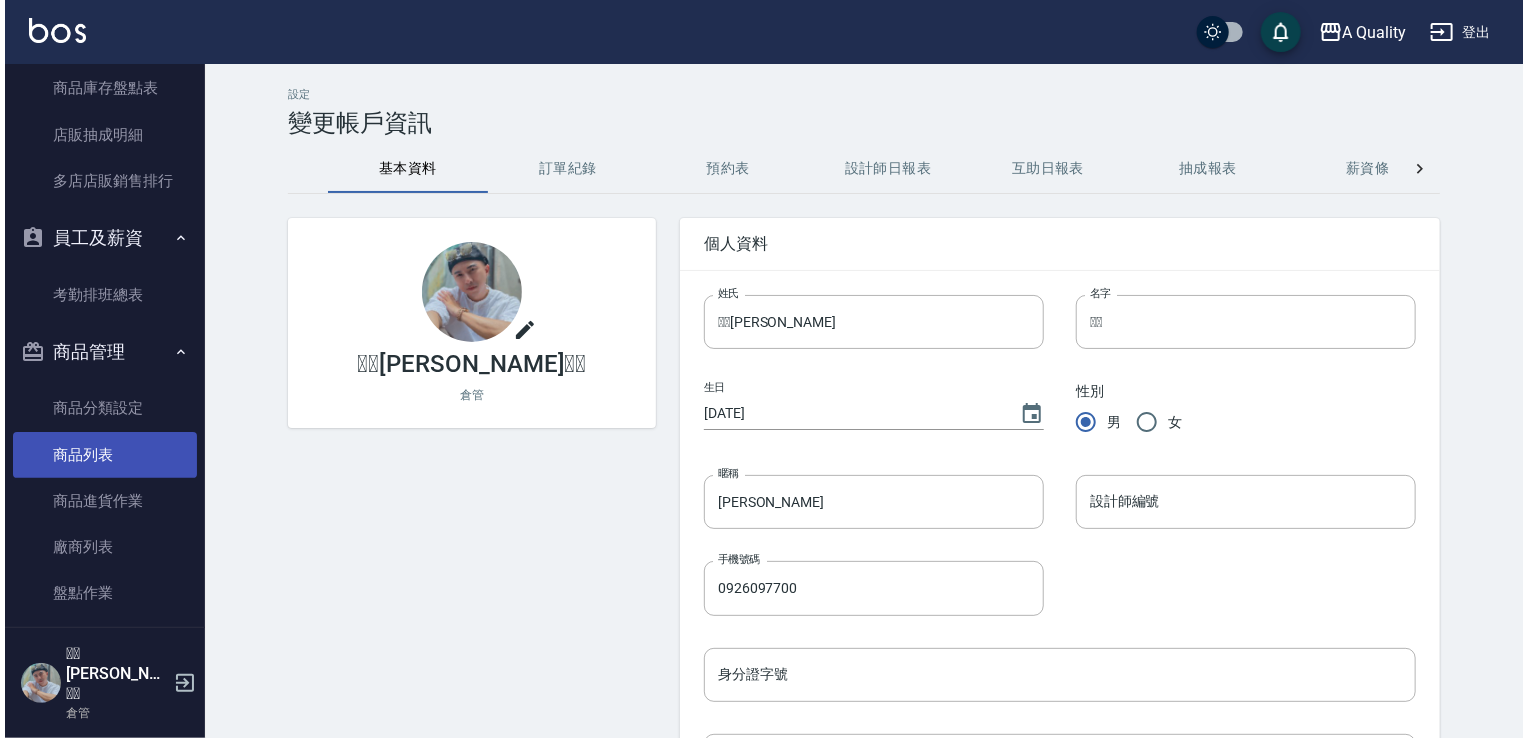 scroll, scrollTop: 635, scrollLeft: 0, axis: vertical 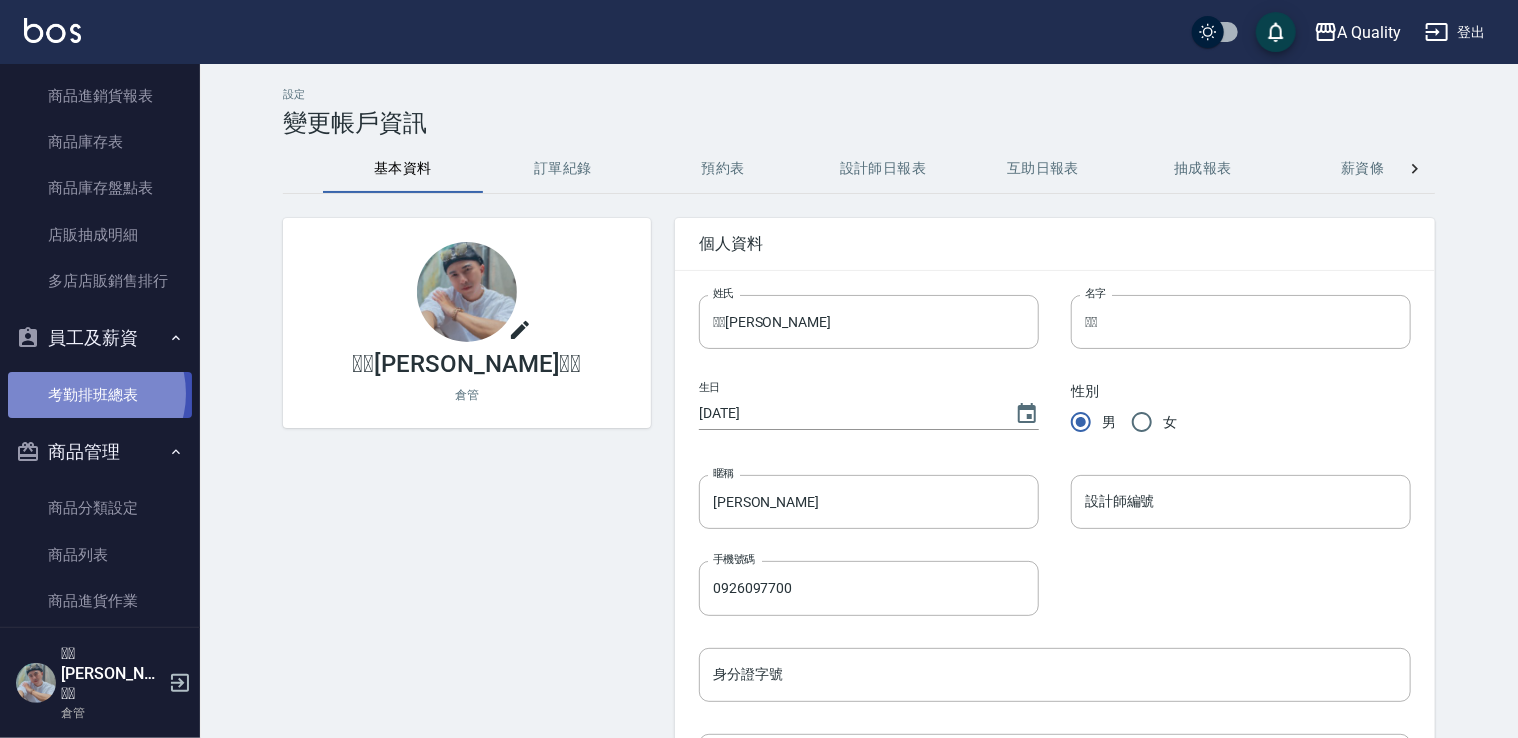 click on "考勤排班總表" at bounding box center [100, 395] 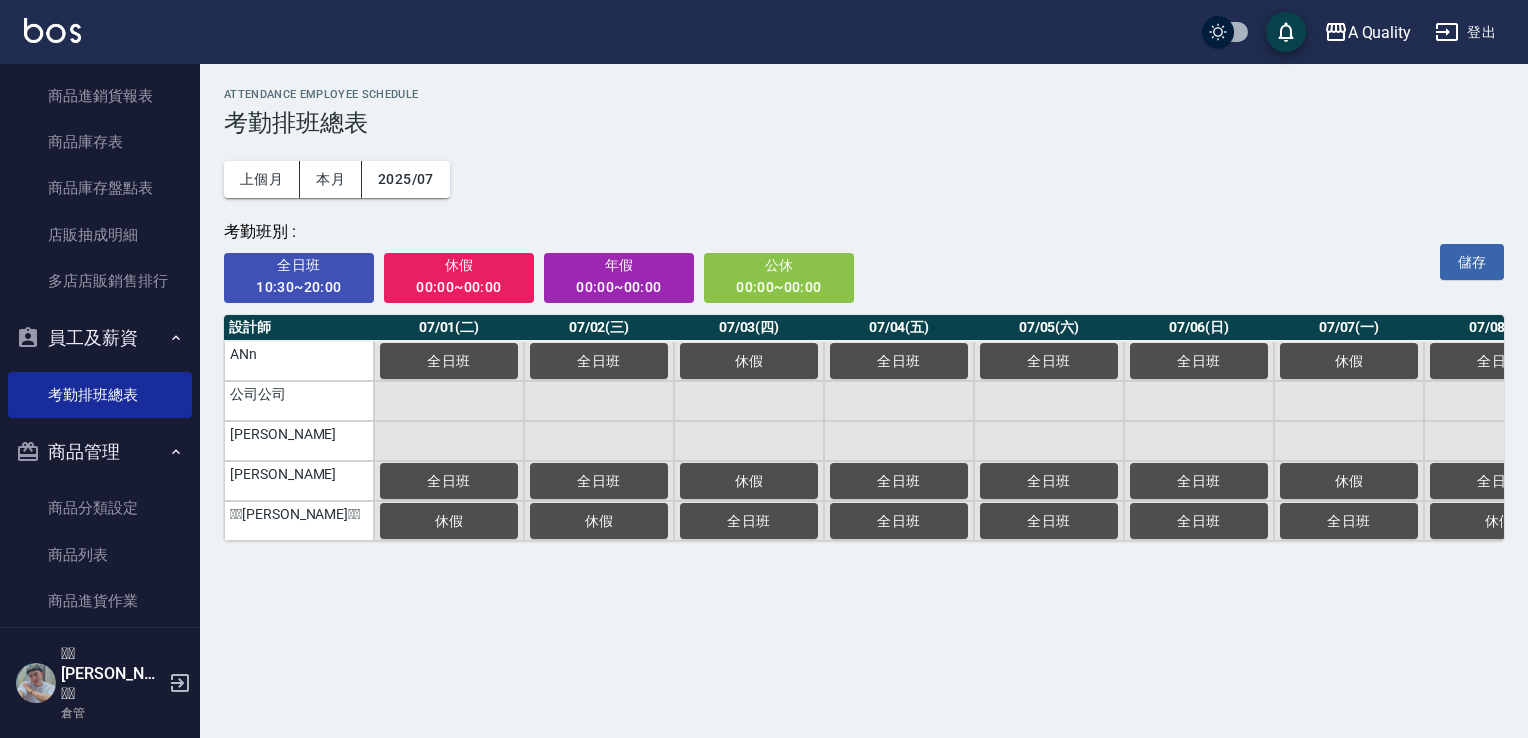 click on "🫧🫧[PERSON_NAME]🫧🫧" at bounding box center [299, 521] 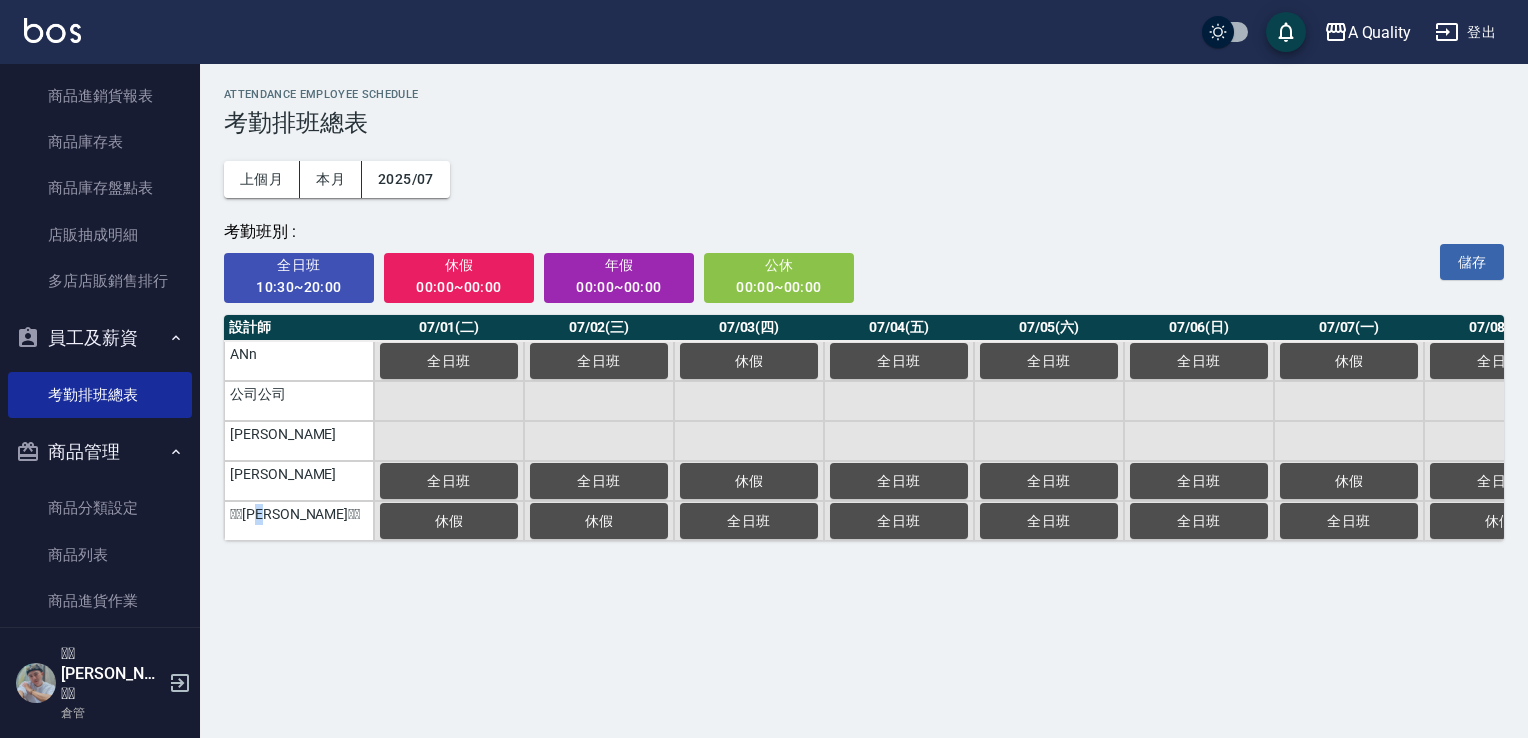 click on "🫧🫧[PERSON_NAME]🫧🫧" at bounding box center [299, 521] 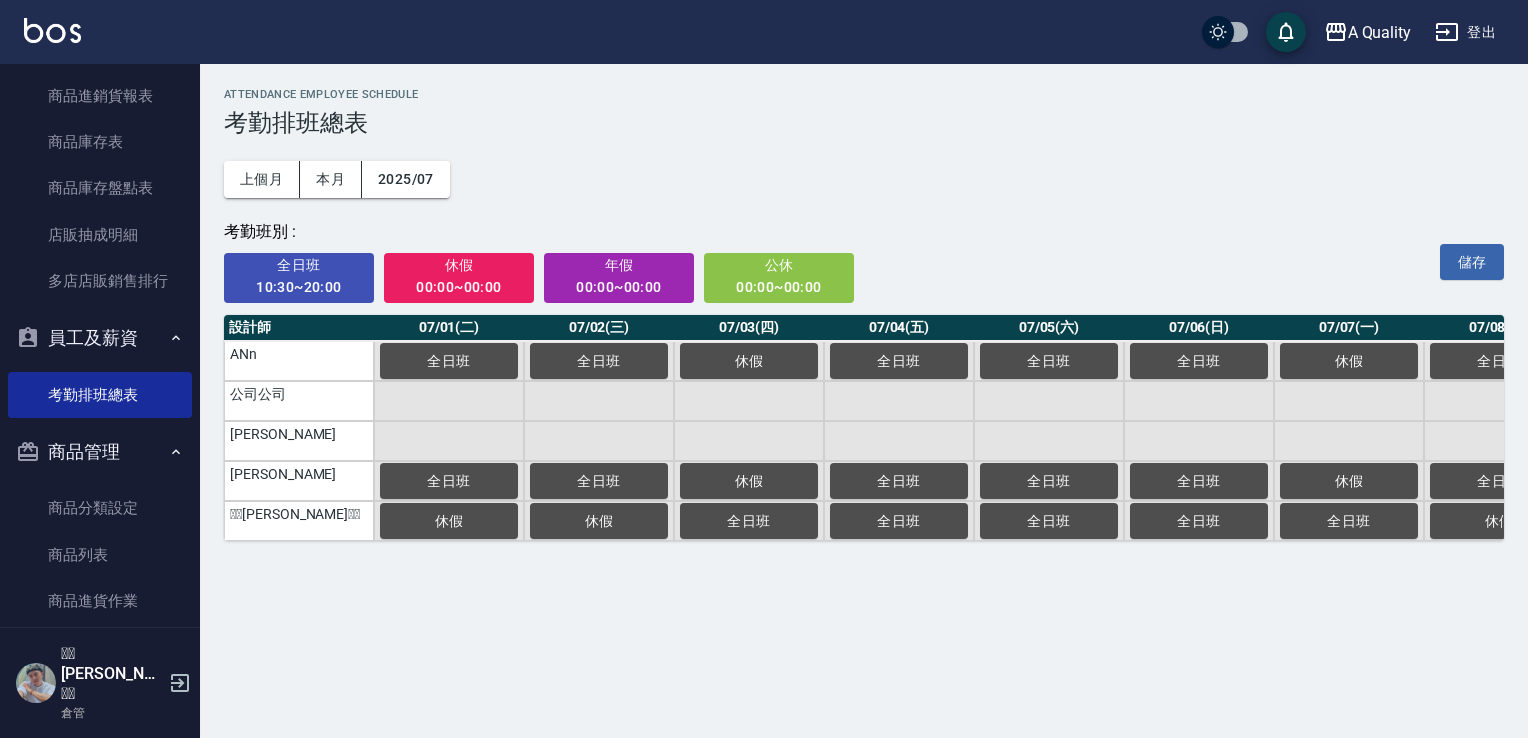 click on "🫧🫧[PERSON_NAME]🫧🫧" at bounding box center [299, 521] 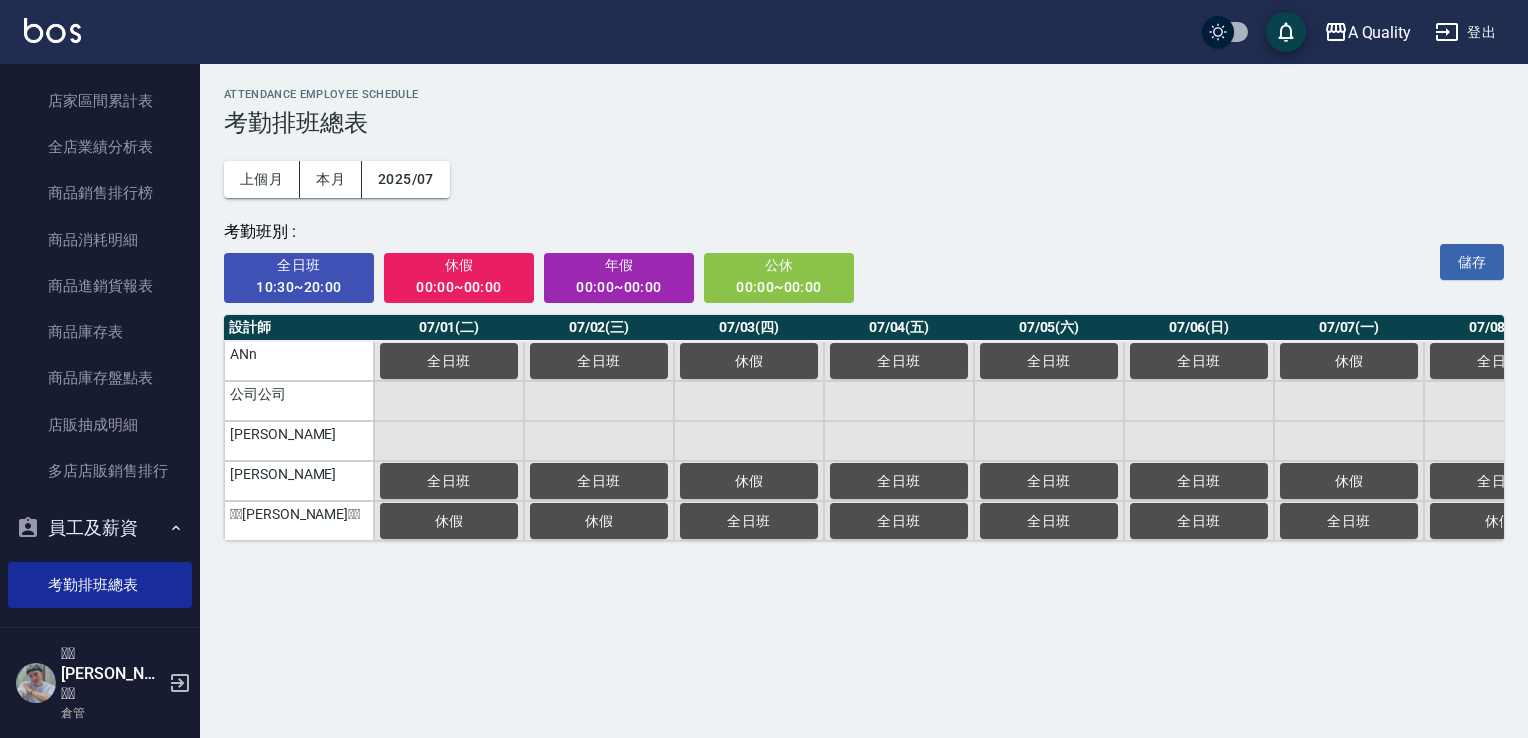 scroll, scrollTop: 435, scrollLeft: 0, axis: vertical 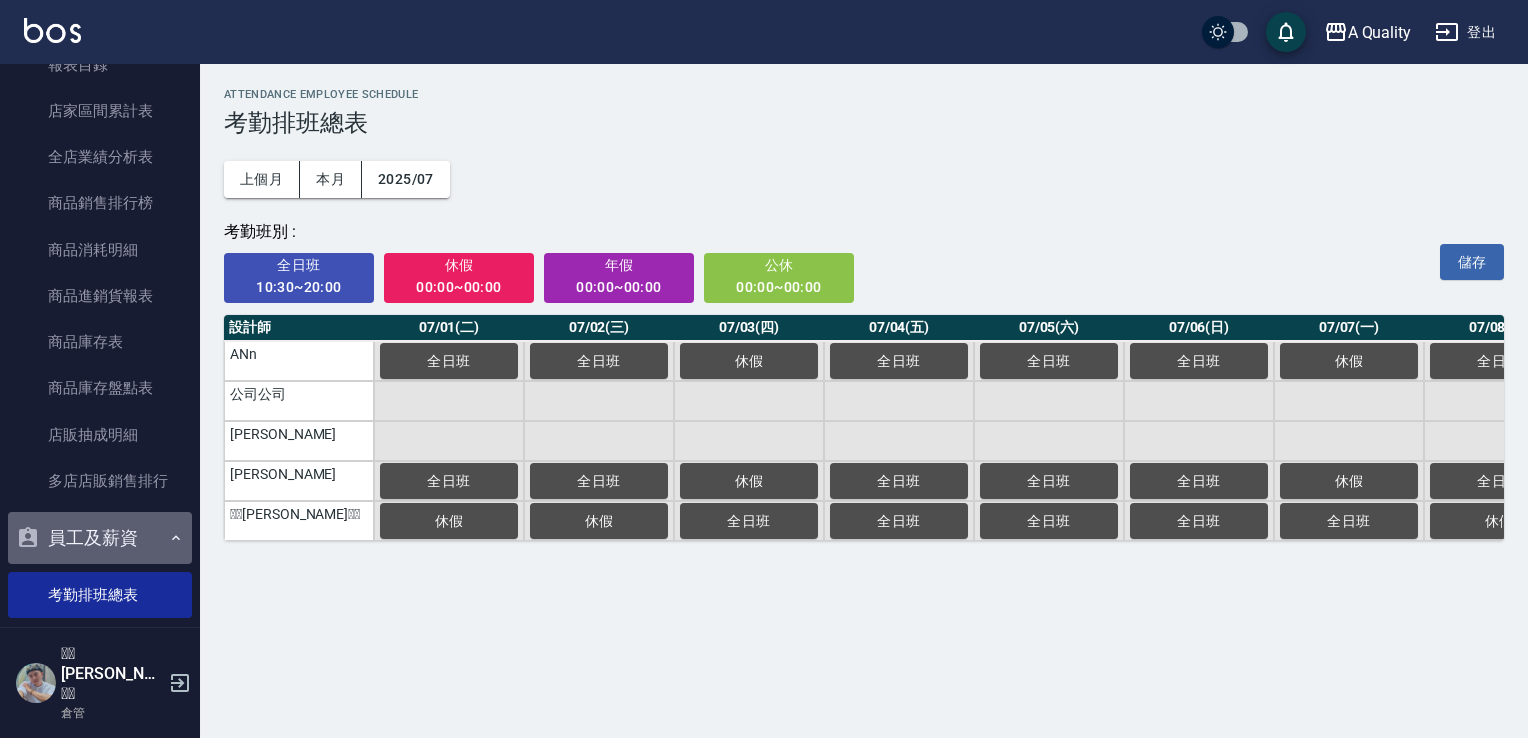 click 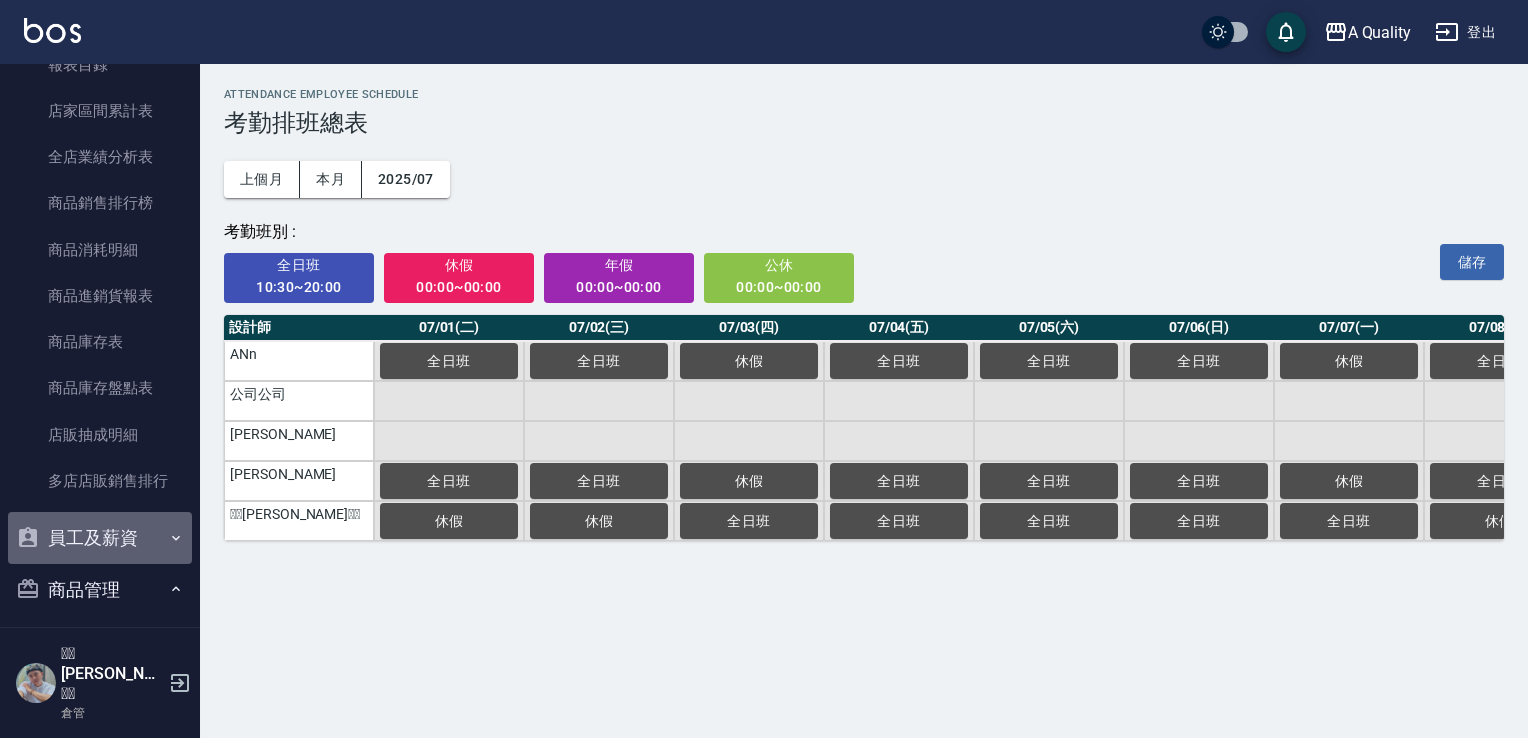 click on "員工及薪資" at bounding box center [100, 538] 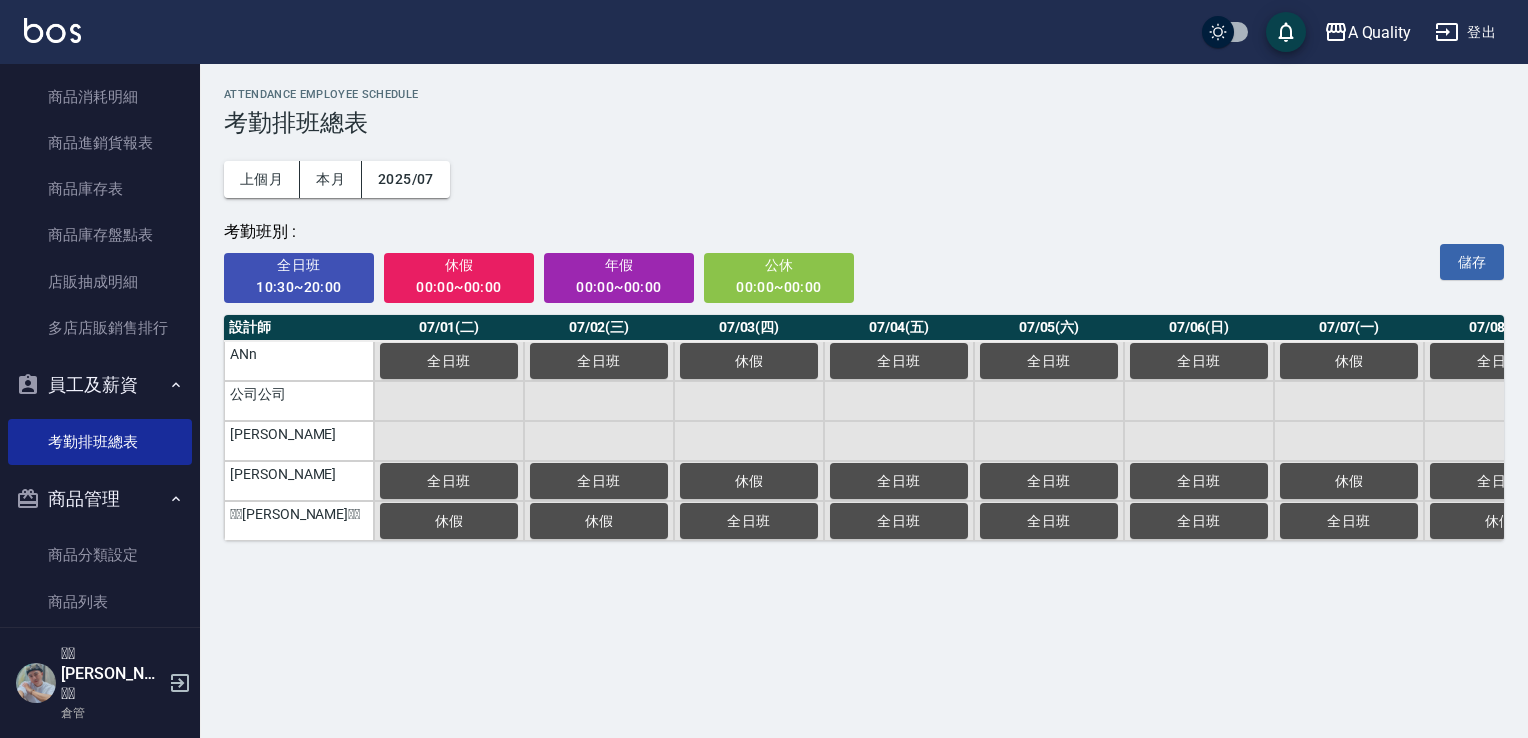 scroll, scrollTop: 735, scrollLeft: 0, axis: vertical 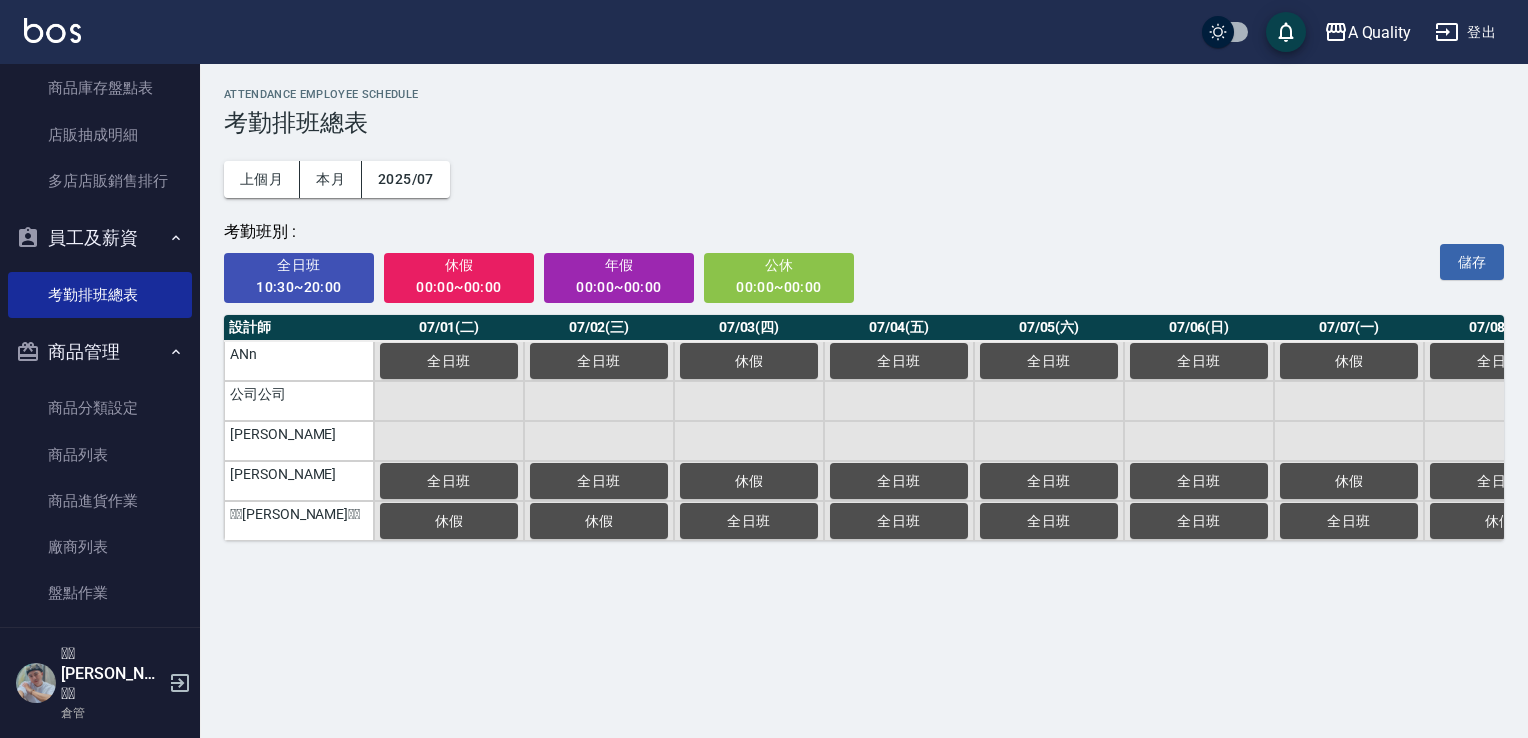 click on "🫧🫧[PERSON_NAME]🫧🫧" at bounding box center [112, 674] 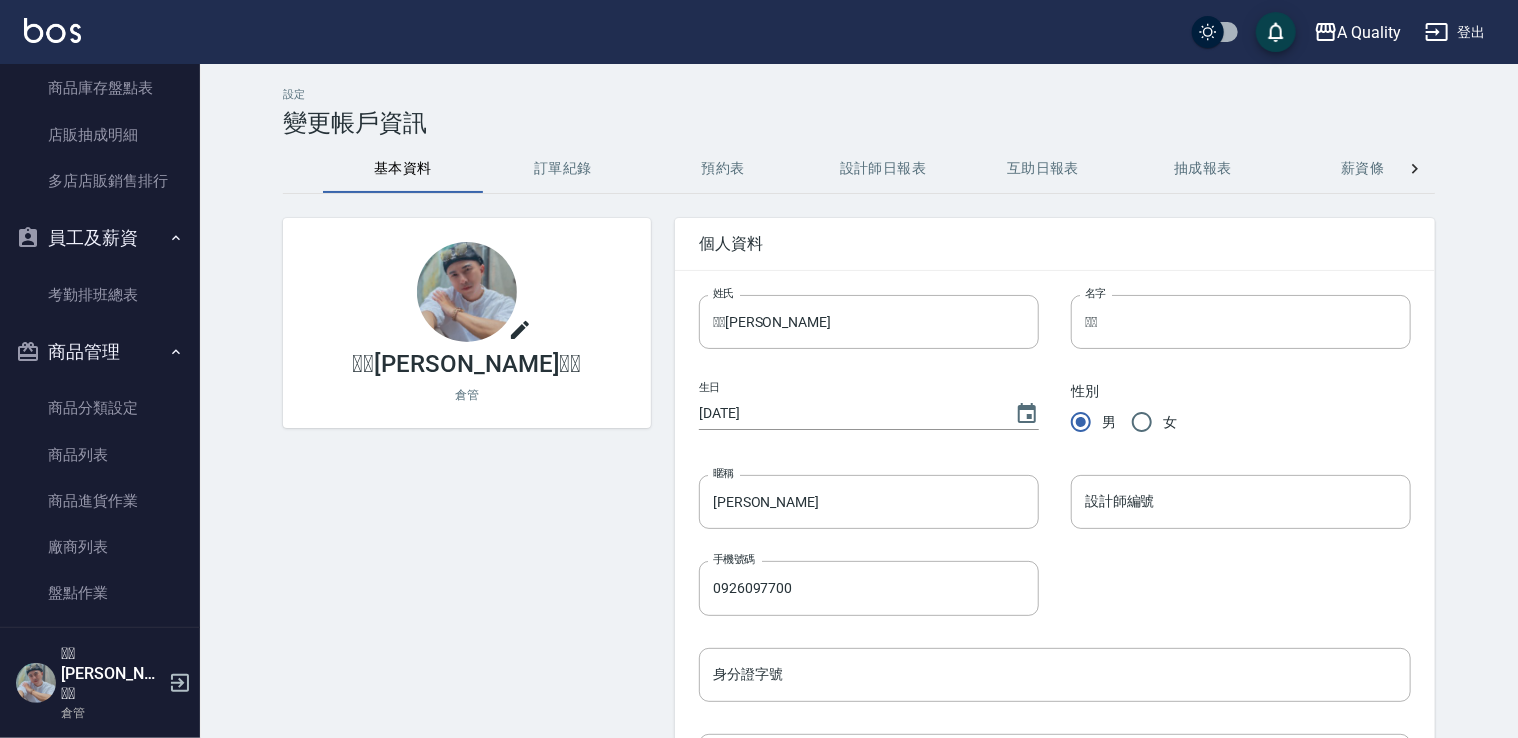 click on "訂單紀錄" at bounding box center (563, 169) 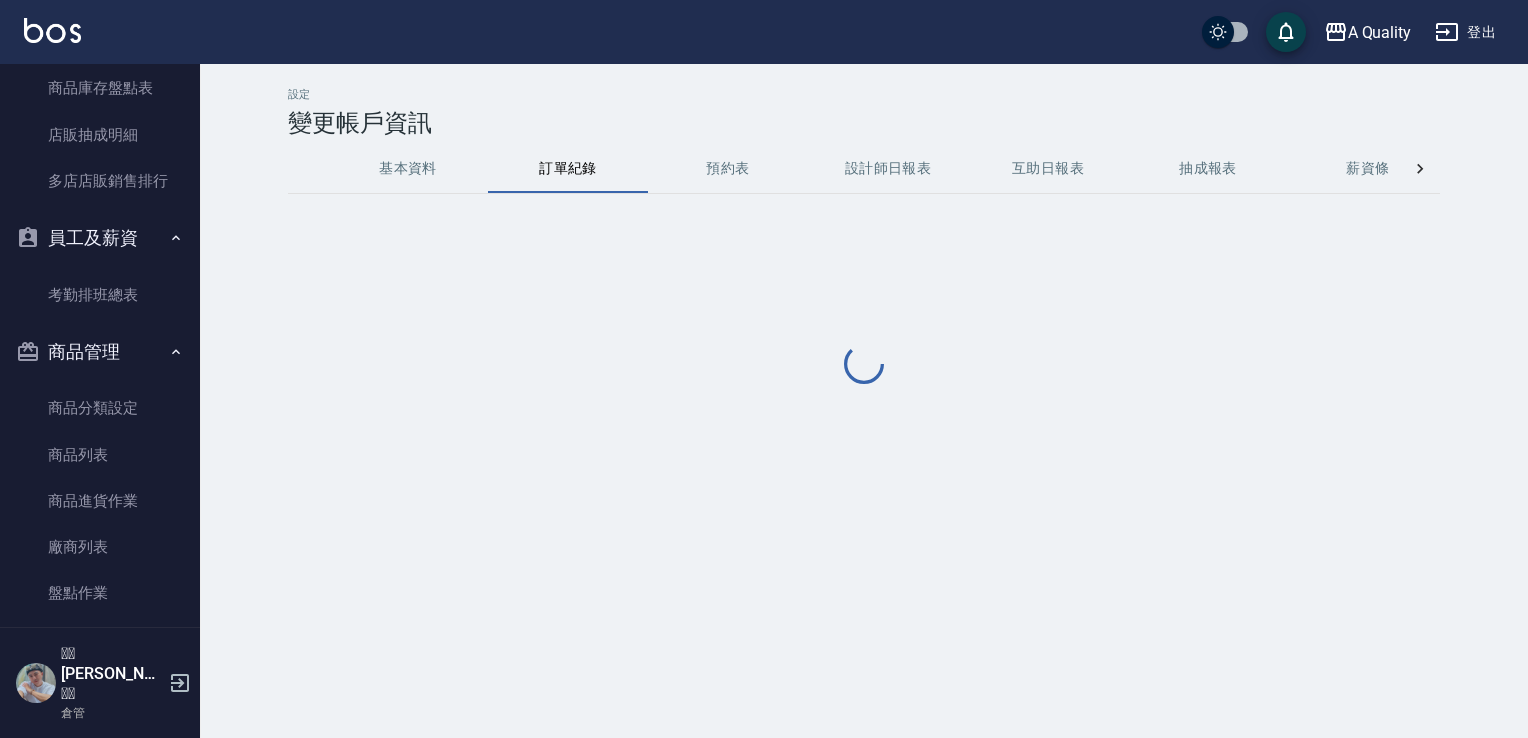 click on "預約表" at bounding box center (728, 169) 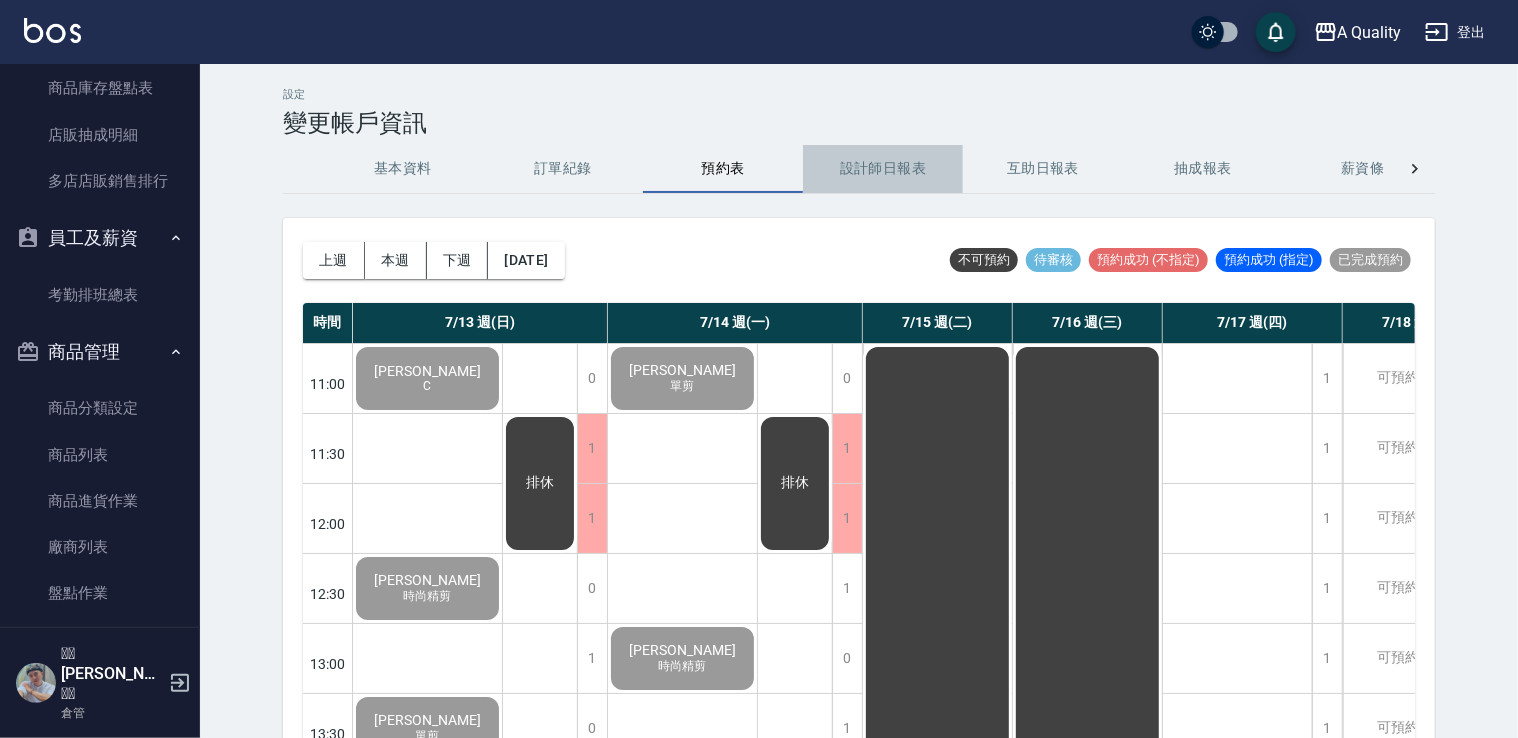 click on "設計師日報表" at bounding box center (883, 169) 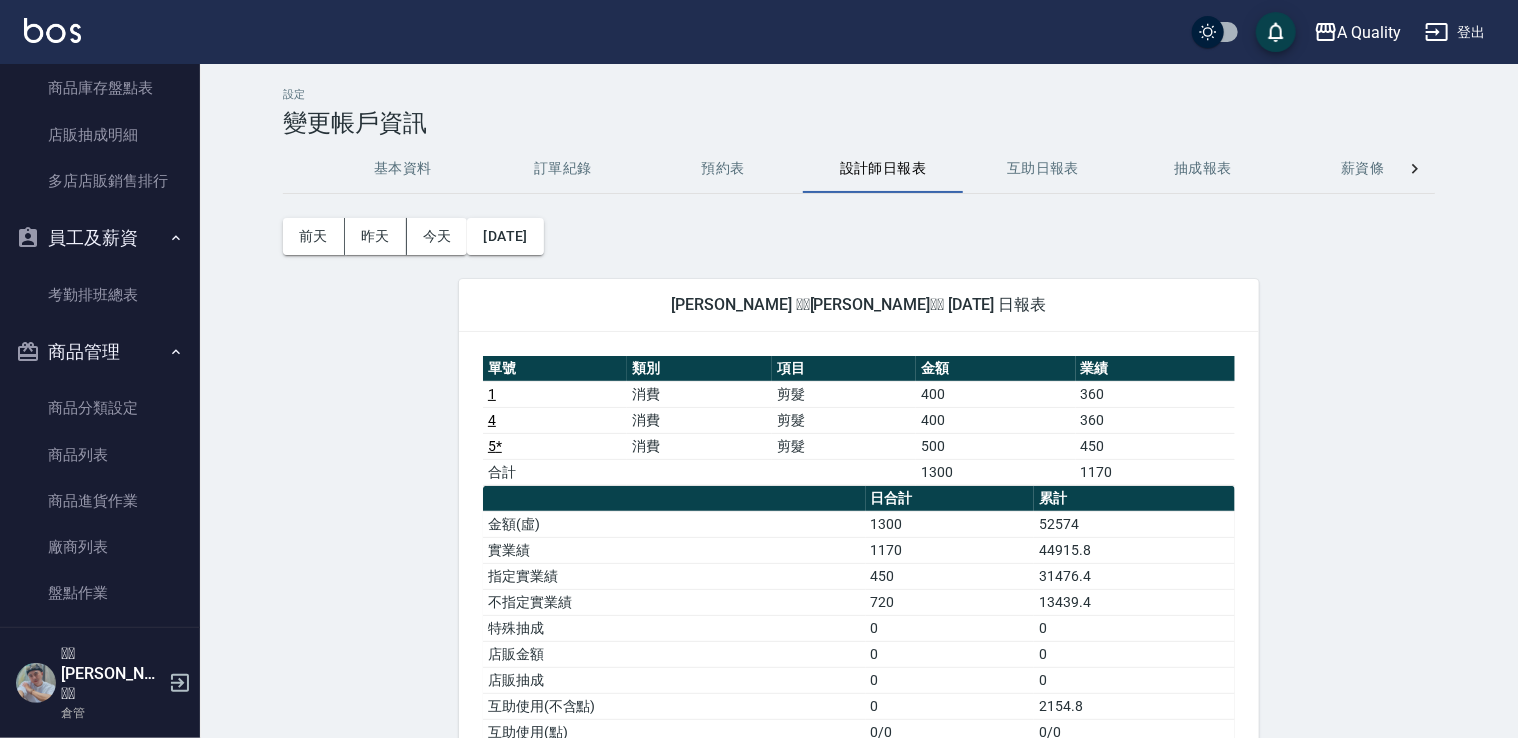 click on "互助日報表" at bounding box center [1043, 169] 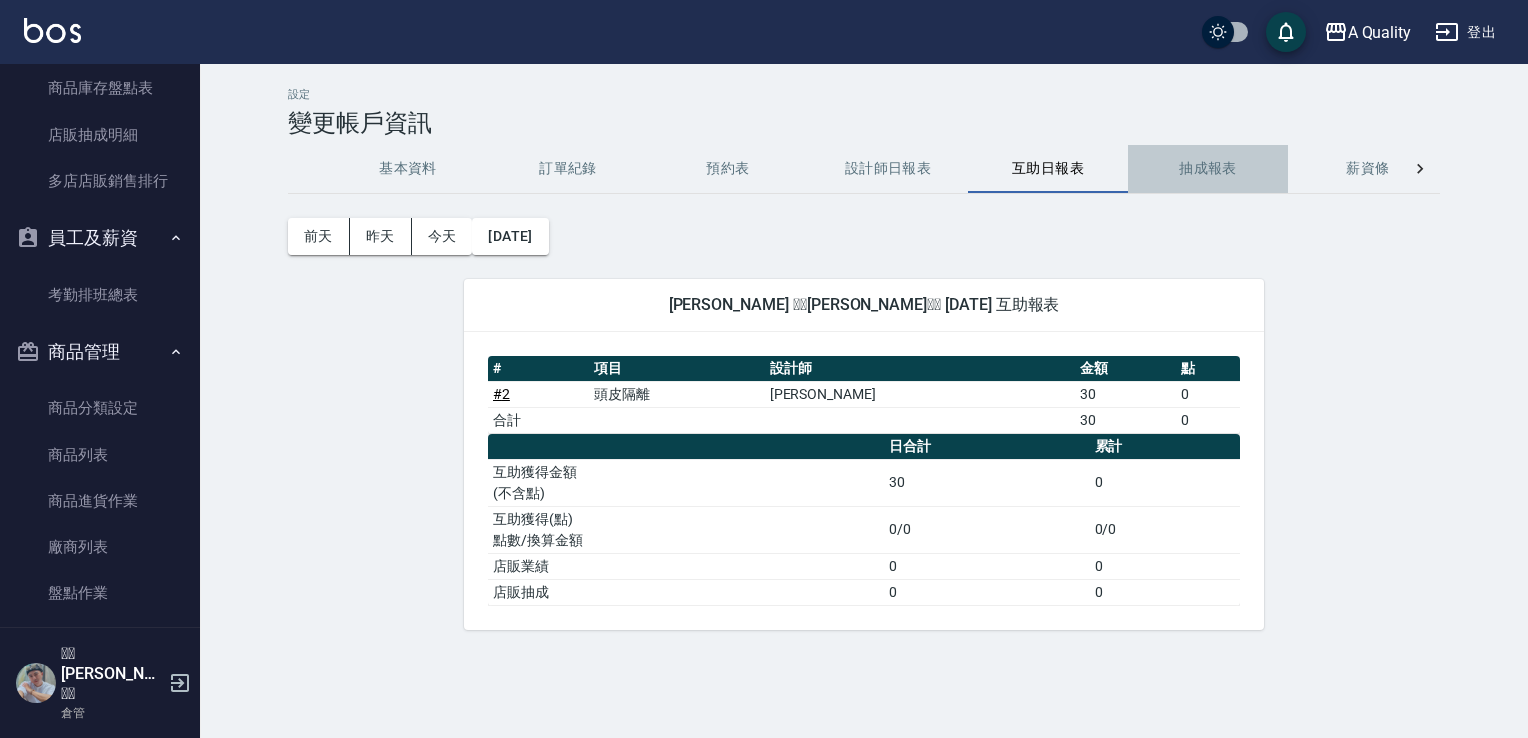 click on "抽成報表" at bounding box center (1208, 169) 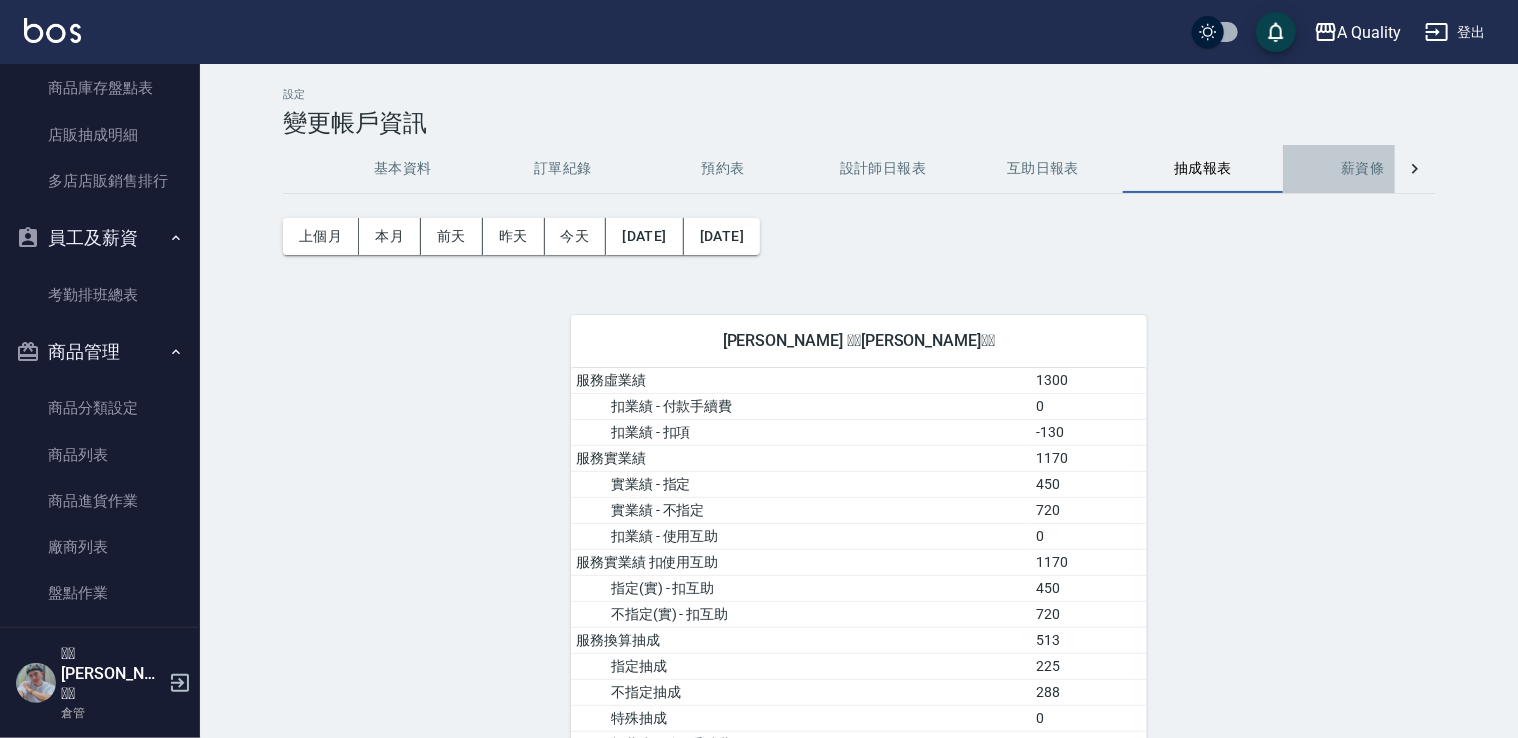 click on "薪資條" at bounding box center (1363, 169) 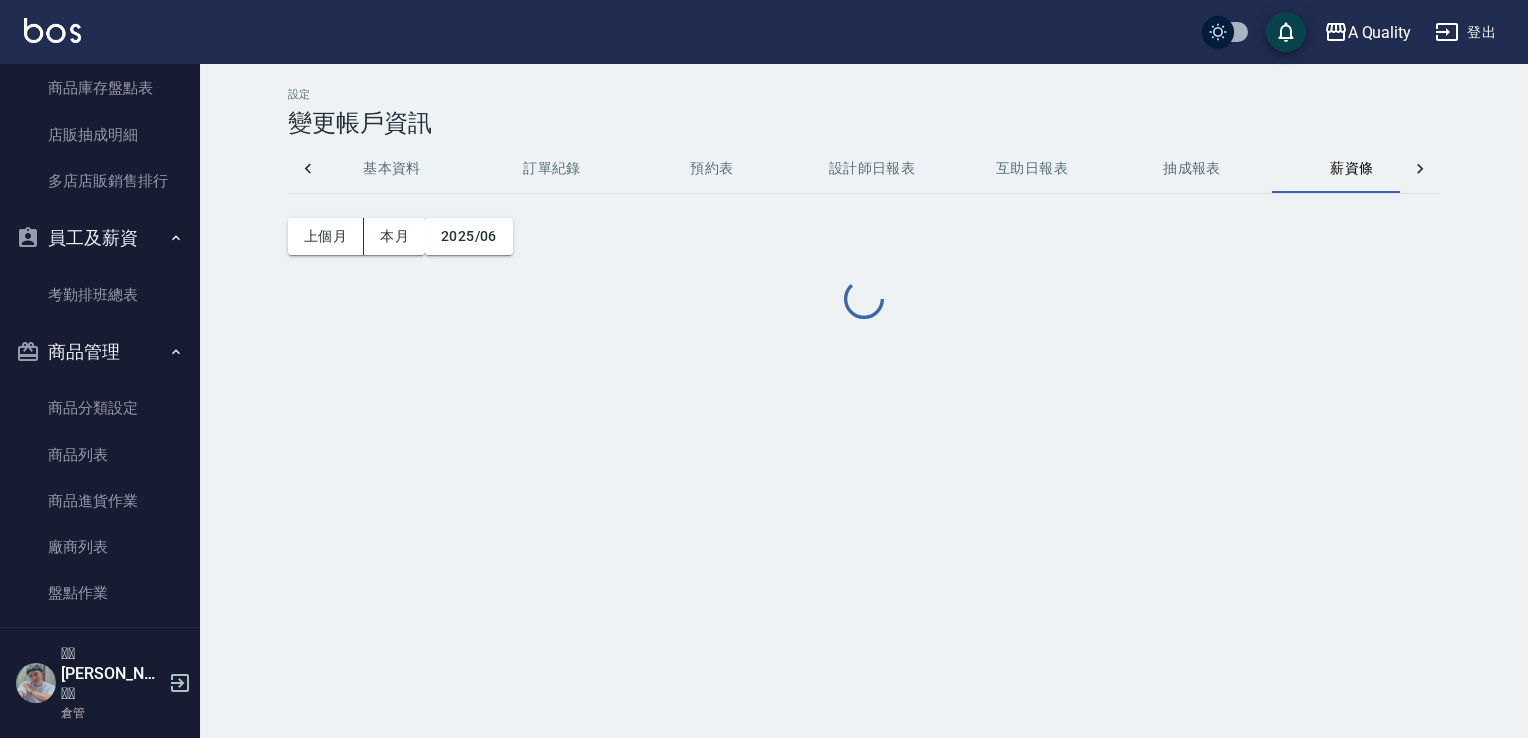 scroll, scrollTop: 0, scrollLeft: 48, axis: horizontal 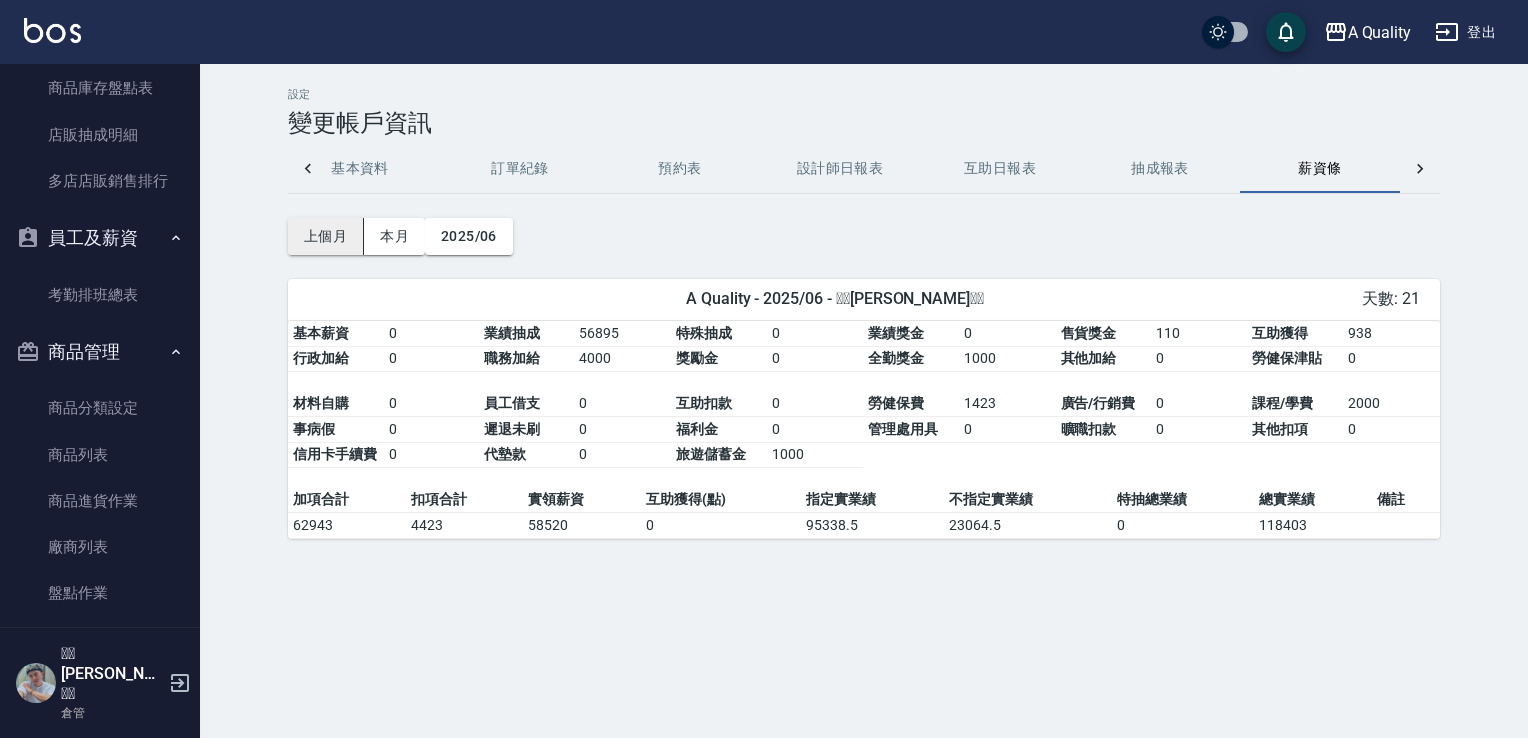 click on "上個月" at bounding box center [326, 236] 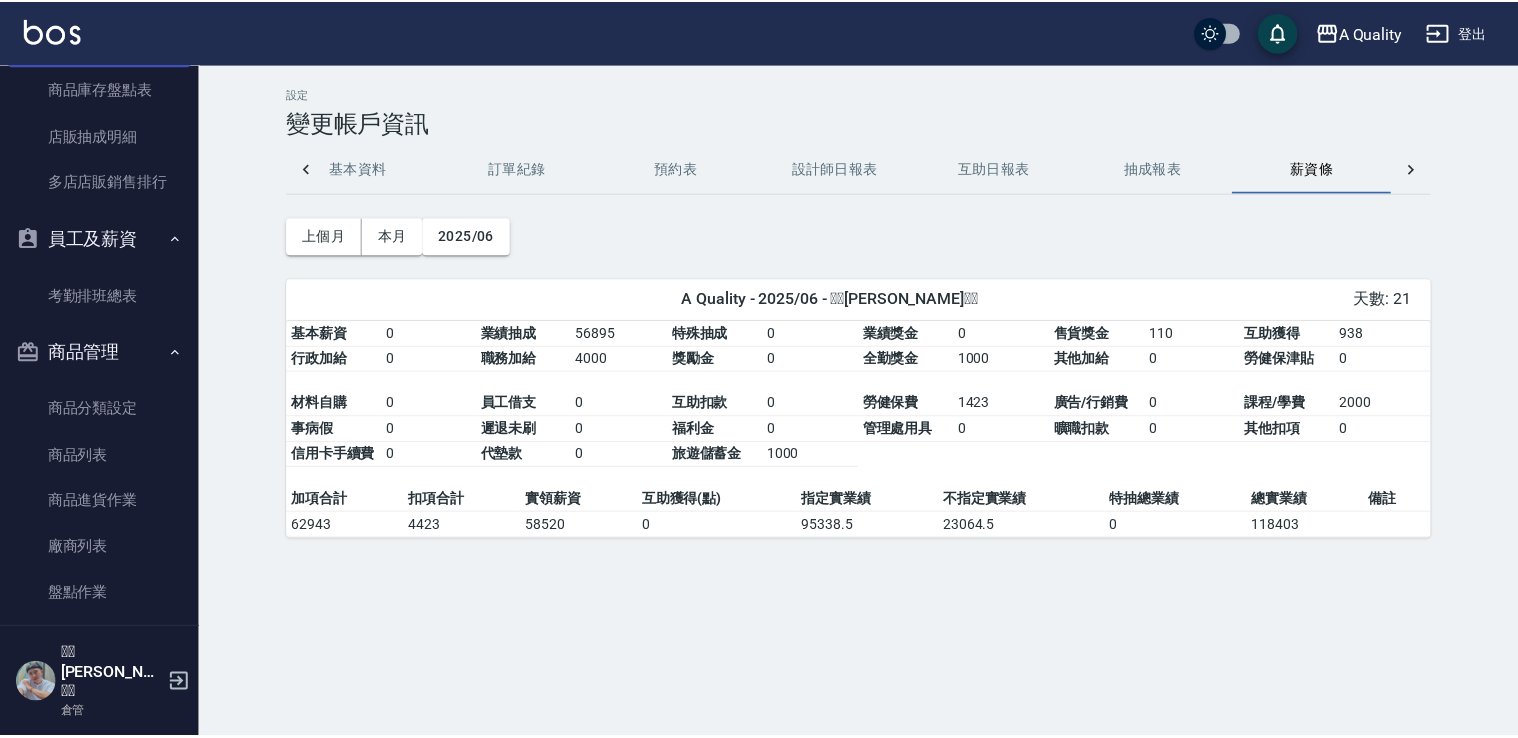 scroll, scrollTop: 735, scrollLeft: 0, axis: vertical 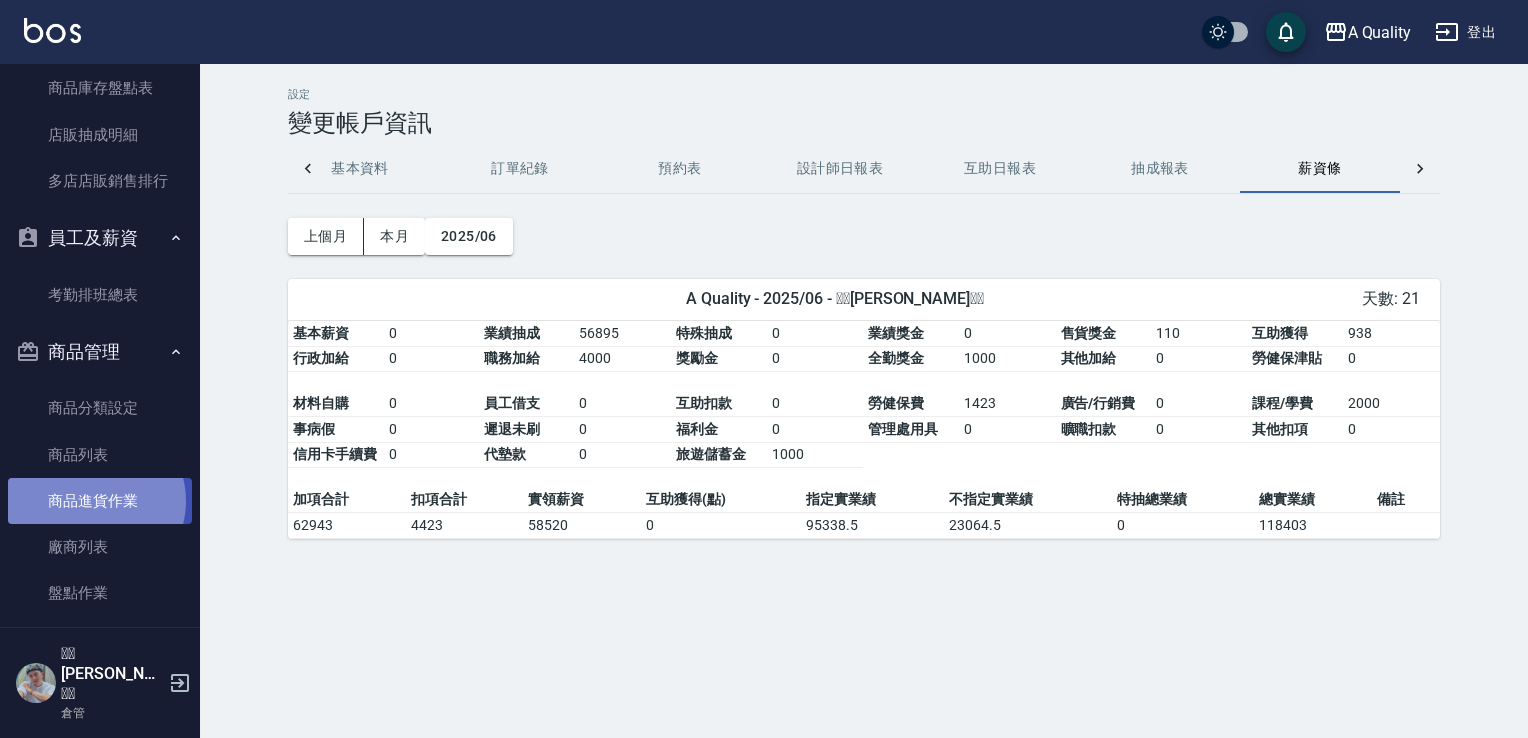 click on "商品進貨作業" at bounding box center [100, 501] 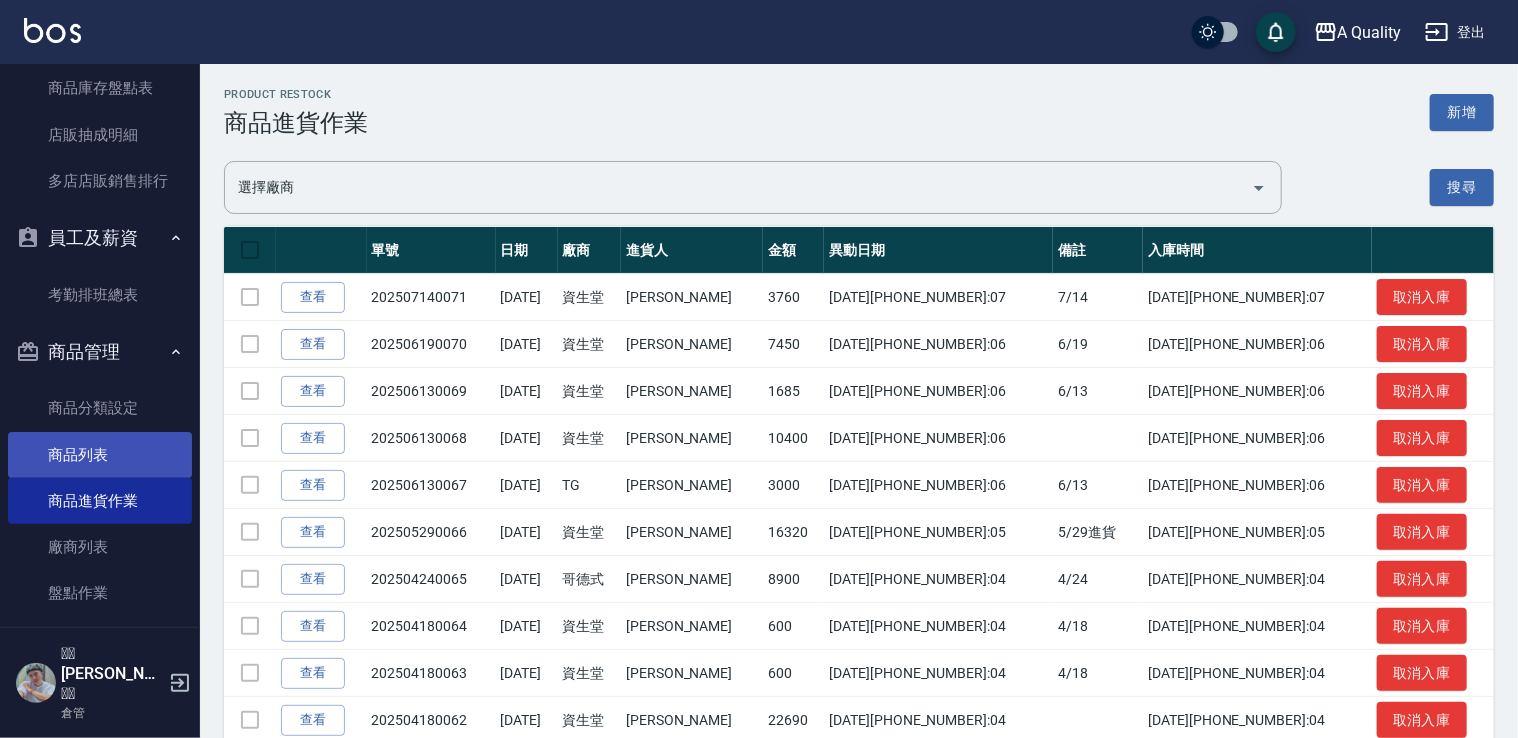 click on "商品列表" at bounding box center [100, 455] 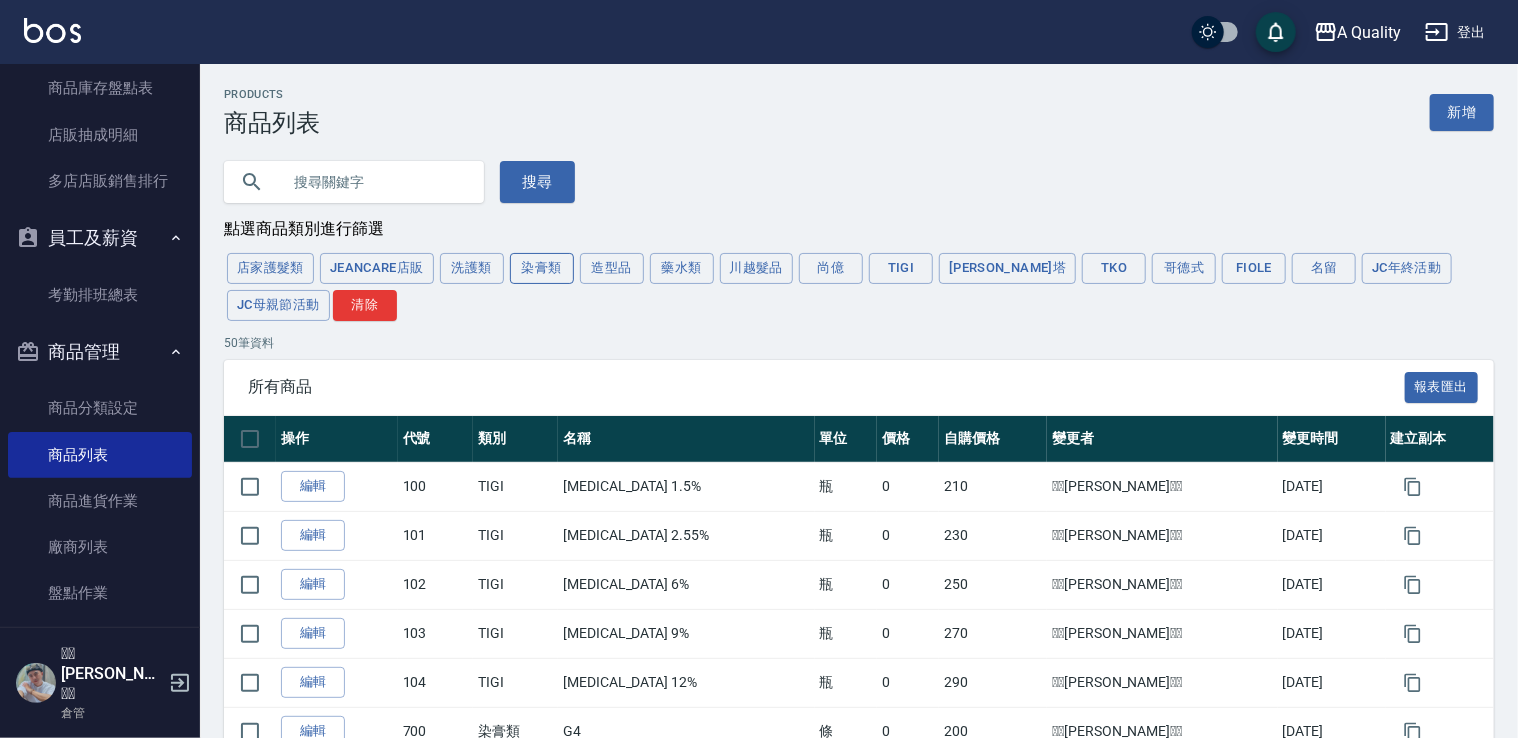 click on "染膏類" at bounding box center (542, 268) 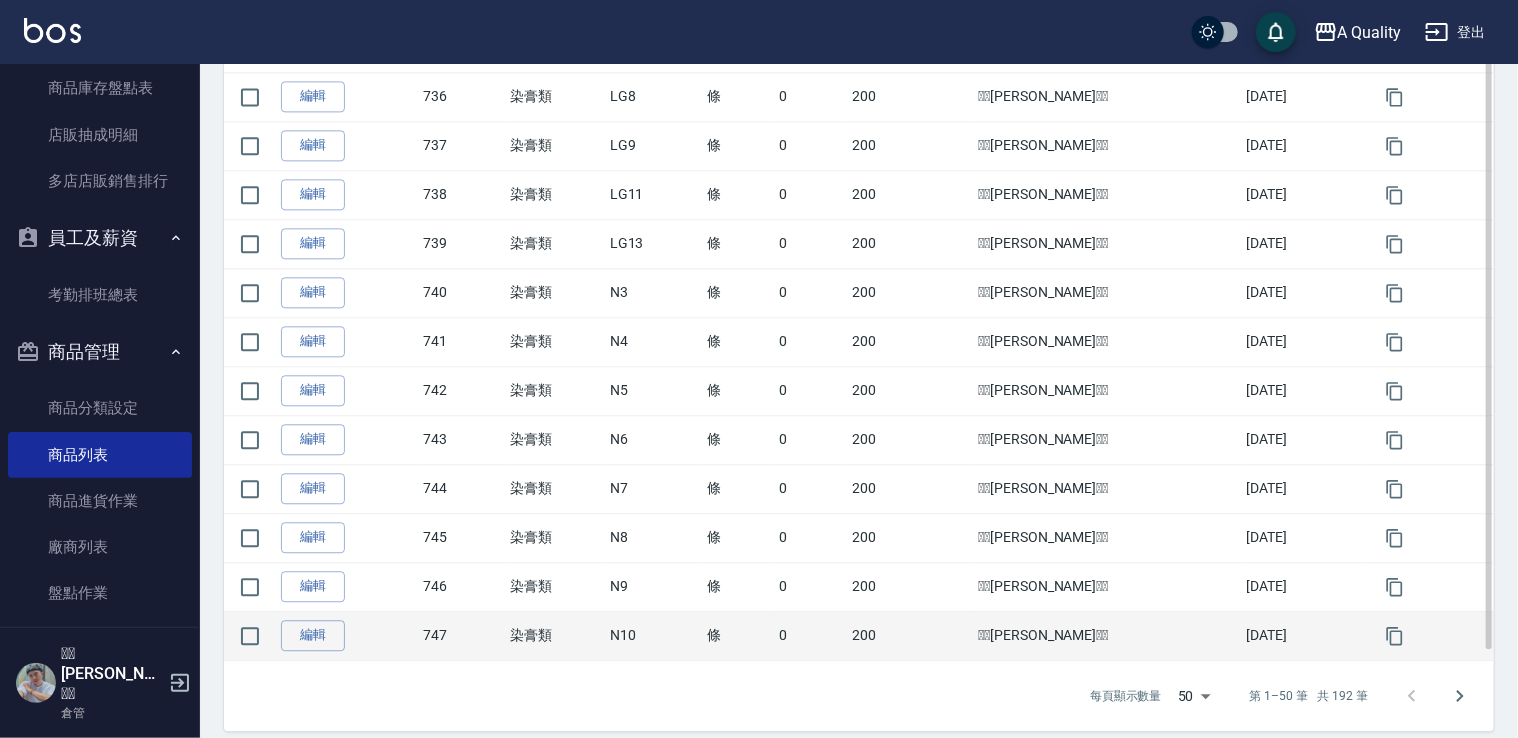scroll, scrollTop: 2254, scrollLeft: 0, axis: vertical 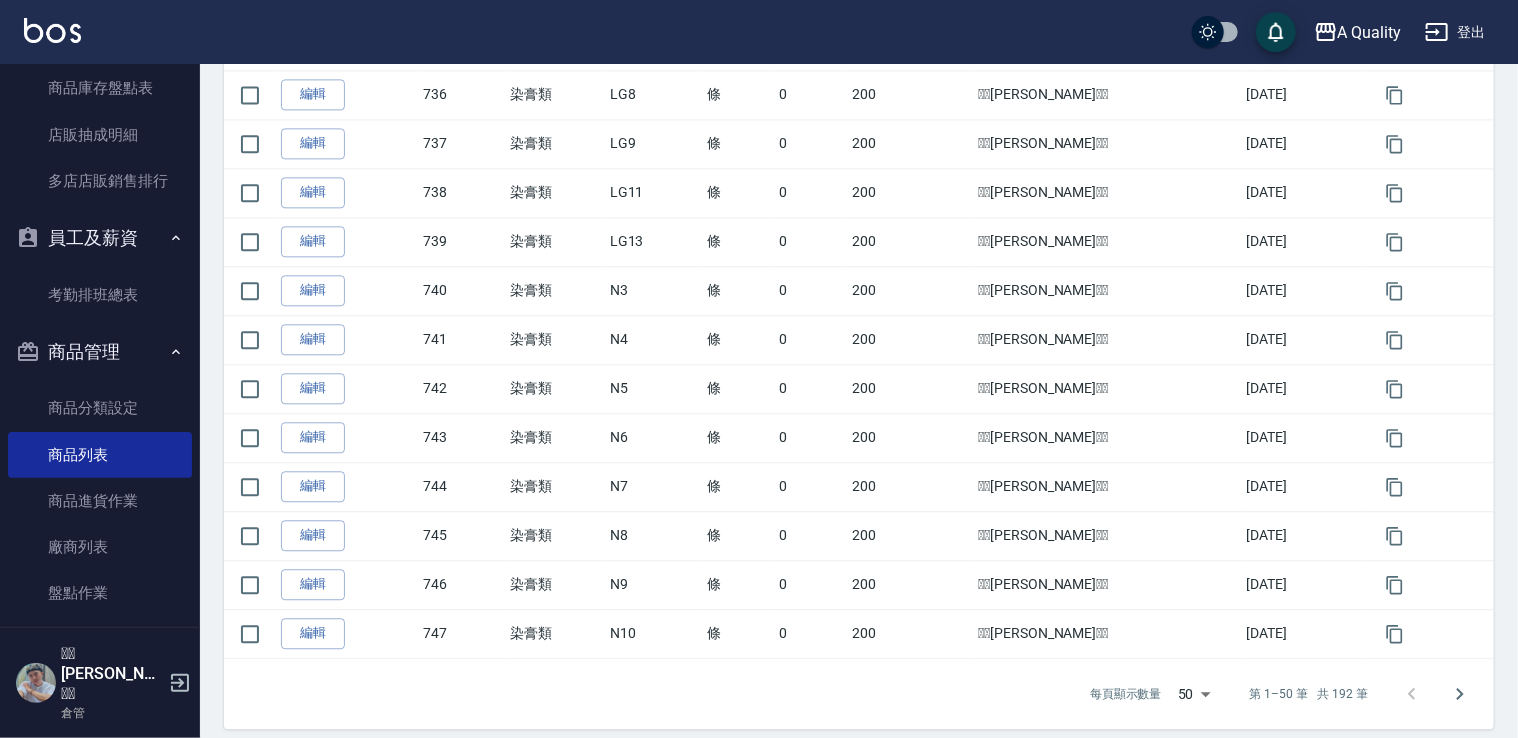 click on "第 1–50 筆   共 192 筆" at bounding box center [1309, 694] 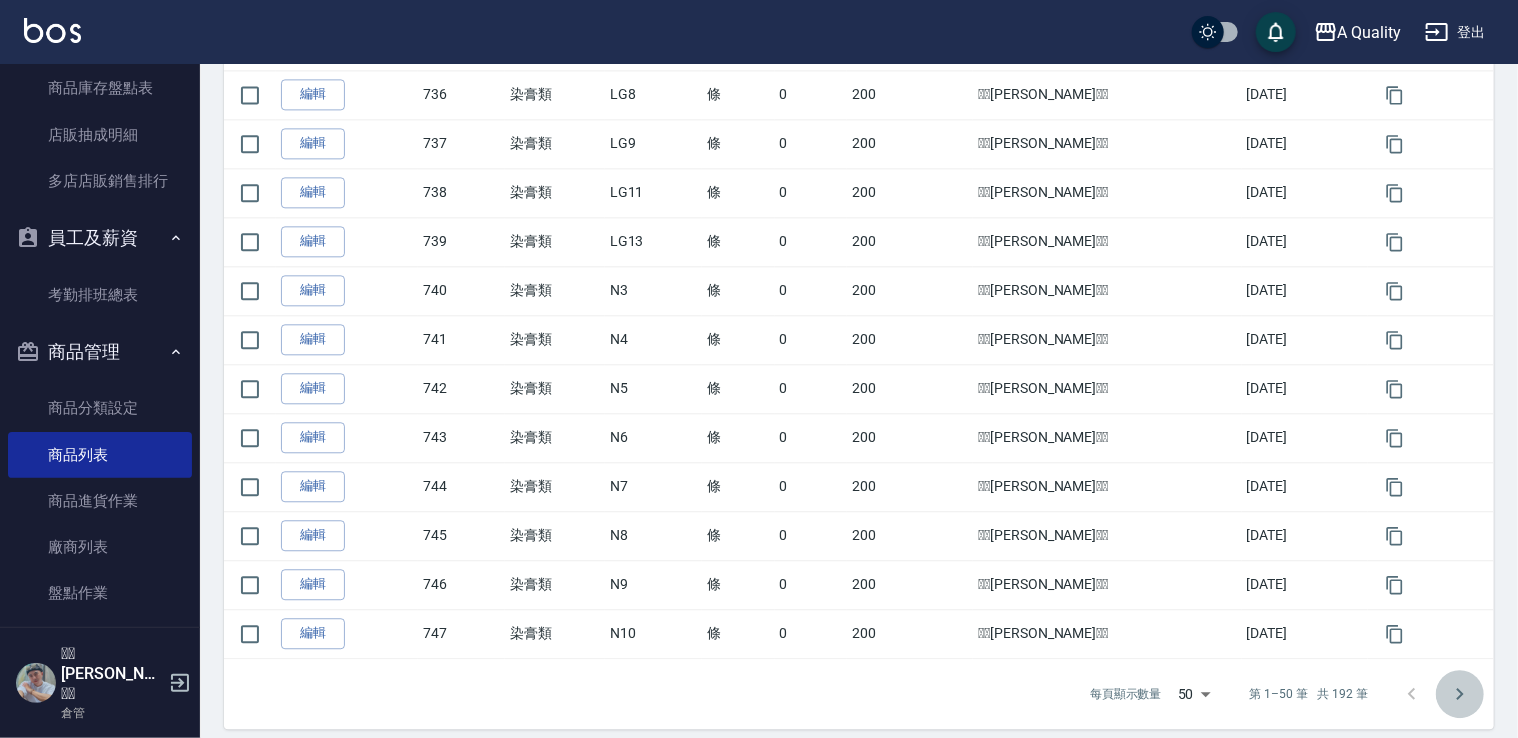 click 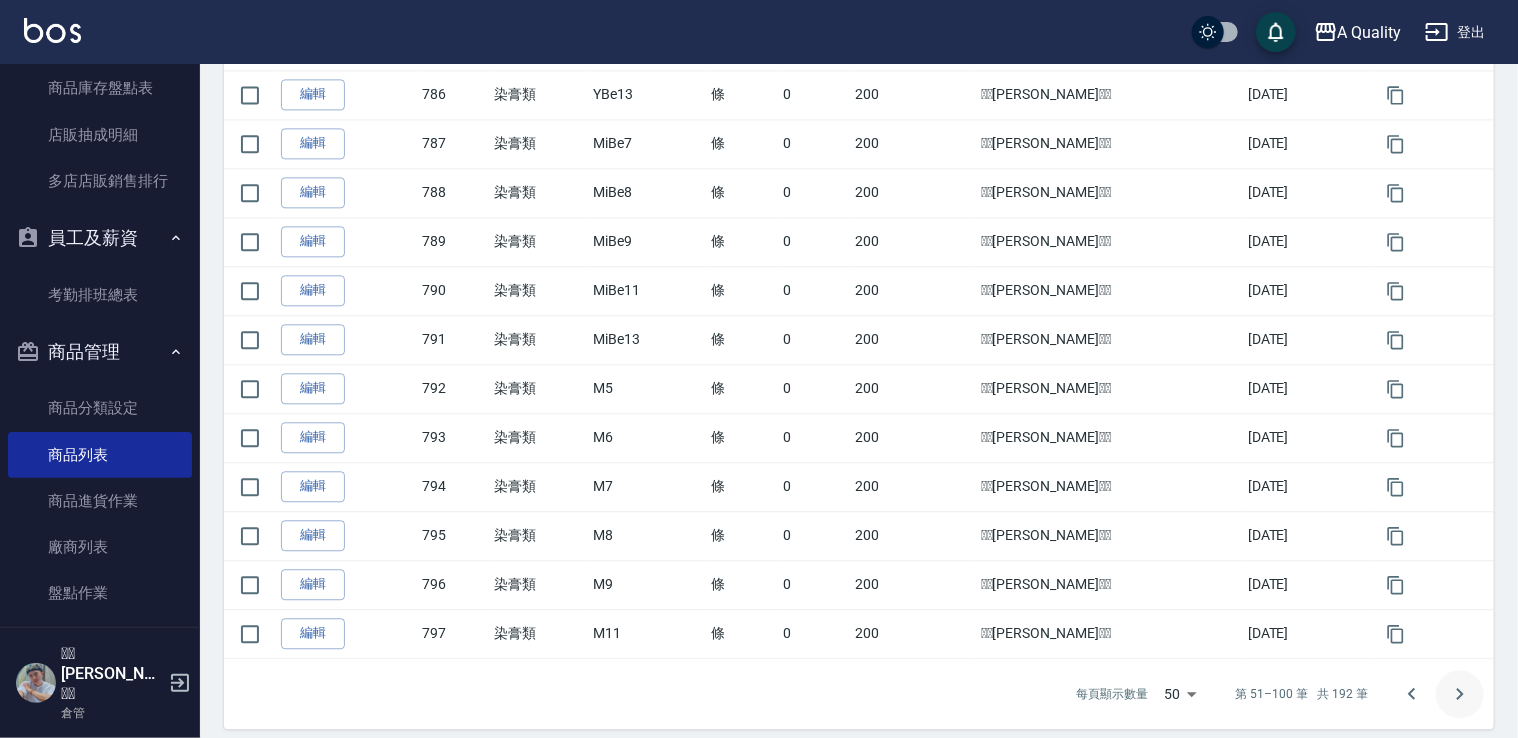 click 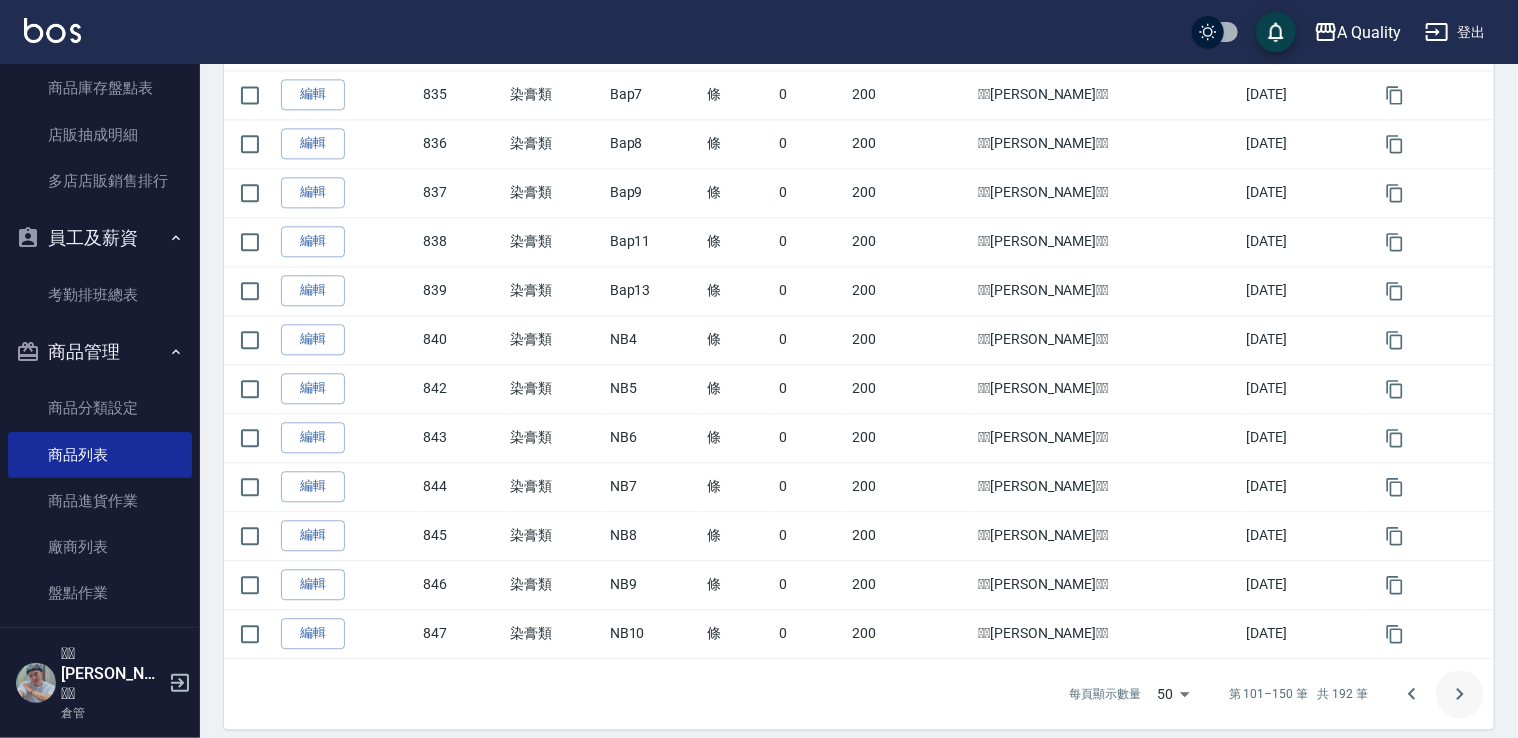 click 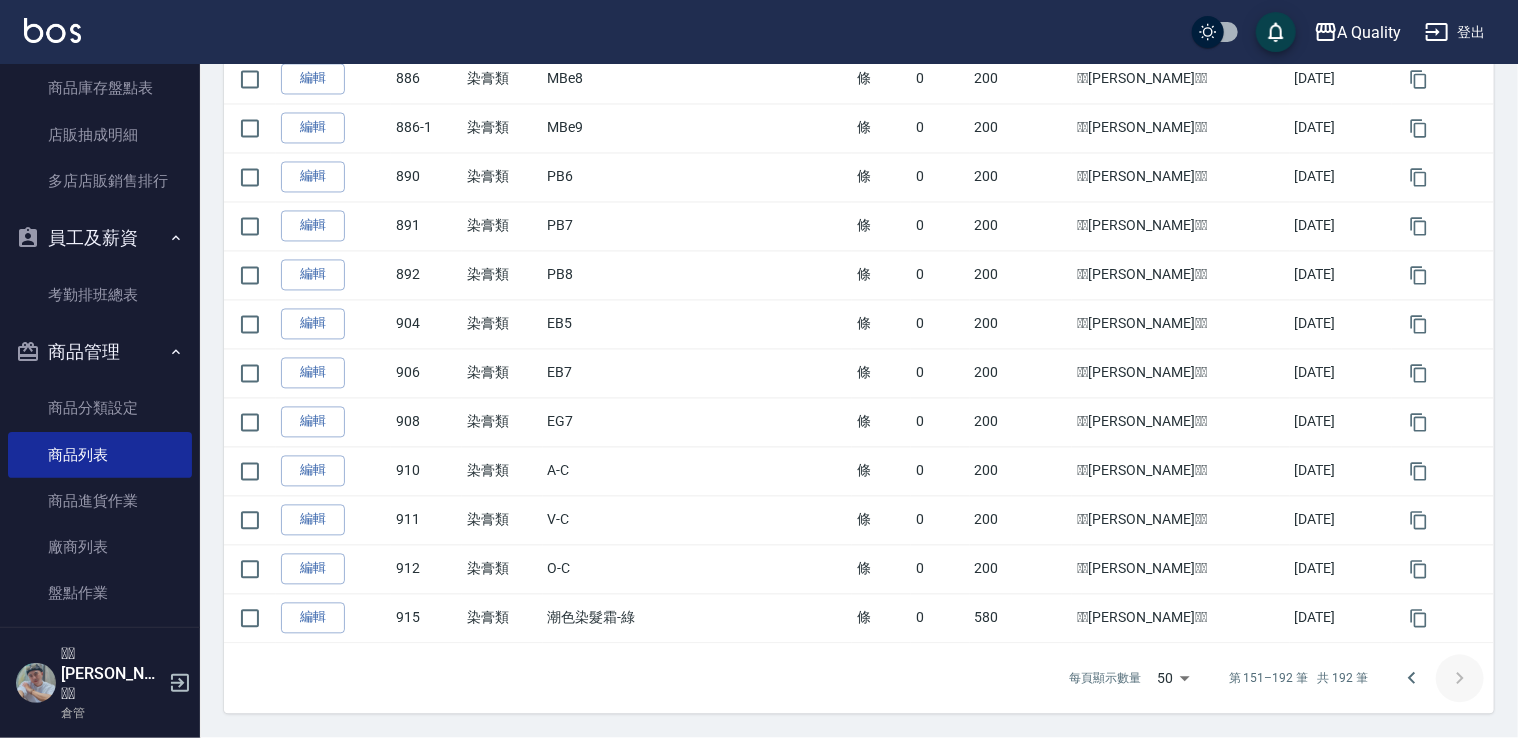 scroll, scrollTop: 1864, scrollLeft: 0, axis: vertical 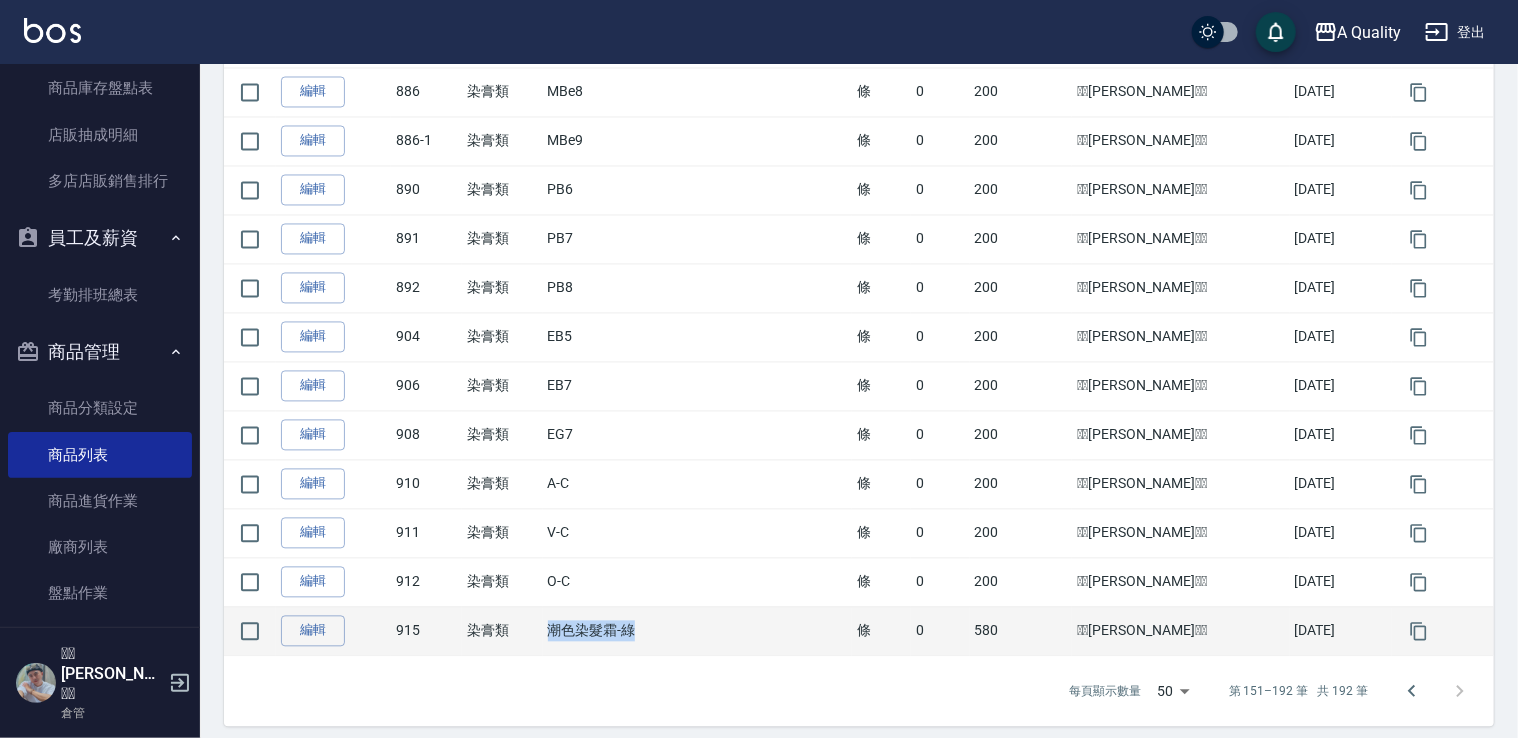 drag, startPoint x: 546, startPoint y: 618, endPoint x: 652, endPoint y: 619, distance: 106.004715 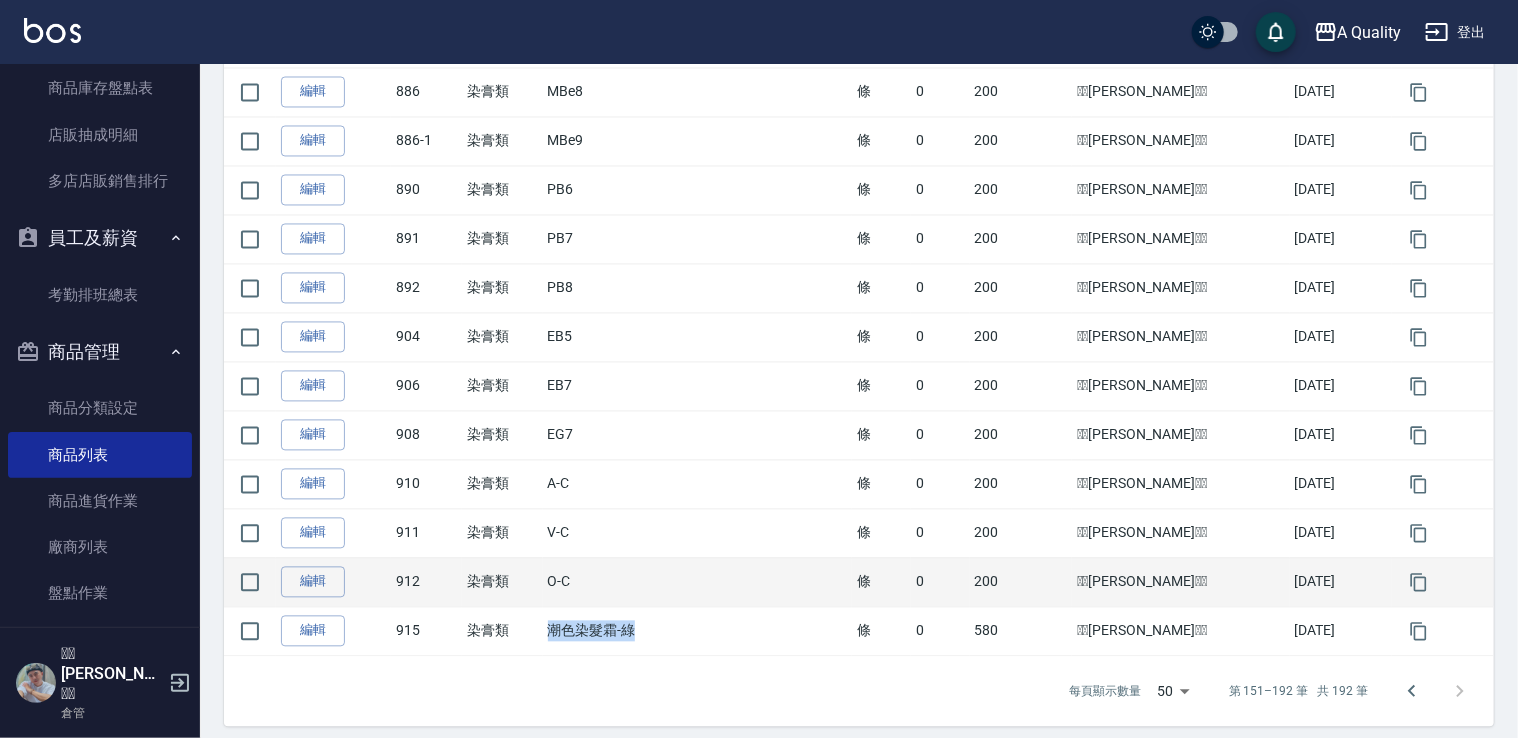 copy on "潮色染髮霜-綠" 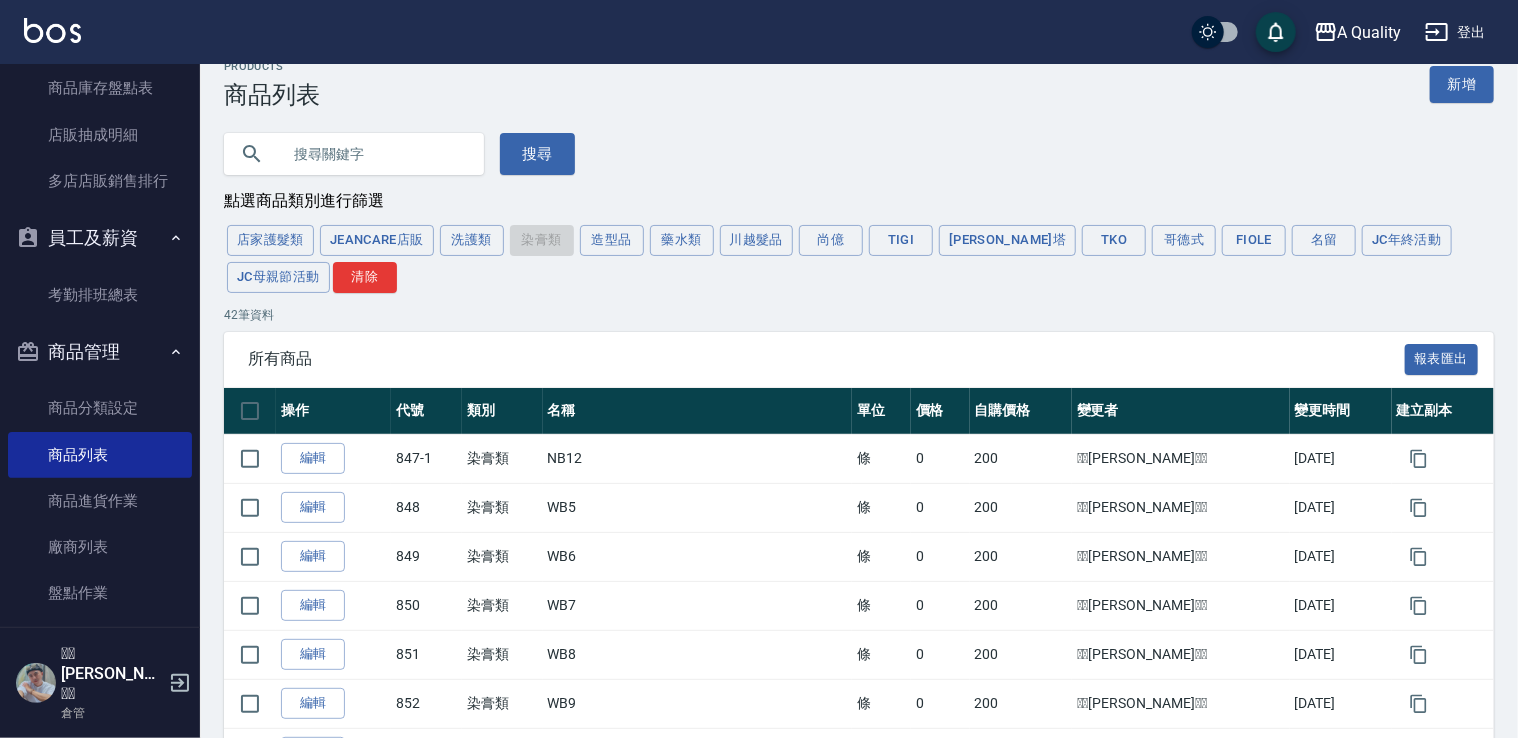 scroll, scrollTop: 0, scrollLeft: 0, axis: both 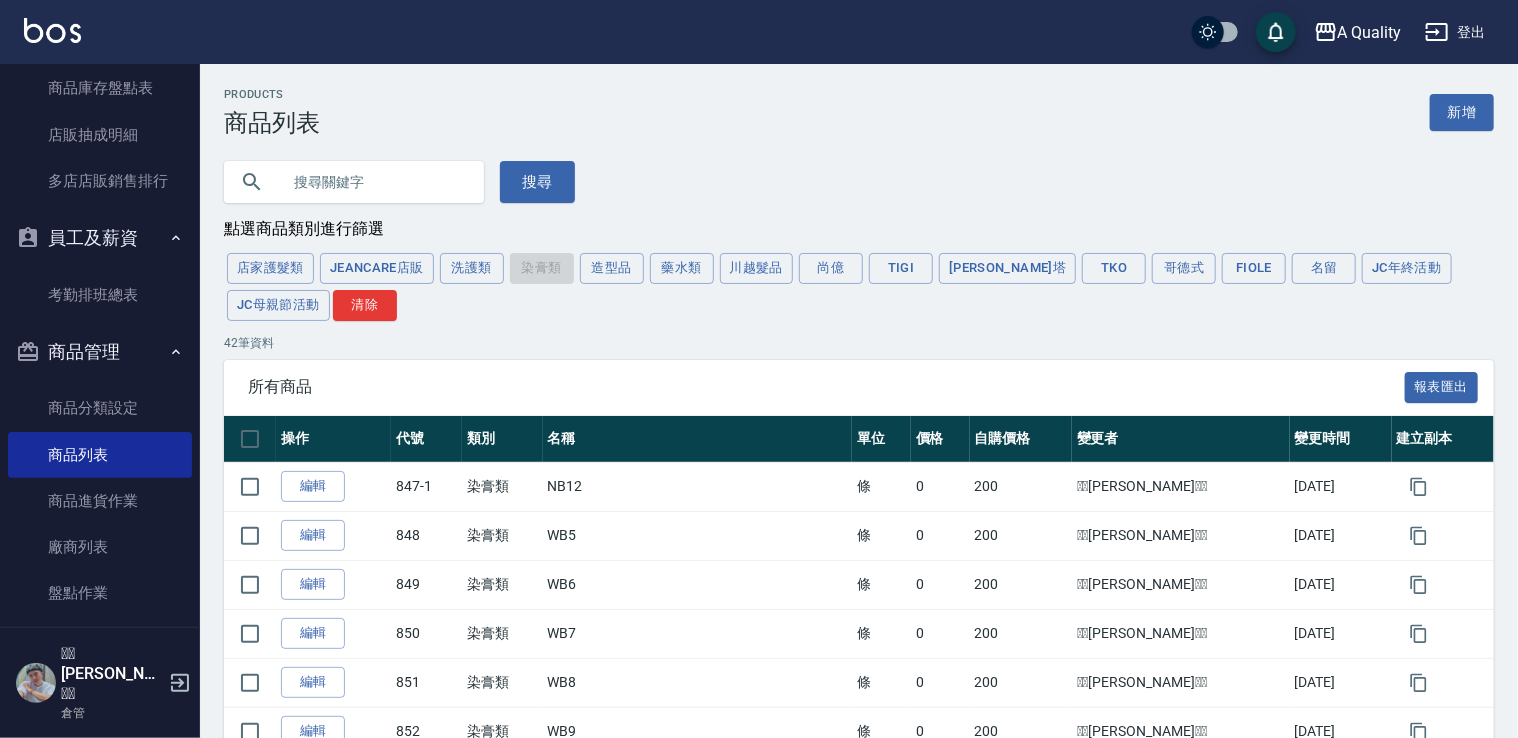 drag, startPoint x: 1482, startPoint y: 118, endPoint x: 1470, endPoint y: 118, distance: 12 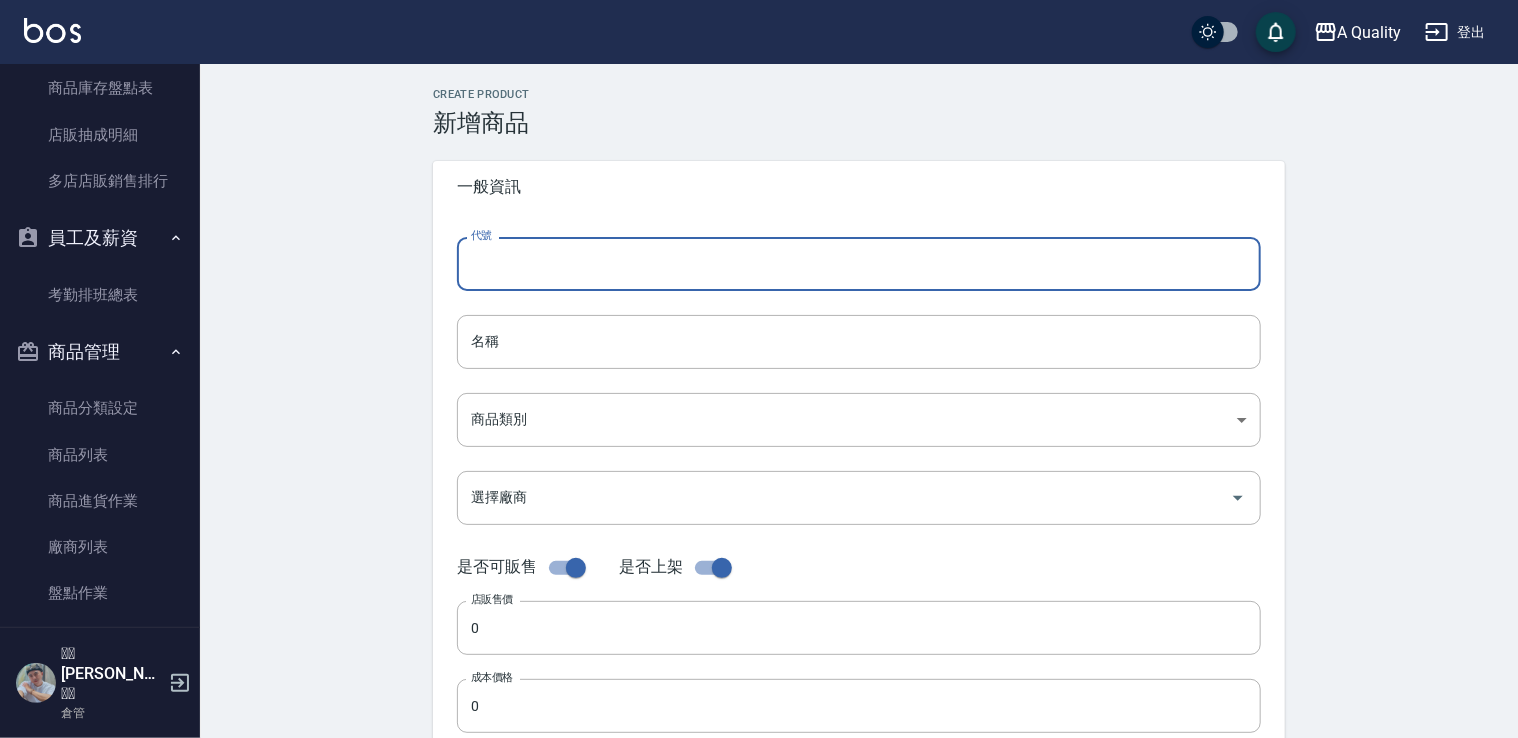click on "代號" at bounding box center [859, 264] 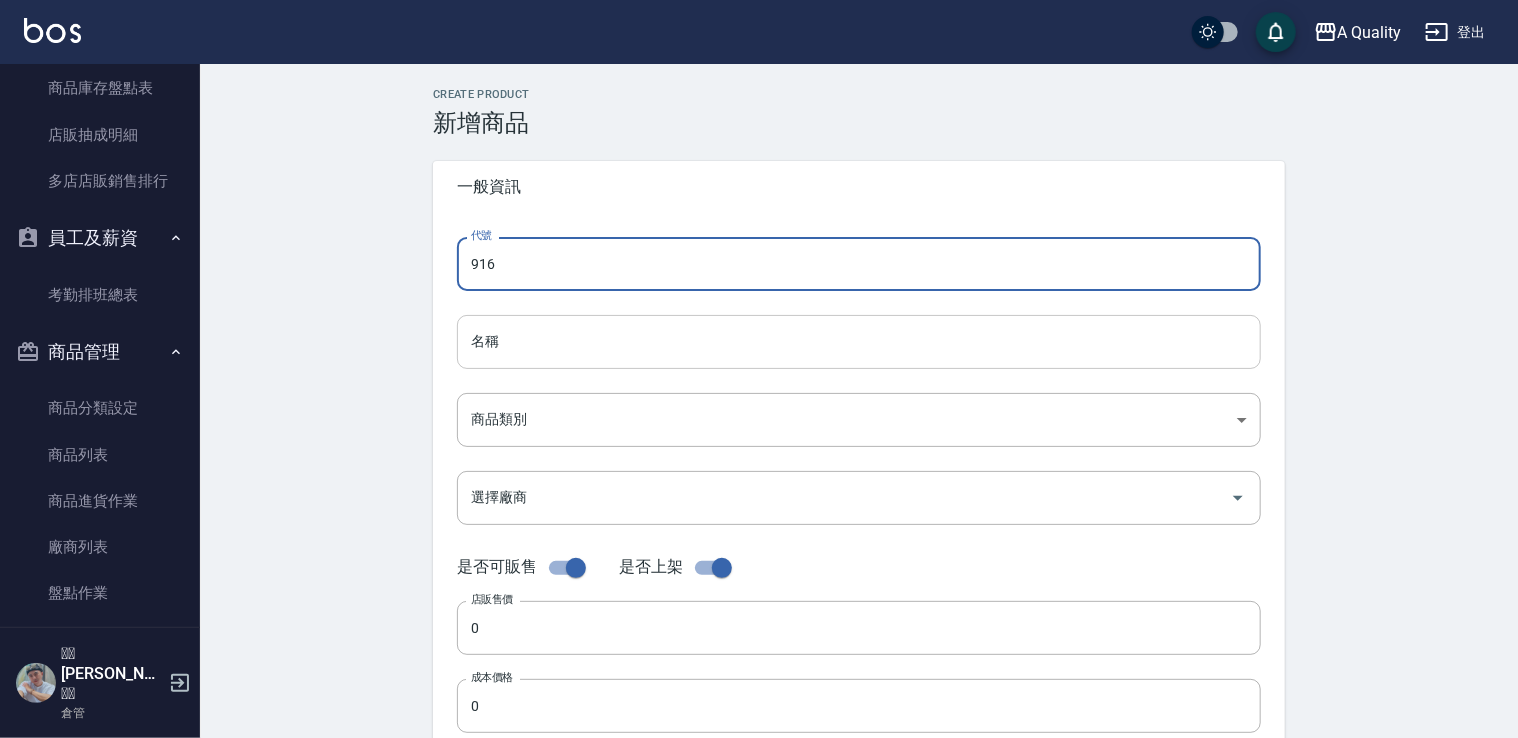 type on "916" 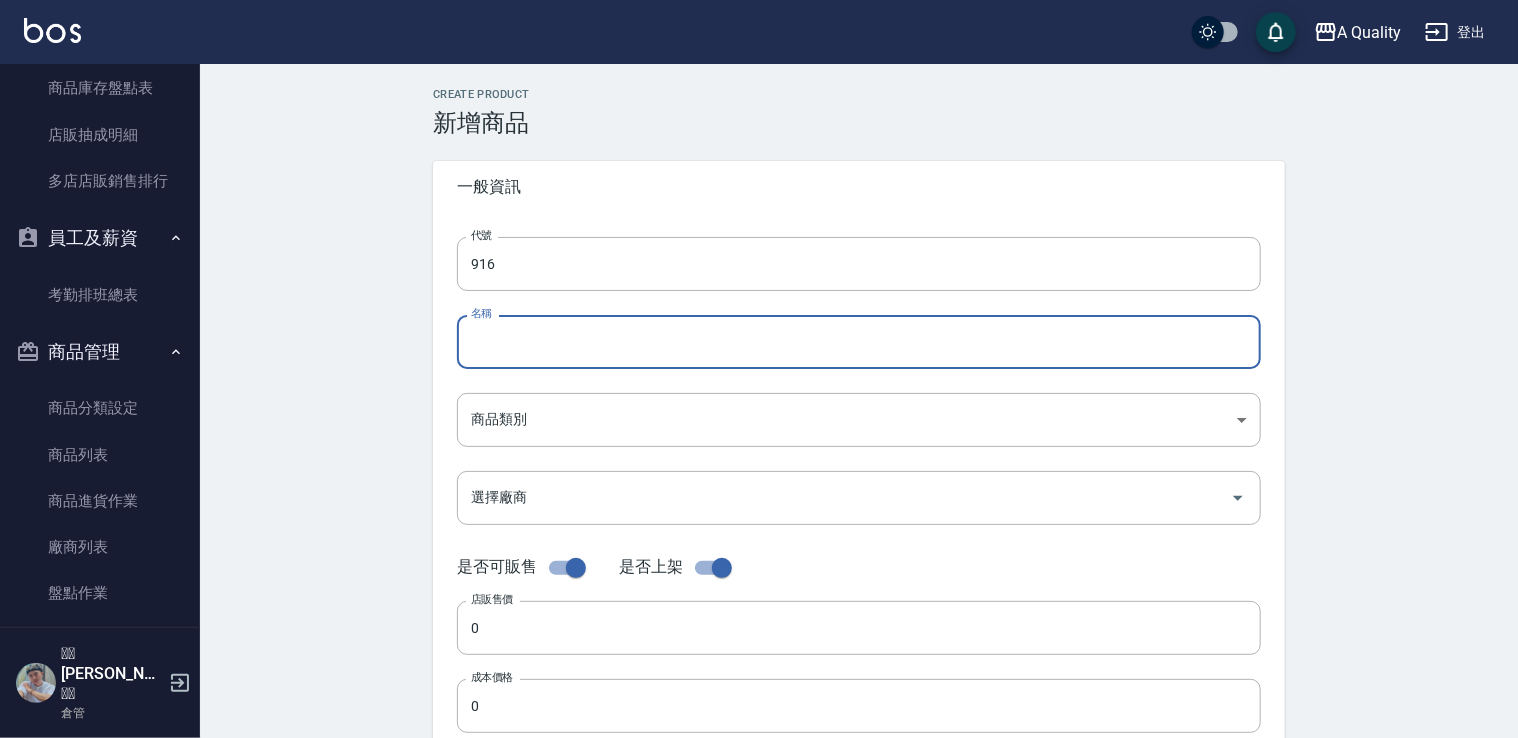 paste on "潮色染髮霜-綠" 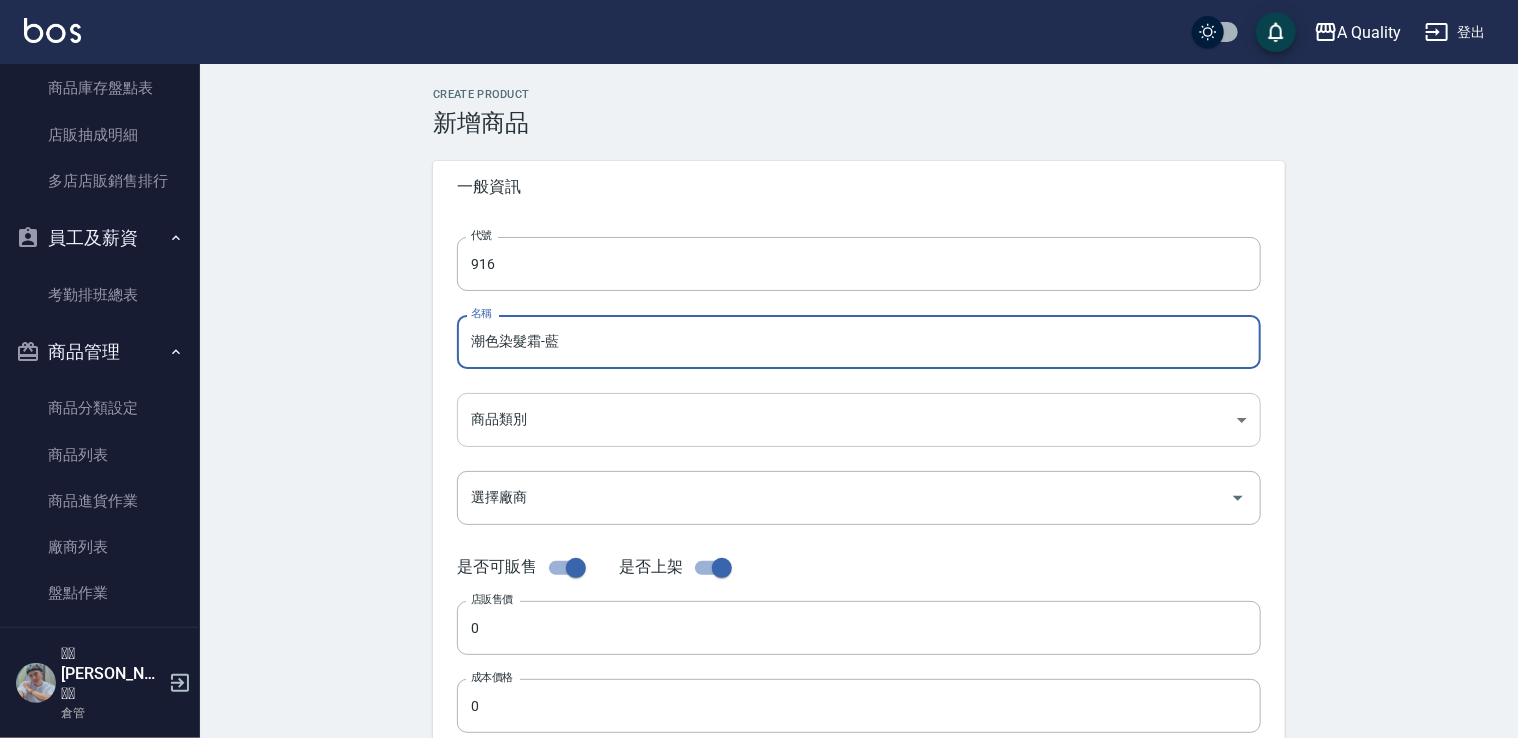 type on "潮色染髮霜-藍" 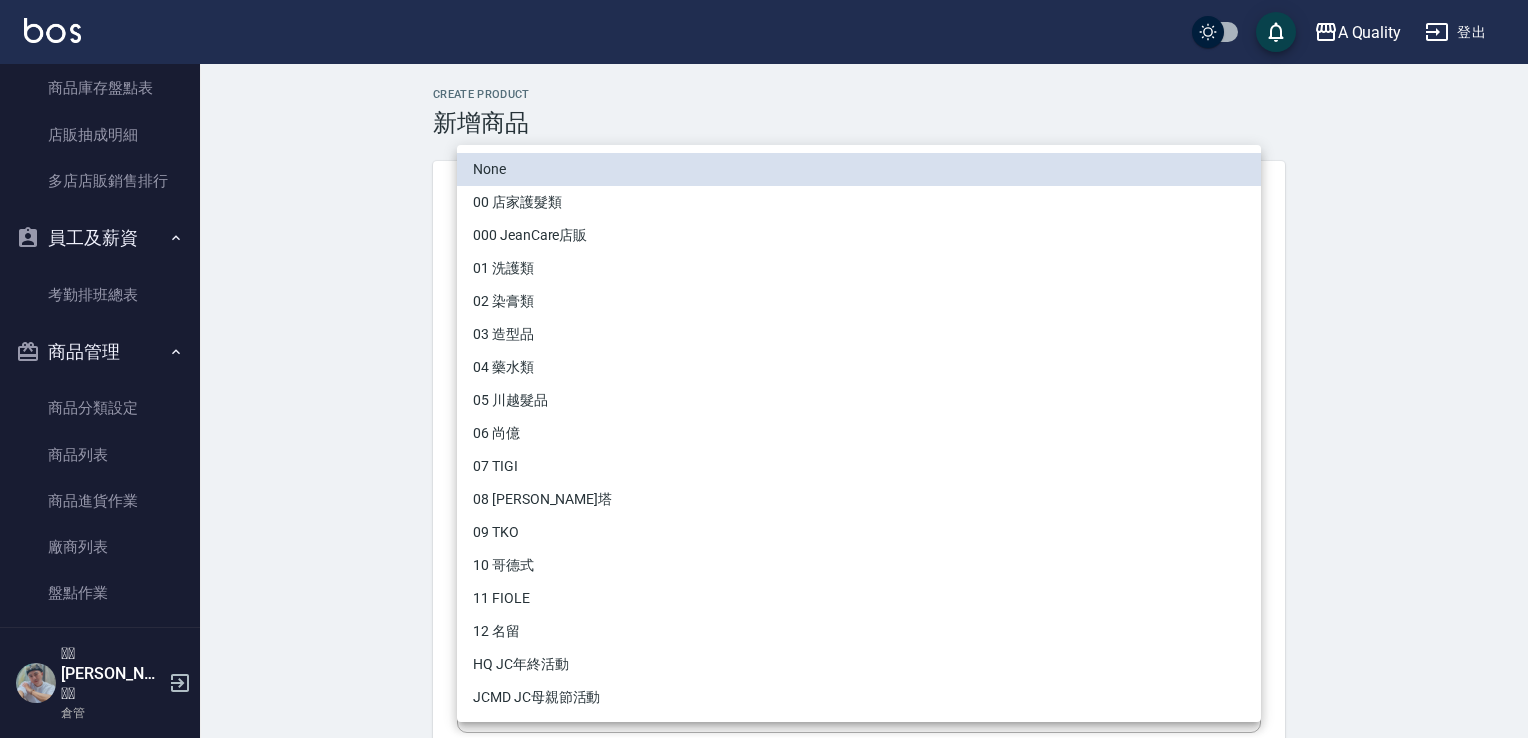 click on "A Quality 登出 櫃檯作業 打帳單 帳單列表 營業儀表板 現金收支登錄 材料自購登錄 每日結帳 報表及分析 報表目錄 店家區間累計表 全店業績分析表 商品銷售排行榜 商品消耗明細 商品進銷貨報表 商品庫存表 商品庫存盤點表 店販抽成明細 多店店販銷售排行 員工及薪資 考勤排班總表 商品管理 商品分類設定 商品列表 商品進貨作業 廠商列表 盤點作業 🫧🫧Taylor🫧🫧 倉管 Create Product 新增商品 一般資訊 代號 916 代號 名稱 潮色染髮霜-藍 名稱 商品類別 ​ 商品類別 選擇廠商 選擇廠商 是否可販售 是否上架 店販售價 0 店販售價 成本價格 0 成本價格 員工自購價格 0 員工自購價格 庫存單位 ​ 庫存單位 打帳單是否能更改預設價格 依系統參數設定 UNSET 打帳單是否能更改預設價格 抽成 抽成方式 ​ 抽成方式 抽成數字 0 抽成數字 新增 None 00   店家護髮類 000   JeanCare店販 01" at bounding box center [764, 690] 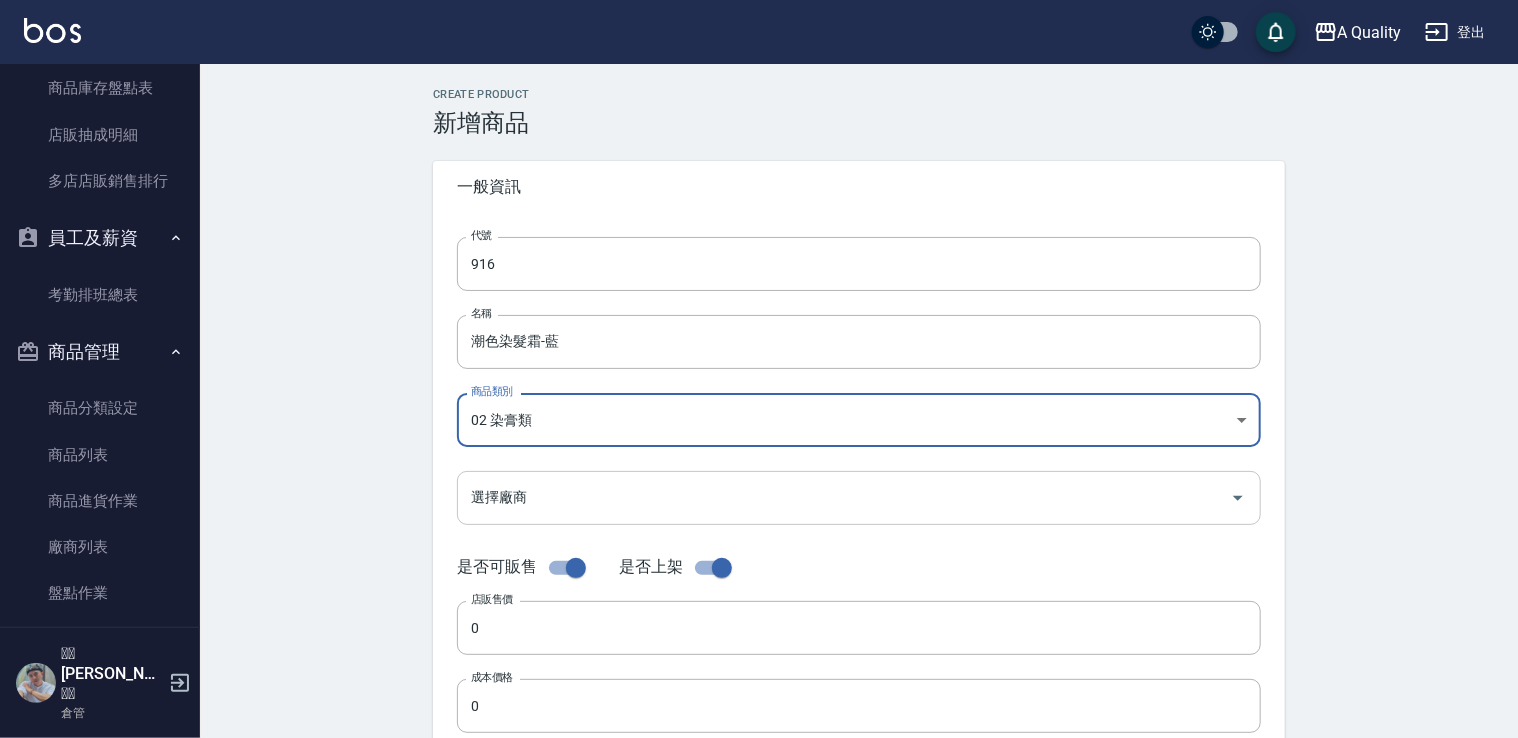 click on "選擇廠商" at bounding box center (844, 497) 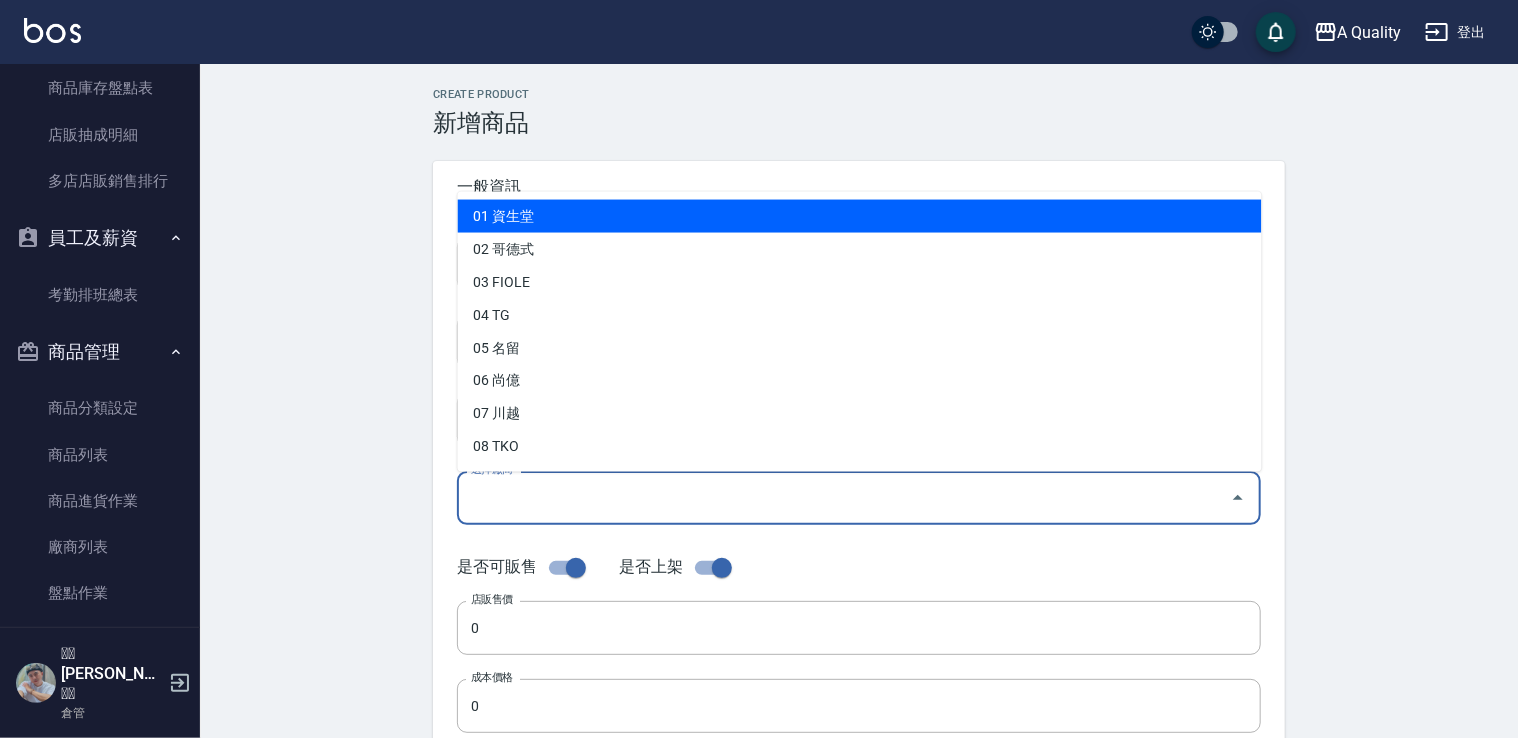 type on "01 資生堂" 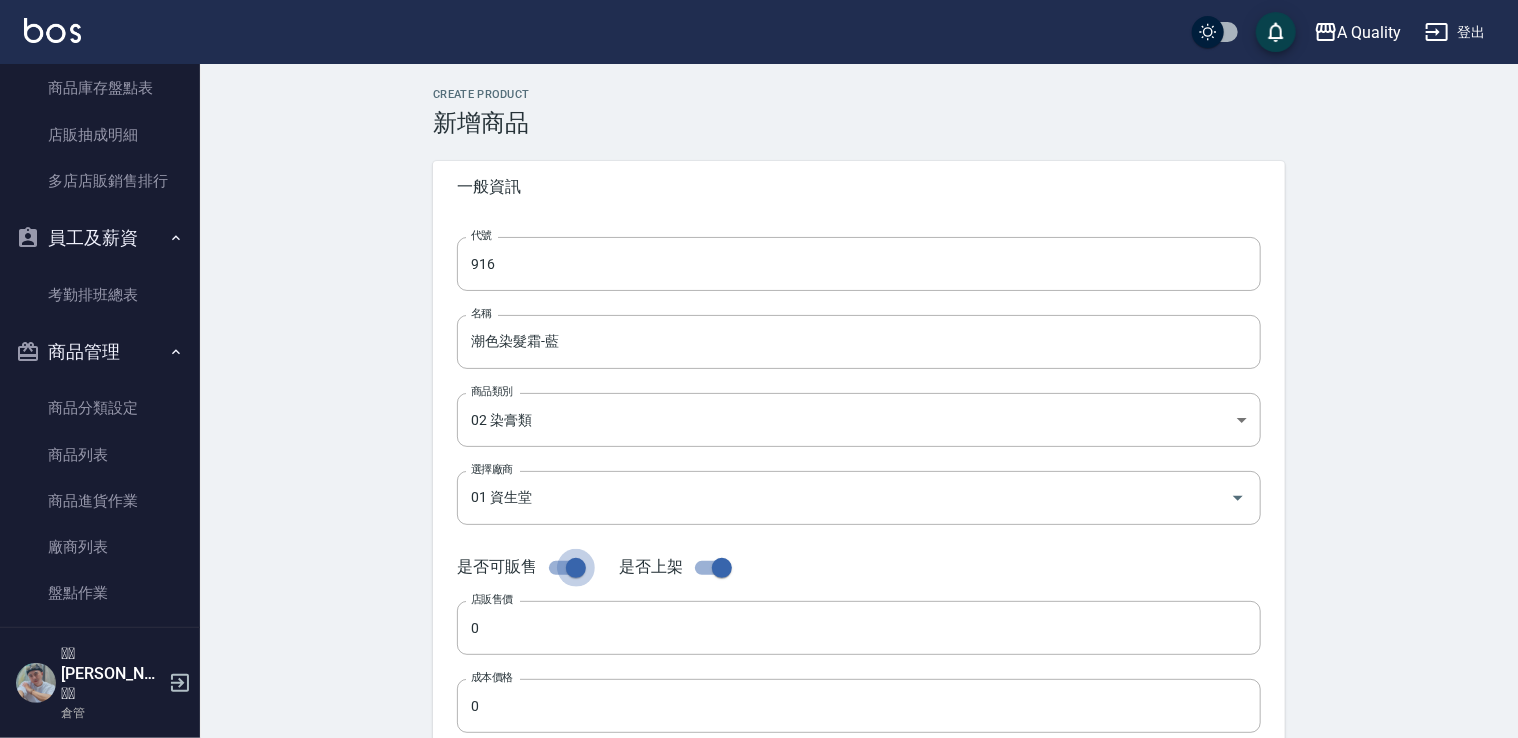 click at bounding box center (576, 568) 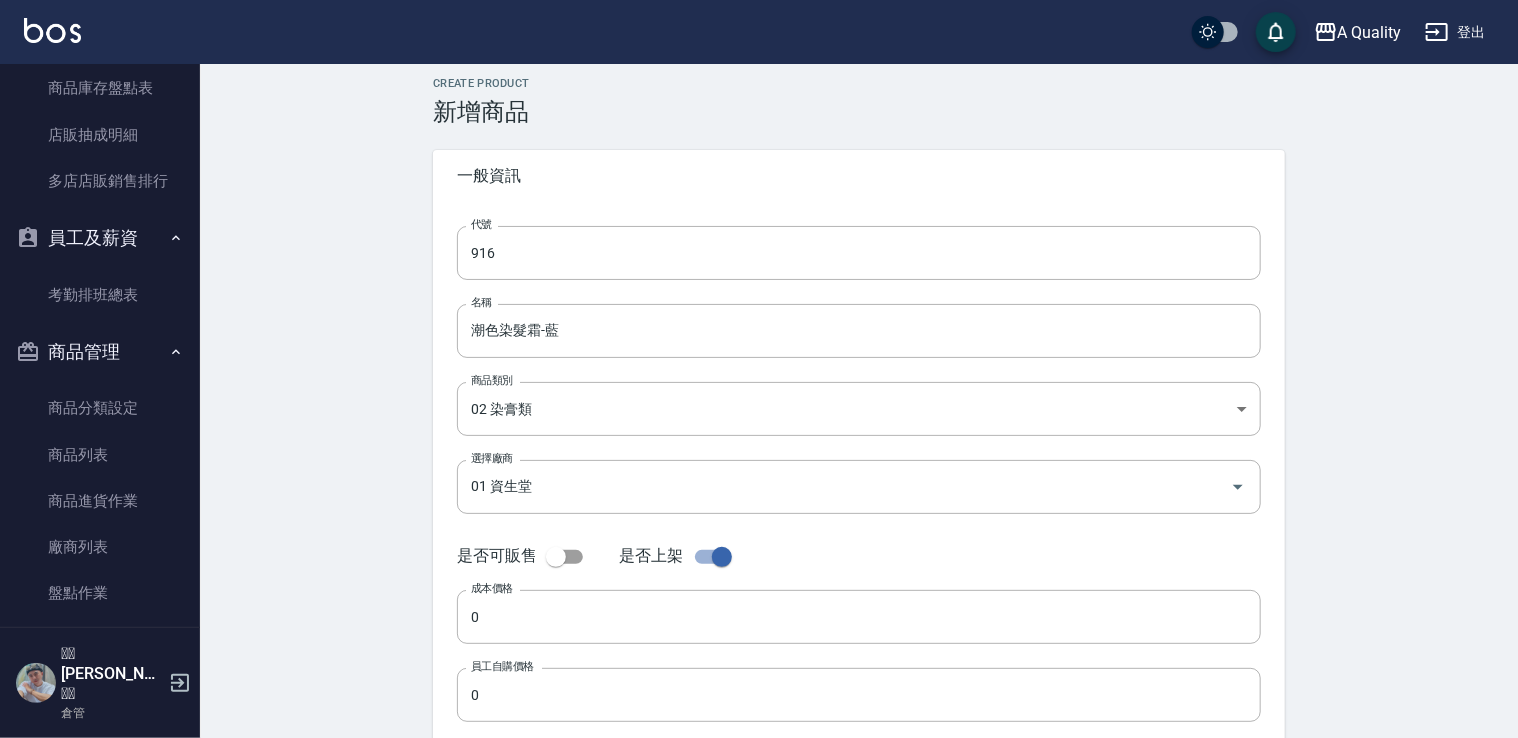 scroll, scrollTop: 100, scrollLeft: 0, axis: vertical 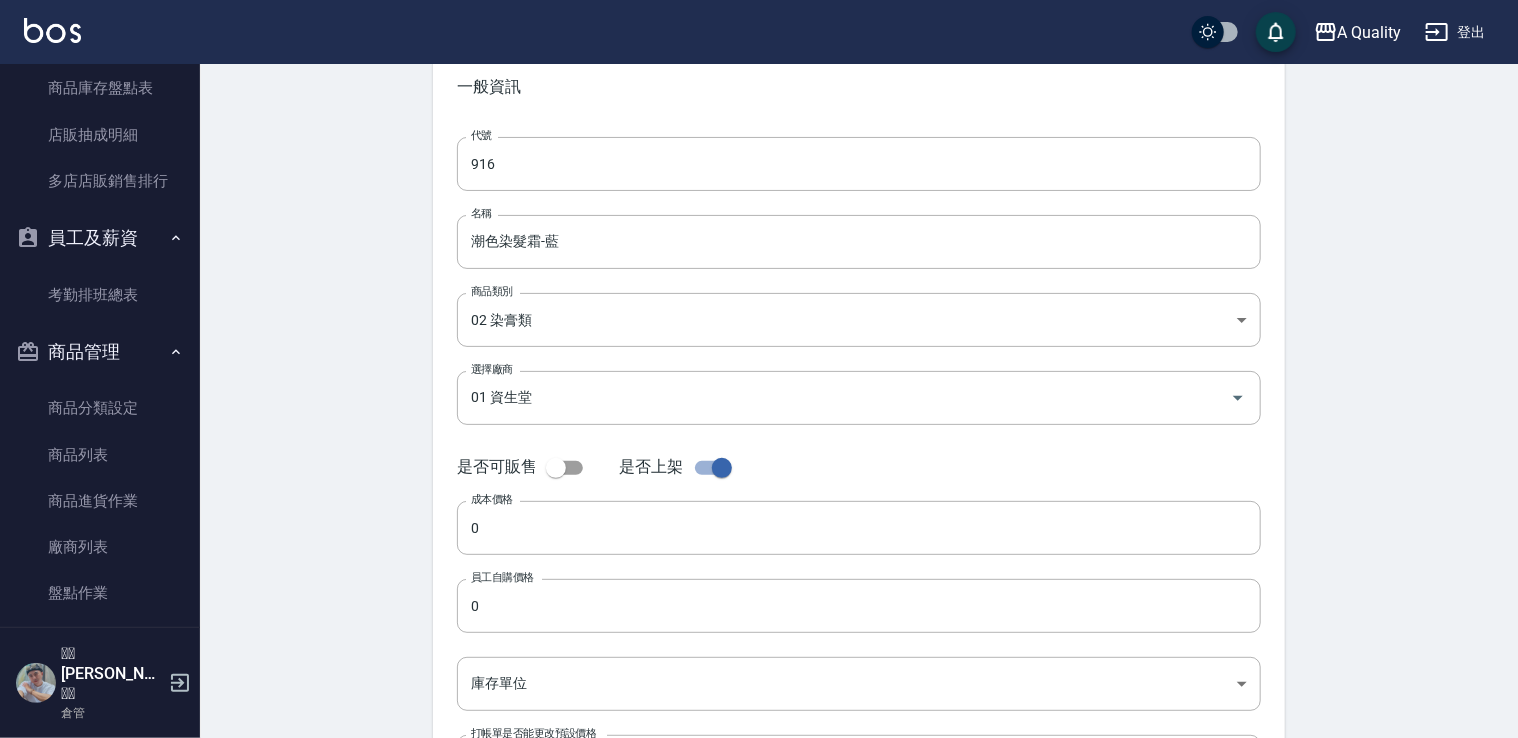 click at bounding box center (722, 468) 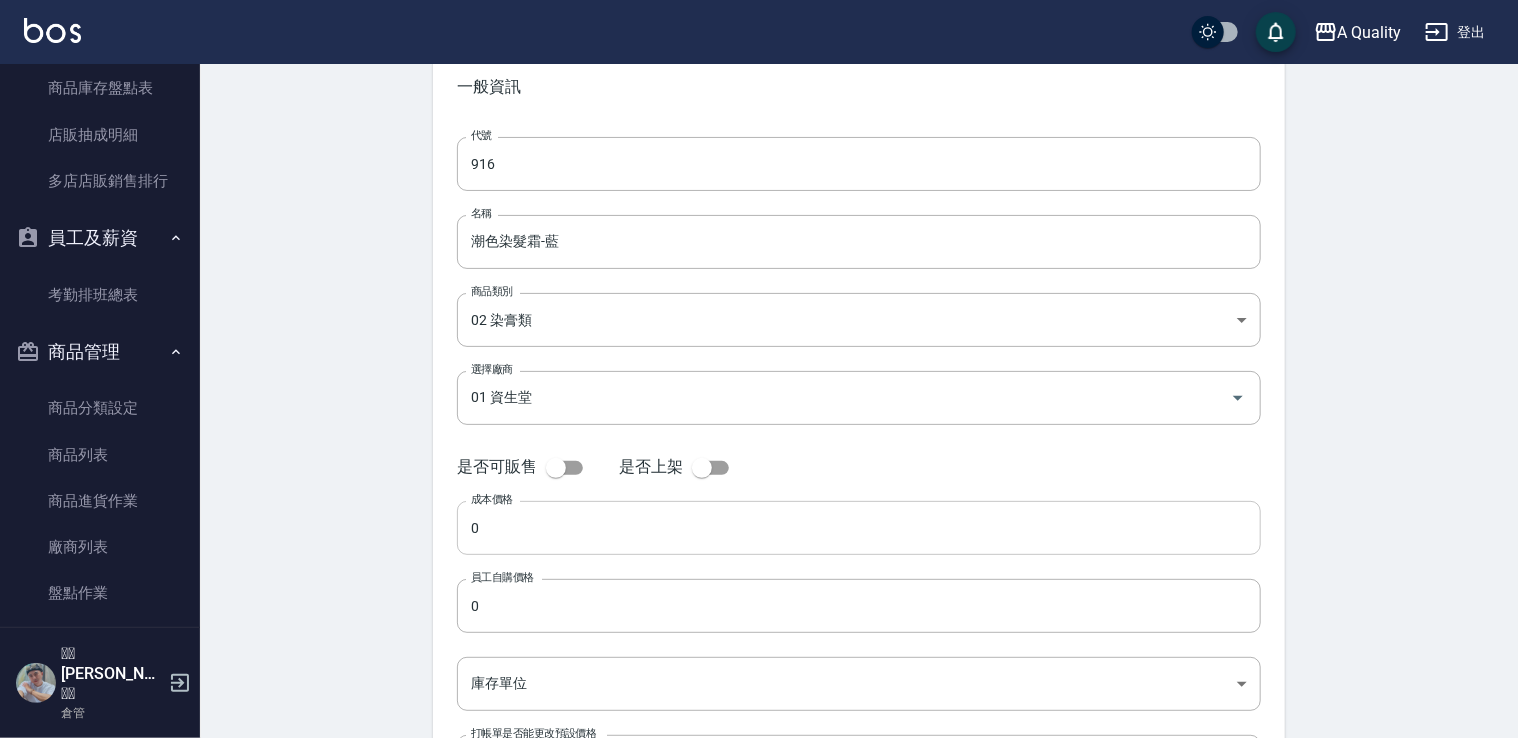 click on "0" at bounding box center [859, 528] 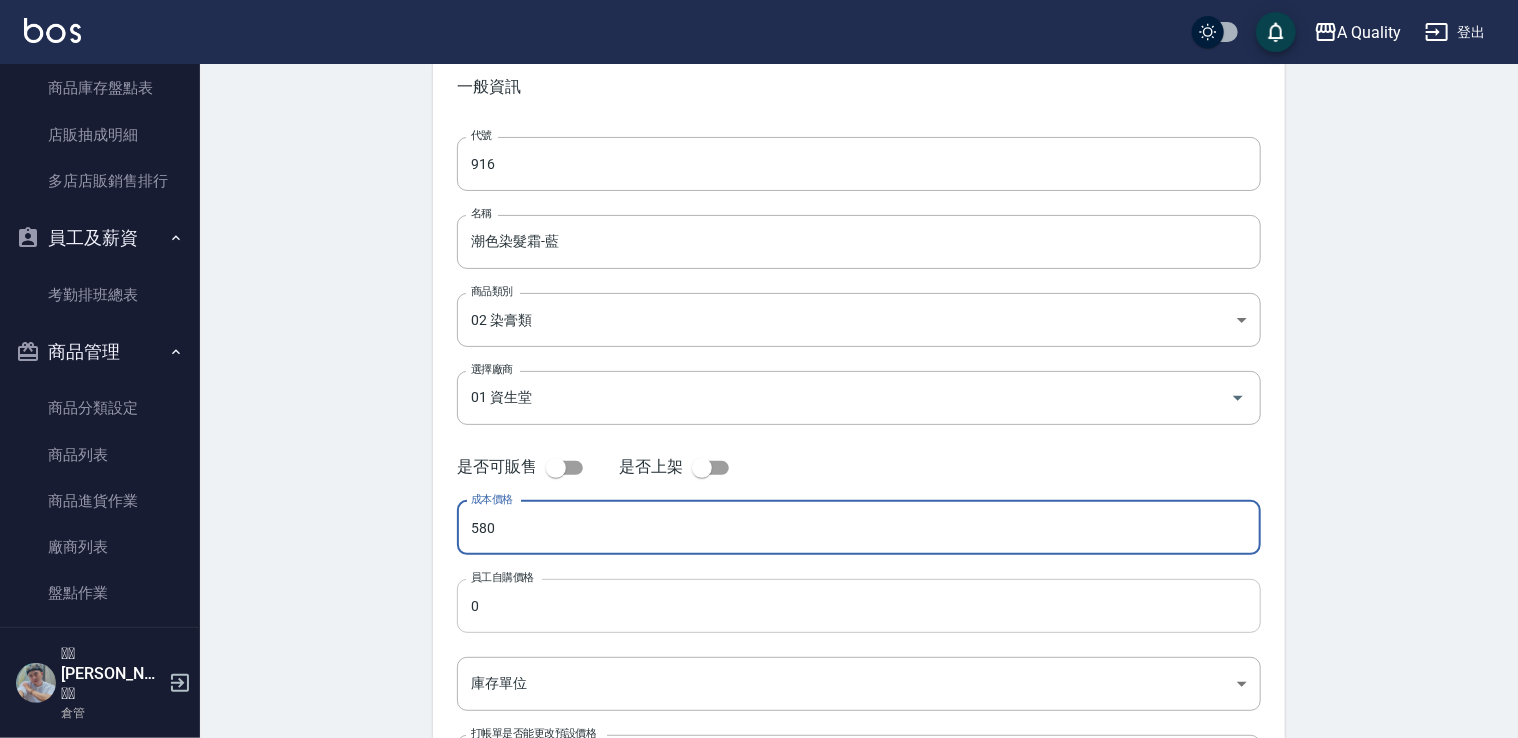 type on "580" 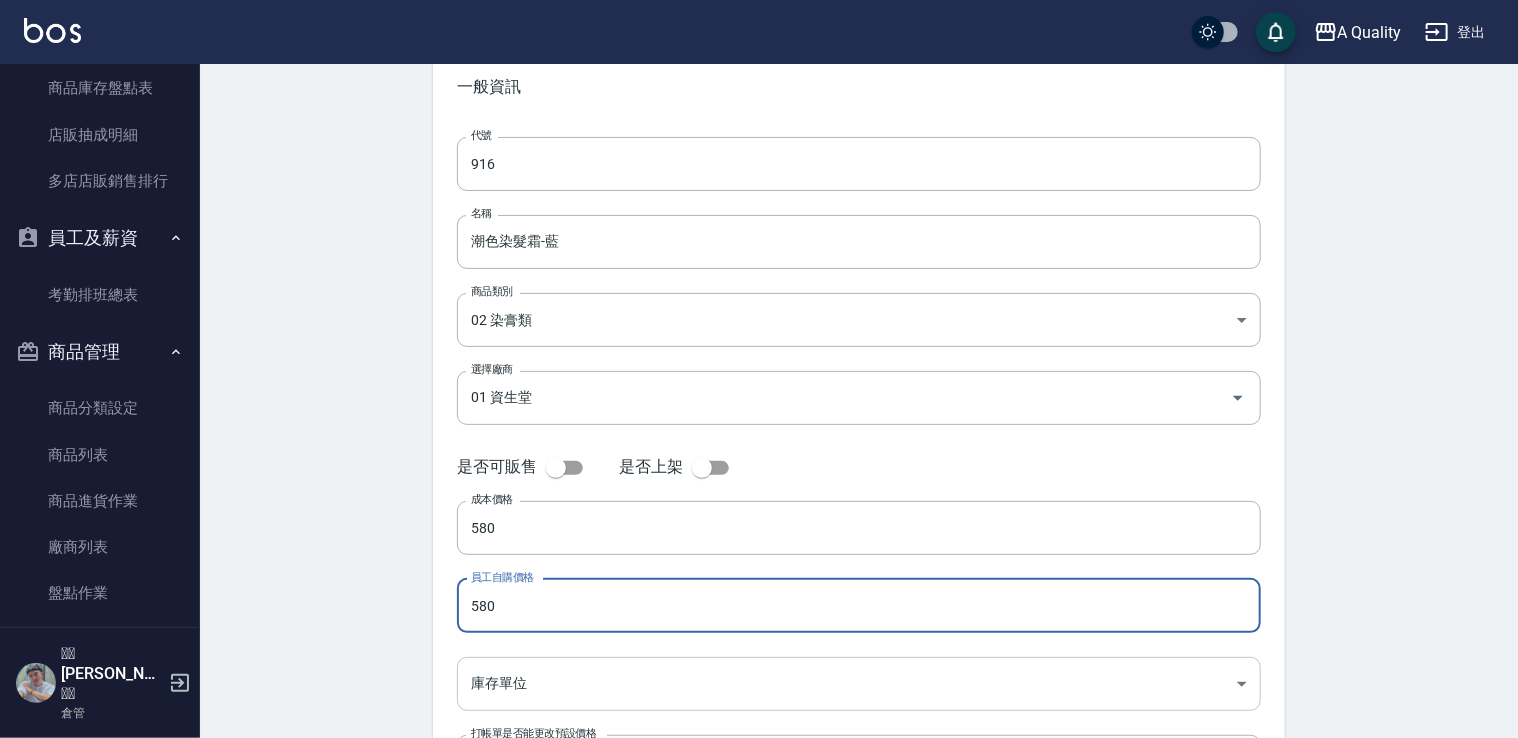 type on "580" 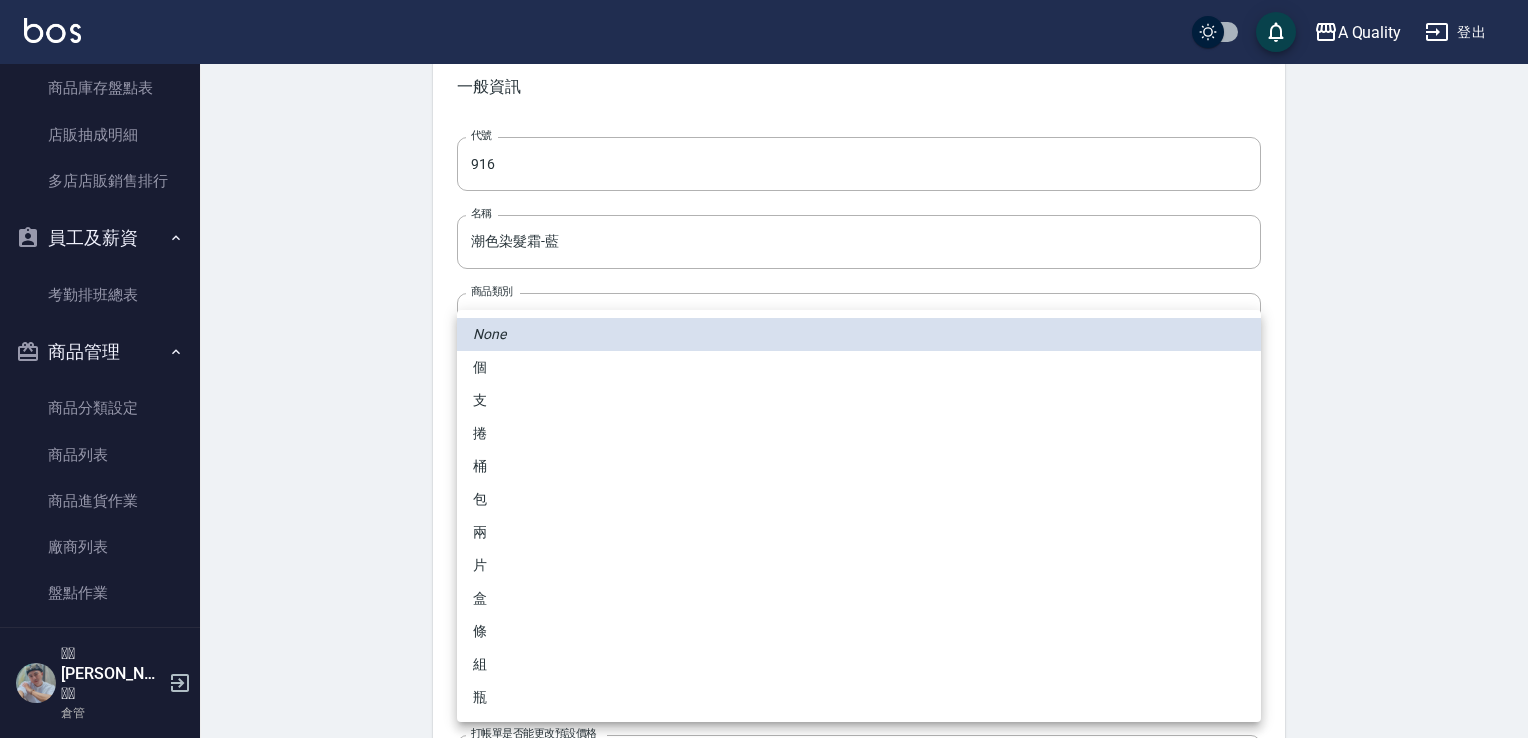 click on "A Quality 登出 櫃檯作業 打帳單 帳單列表 營業儀表板 現金收支登錄 材料自購登錄 每日結帳 報表及分析 報表目錄 店家區間累計表 全店業績分析表 商品銷售排行榜 商品消耗明細 商品進銷貨報表 商品庫存表 商品庫存盤點表 店販抽成明細 多店店販銷售排行 員工及薪資 考勤排班總表 商品管理 商品分類設定 商品列表 商品進貨作業 廠商列表 盤點作業 🫧🫧Taylor🫧🫧 倉管 Create Product 新增商品 一般資訊 代號 916 代號 名稱 潮色染髮霜-藍 名稱 商品類別 02   染膏類 8746c2f9-afdb-40a1-b7f8-7c9085764b69 商品類別 選擇廠商 01 資生堂 選擇廠商 是否可販售 是否上架 成本價格 580 成本價格 員工自購價格 580 員工自購價格 庫存單位 ​ 庫存單位 打帳單是否能更改預設價格 依系統參數設定 UNSET 打帳單是否能更改預設價格 新增 None 個 支 捲 桶 包 兩 片 盒 條 組 瓶" at bounding box center (764, 411) 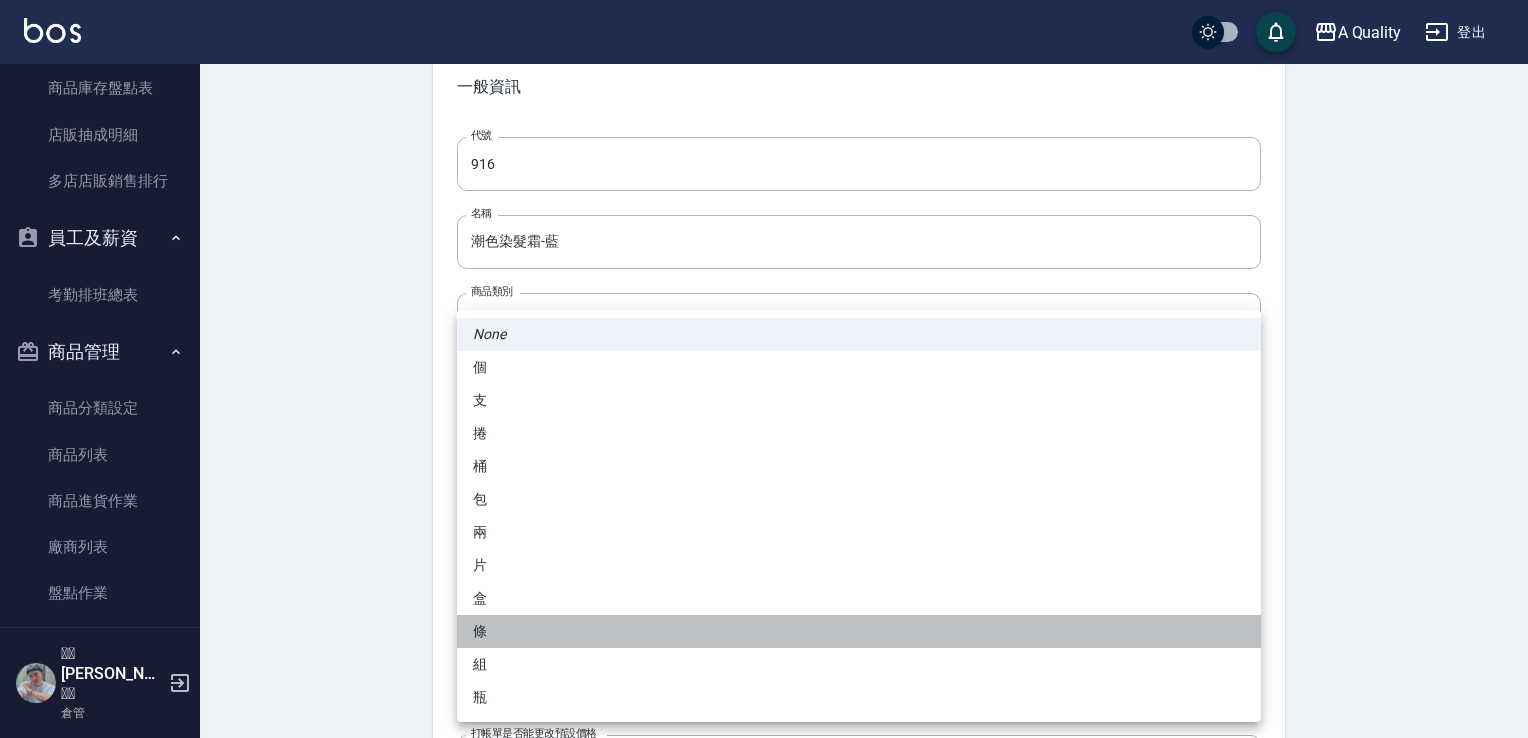 click on "條" at bounding box center [859, 631] 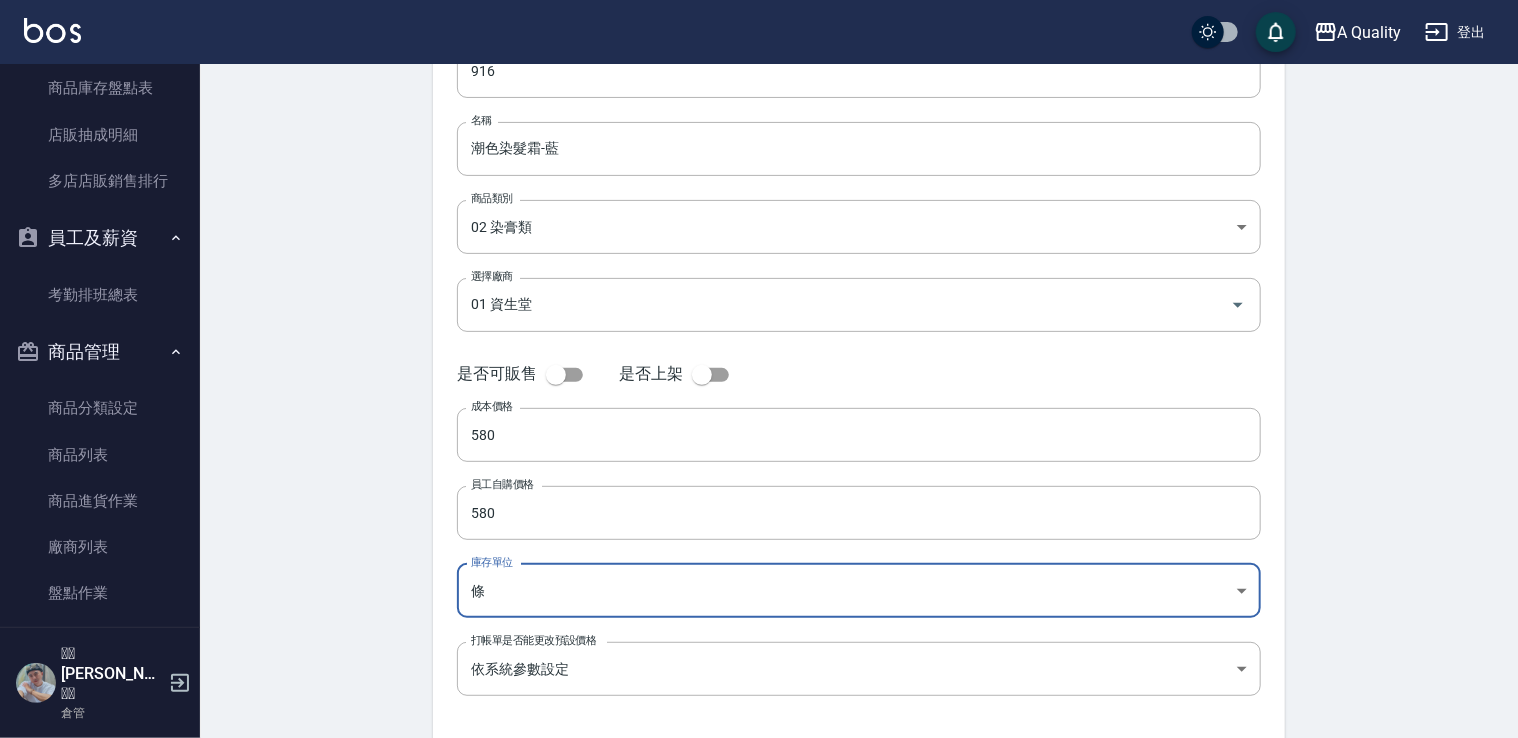 scroll, scrollTop: 283, scrollLeft: 0, axis: vertical 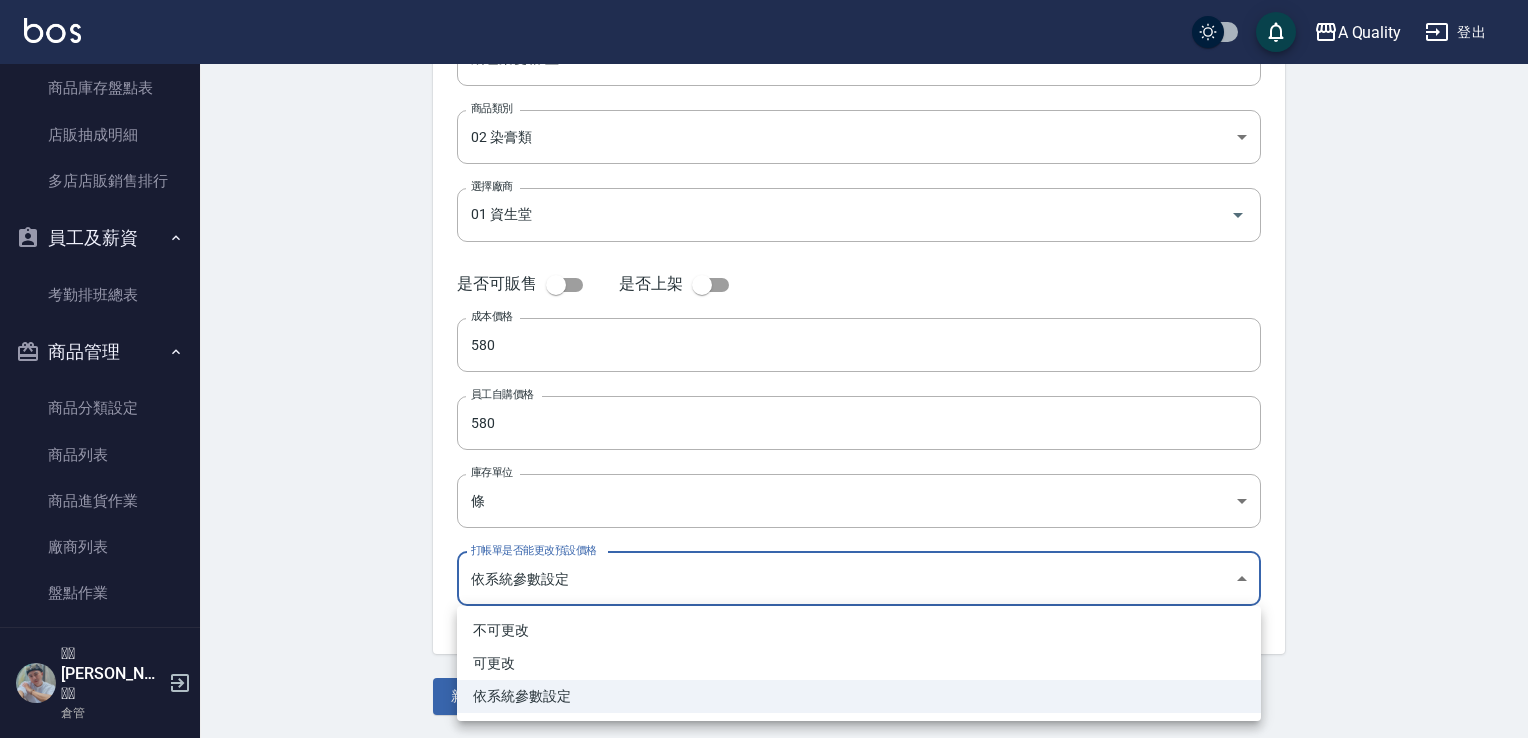 click on "A Quality 登出 櫃檯作業 打帳單 帳單列表 營業儀表板 現金收支登錄 材料自購登錄 每日結帳 報表及分析 報表目錄 店家區間累計表 全店業績分析表 商品銷售排行榜 商品消耗明細 商品進銷貨報表 商品庫存表 商品庫存盤點表 店販抽成明細 多店店販銷售排行 員工及薪資 考勤排班總表 商品管理 商品分類設定 商品列表 商品進貨作業 廠商列表 盤點作業 🫧🫧Taylor🫧🫧 倉管 Create Product 新增商品 一般資訊 代號 916 代號 名稱 潮色染髮霜-藍 名稱 商品類別 02   染膏類 8746c2f9-afdb-40a1-b7f8-7c9085764b69 商品類別 選擇廠商 01 資生堂 選擇廠商 是否可販售 是否上架 成本價格 580 成本價格 員工自購價格 580 員工自購價格 庫存單位 條 條 庫存單位 打帳單是否能更改預設價格 依系統參數設定 UNSET 打帳單是否能更改預設價格 新增 不可更改 可更改 依系統參數設定" at bounding box center [764, 228] 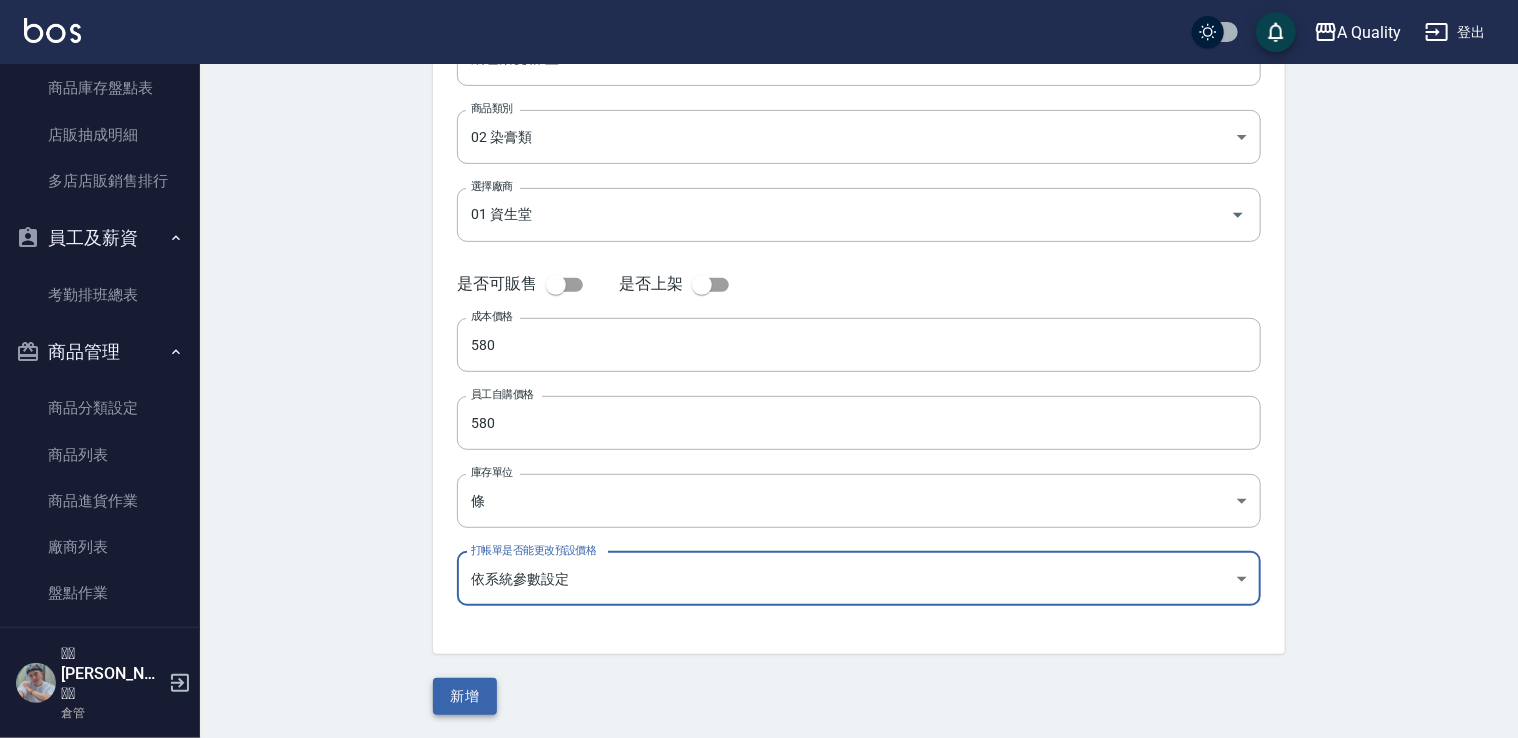 click on "新增" at bounding box center [465, 696] 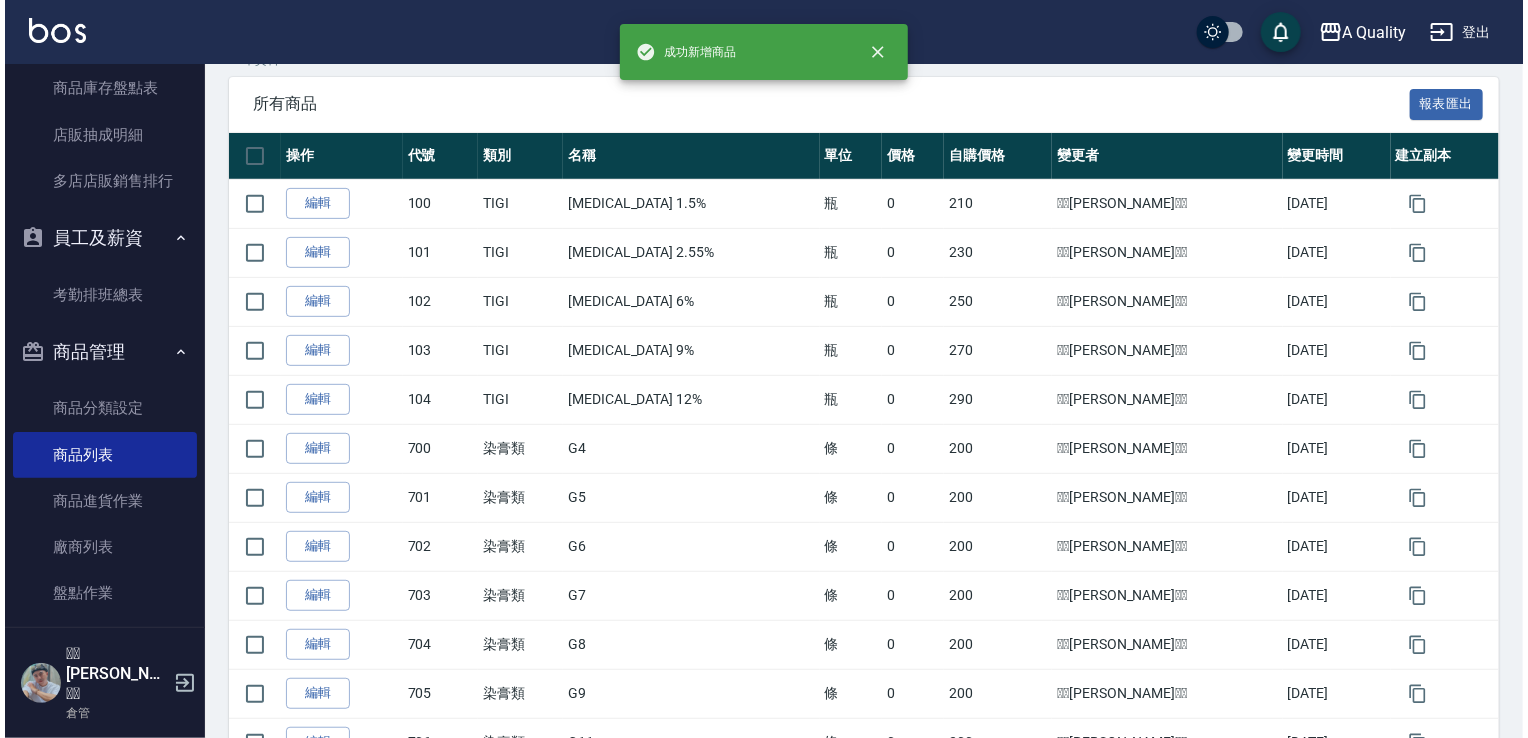 scroll, scrollTop: 0, scrollLeft: 0, axis: both 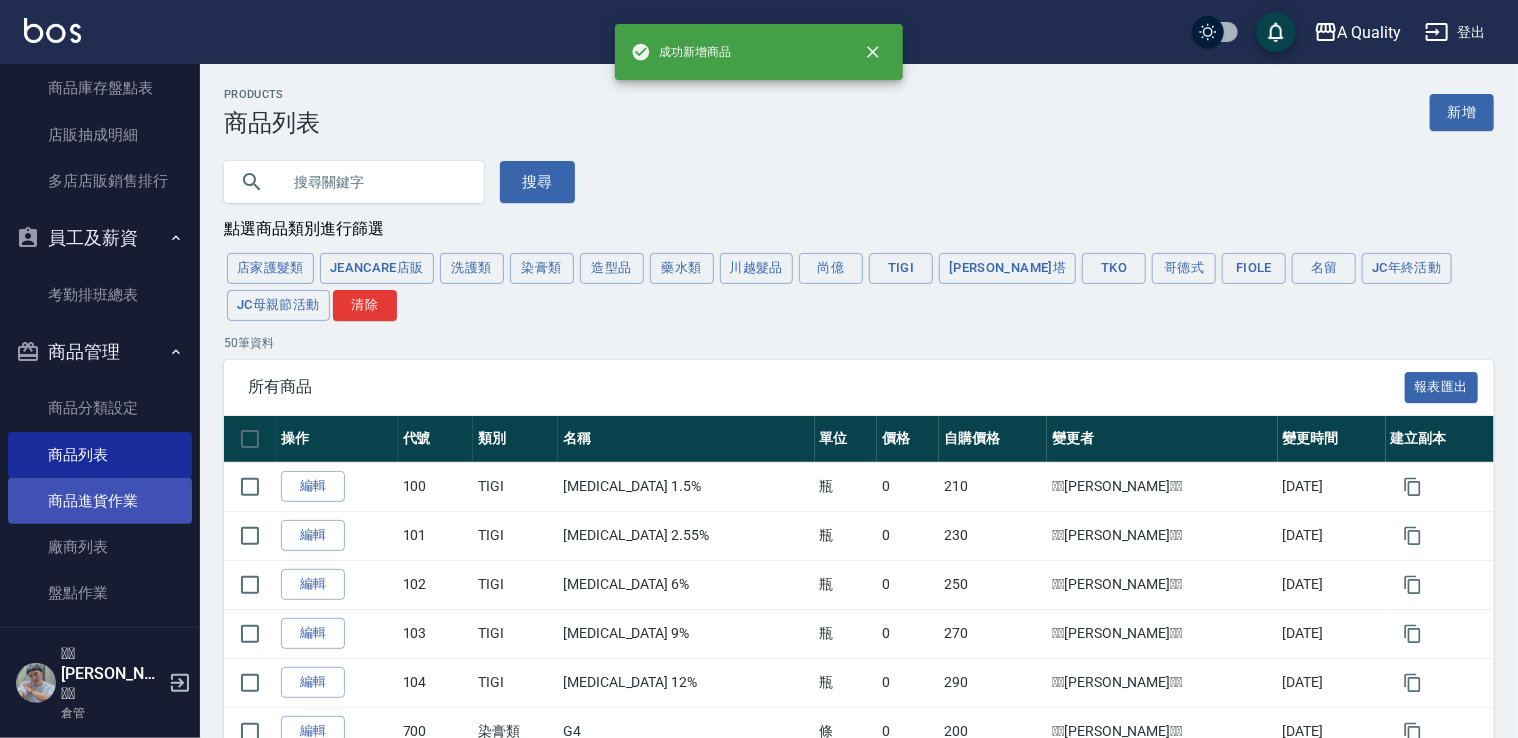 click on "商品進貨作業" at bounding box center [100, 501] 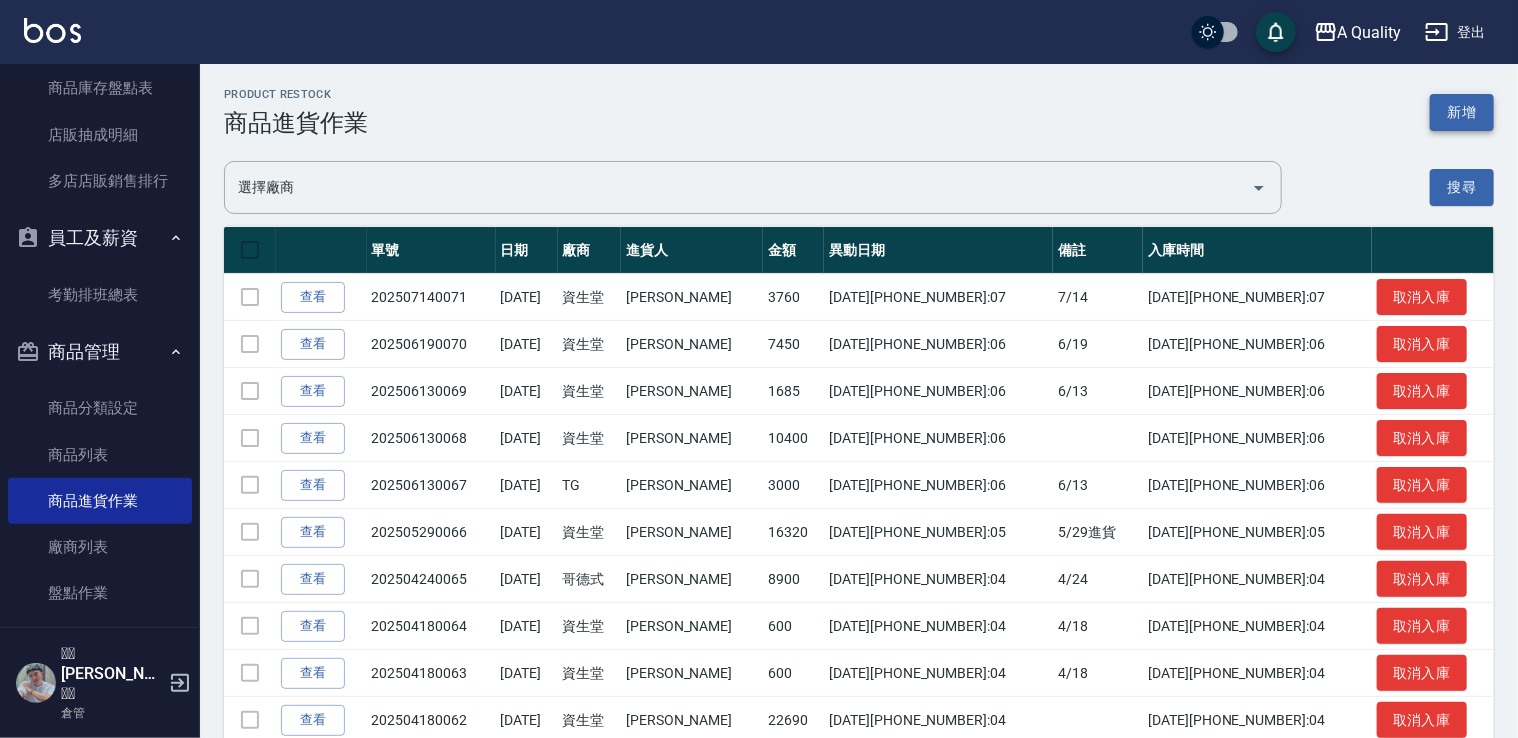 click on "新增" at bounding box center (1462, 112) 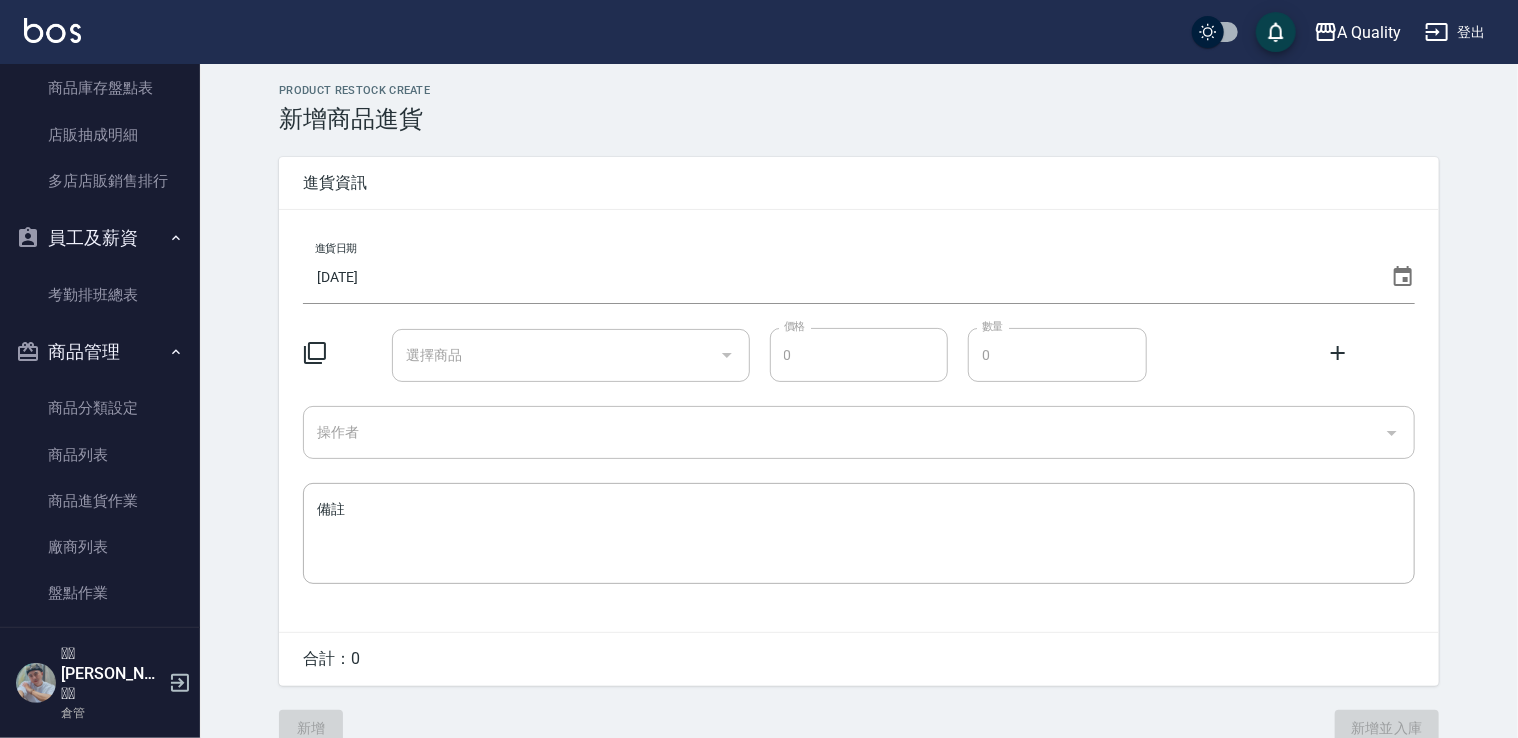 click 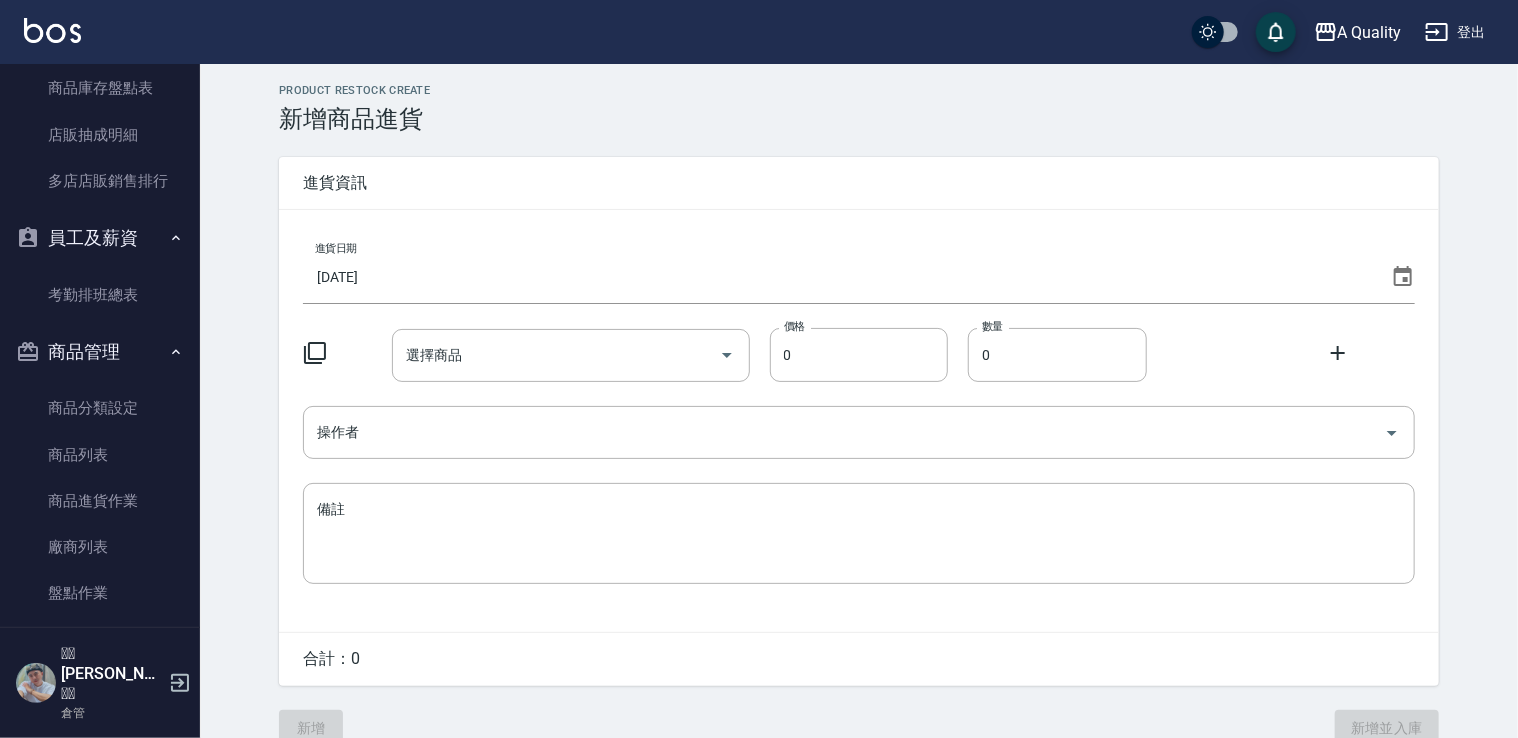 click 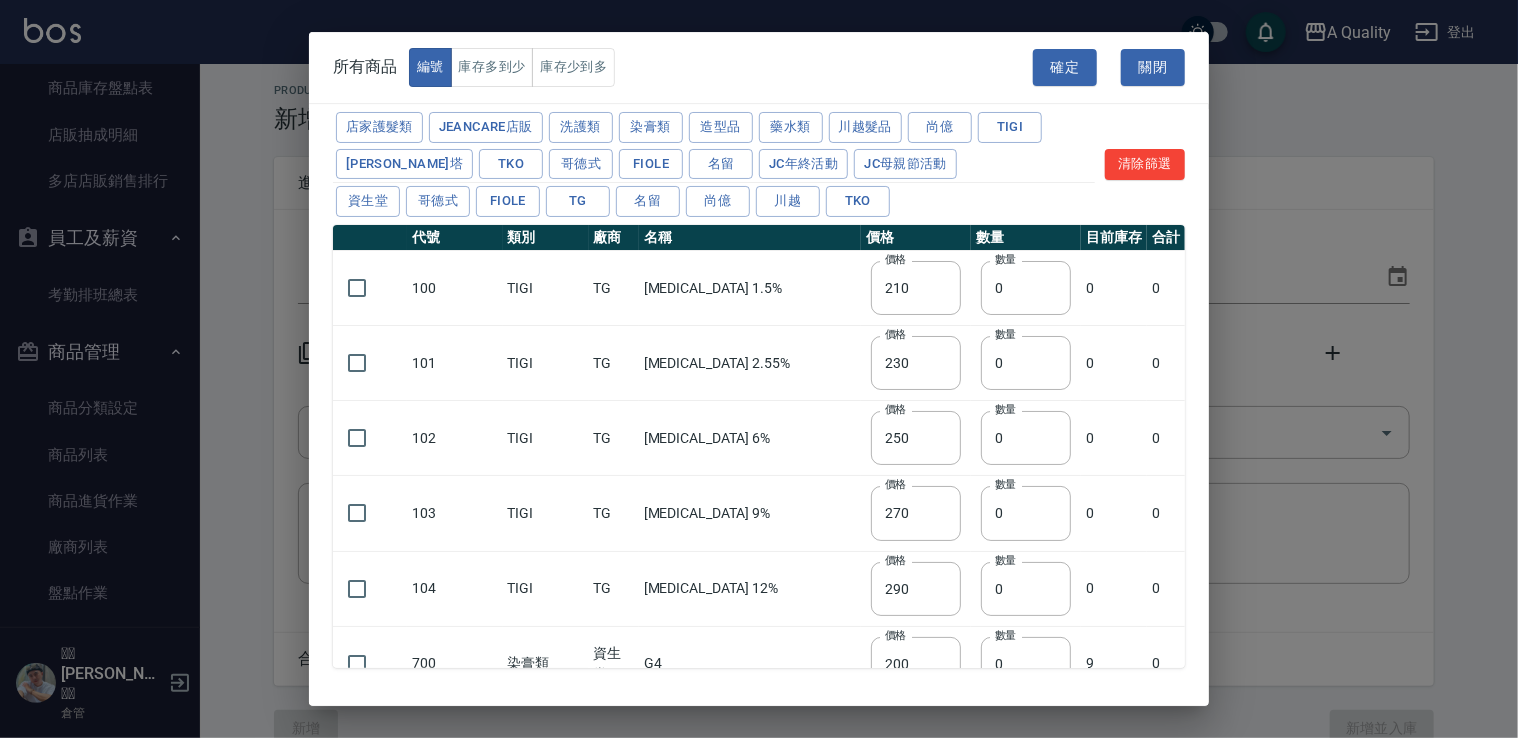 click on "店家護髮類 JeanCare店販 洗護類 染膏類 造型品 藥水類 川越髮品 尚億 TIGI 蕾娜塔 TKO 哥德式 FIOLE 名留 JC年終活動 JC母親節活動 資生堂 哥德式 FIOLE TG 名留 尚億 川越 TKO 清除篩選 代號 類別 廠商 名稱 價格 數量 目前庫存 合計 100 TIGI TG Hydrogen peroxide 1.5% 價格 210 價格 數量 0 數量 0 0 101 TIGI TG Hydrogen peroxide 2.55%  價格 230 價格 數量 0 數量 0 0 102 TIGI TG Hydrogen peroxide 6% 價格 250 價格 數量 0 數量 0 0 103 TIGI TG Hydrogen peroxide 9% 價格 270 價格 數量 0 數量 0 0 104 TIGI TG Hydrogen peroxide 12% 價格 290 價格 數量 0 數量 0 0 700 染膏類 資生堂 G4 價格 200 價格 數量 0 數量 9 0 701 染膏類 資生堂 G5 價格 200 價格 數量 0 數量 11 0 702 染膏類 資生堂 G6 價格 200 價格 數量 0 數量 4 0 703 染膏類 資生堂 G7 價格 200 價格 數量 0 數量 6 0 704 染膏類 資生堂 G8 價格 200 價格 數量 0 數量 13 0 705 染膏類 資生堂 G9 價格 200 0" at bounding box center [759, 400] 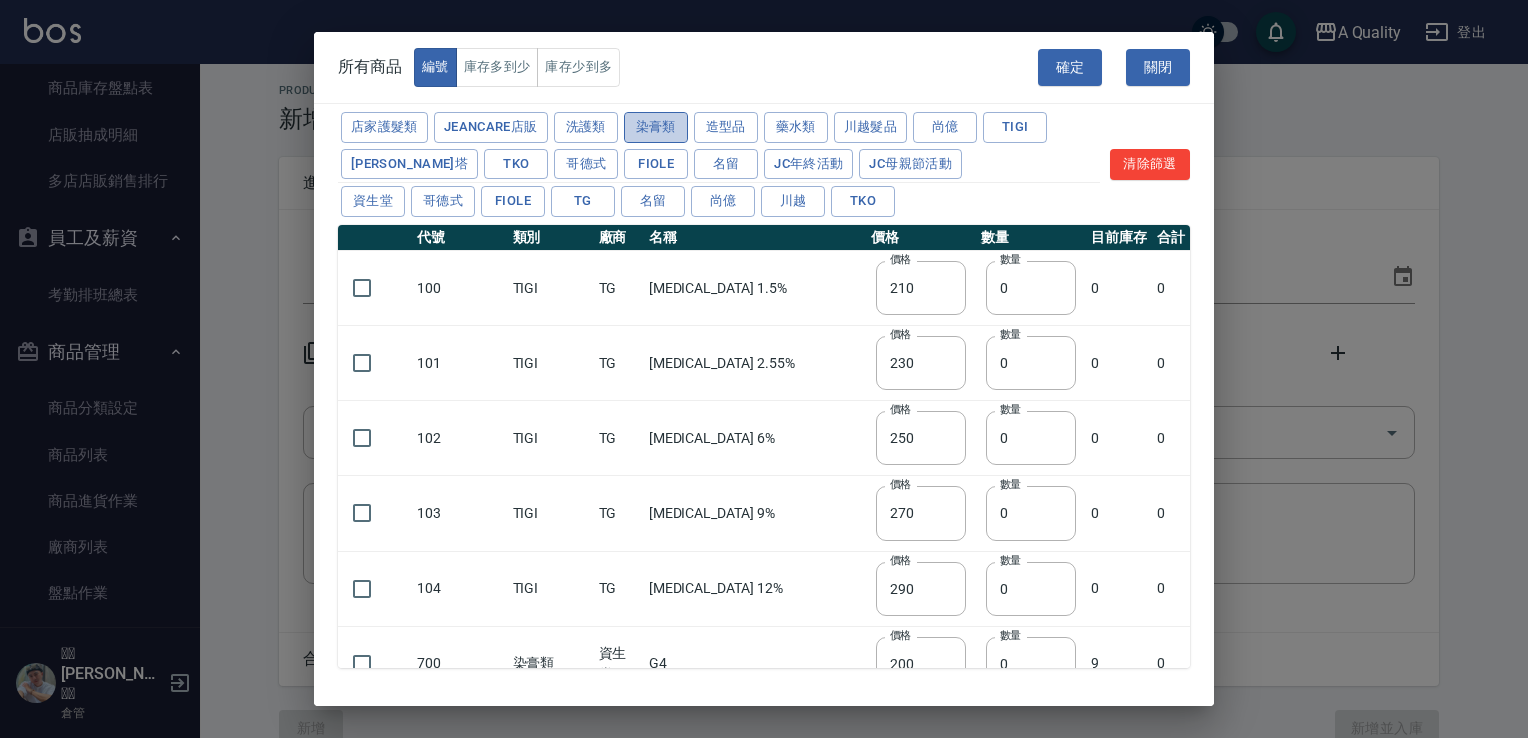 click on "染膏類" at bounding box center [656, 127] 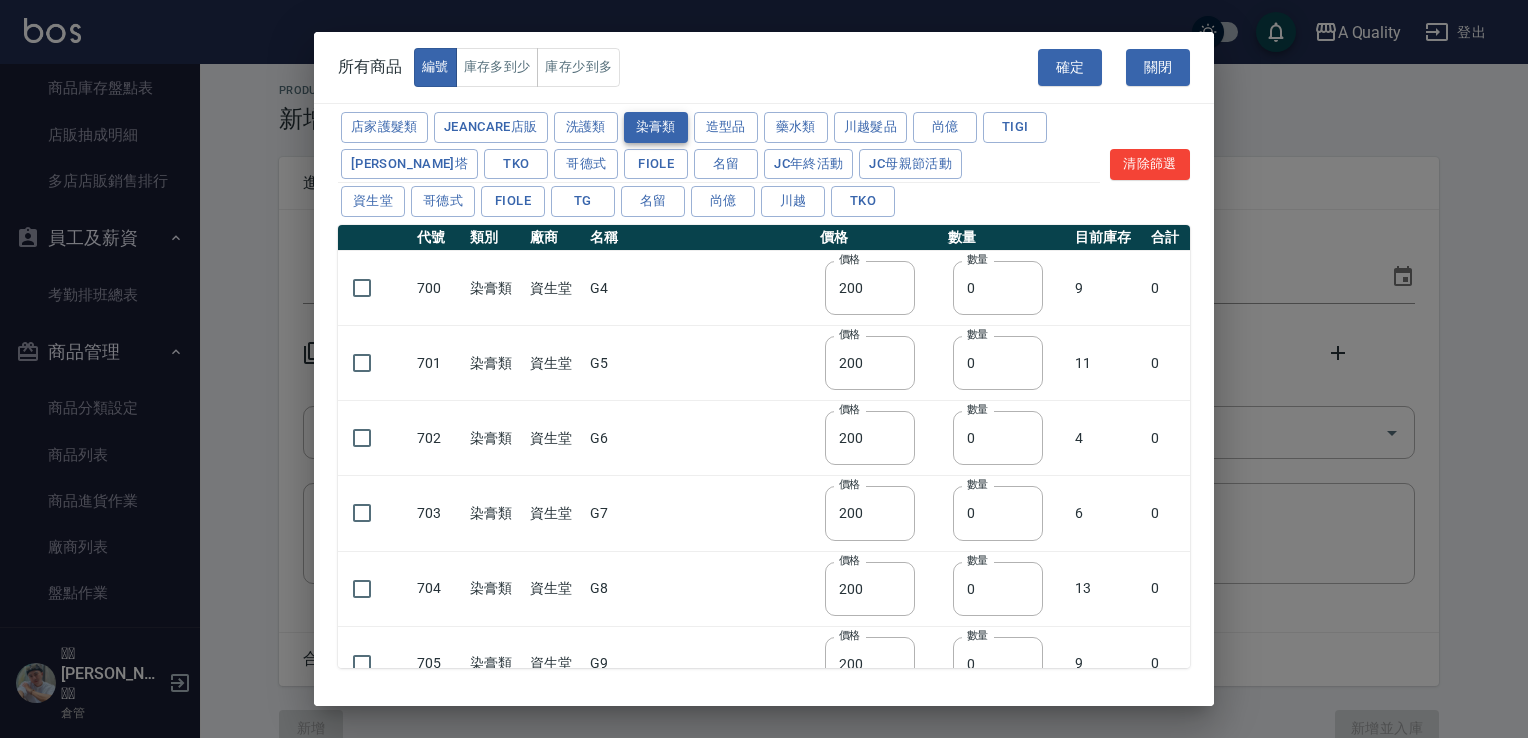 type on "200" 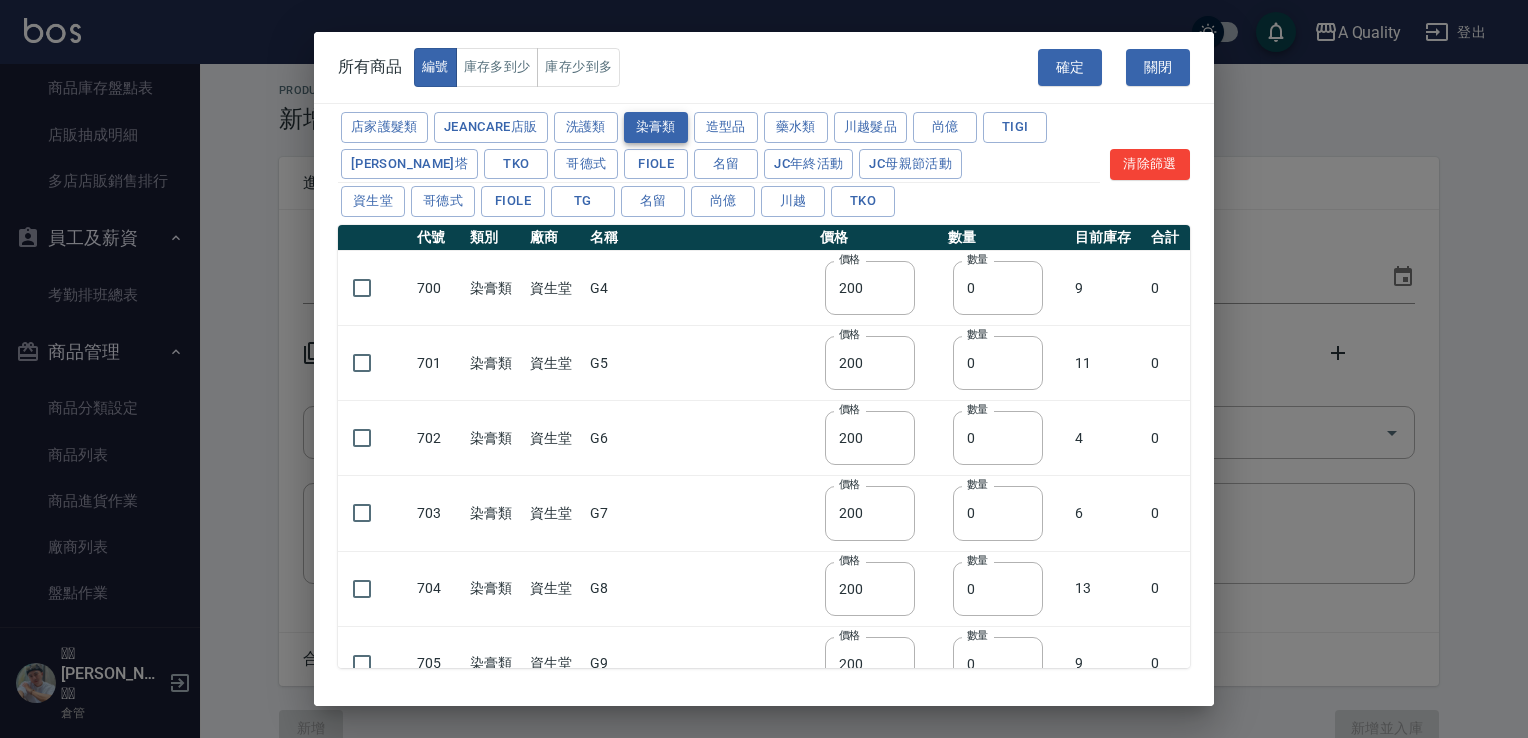 type on "990" 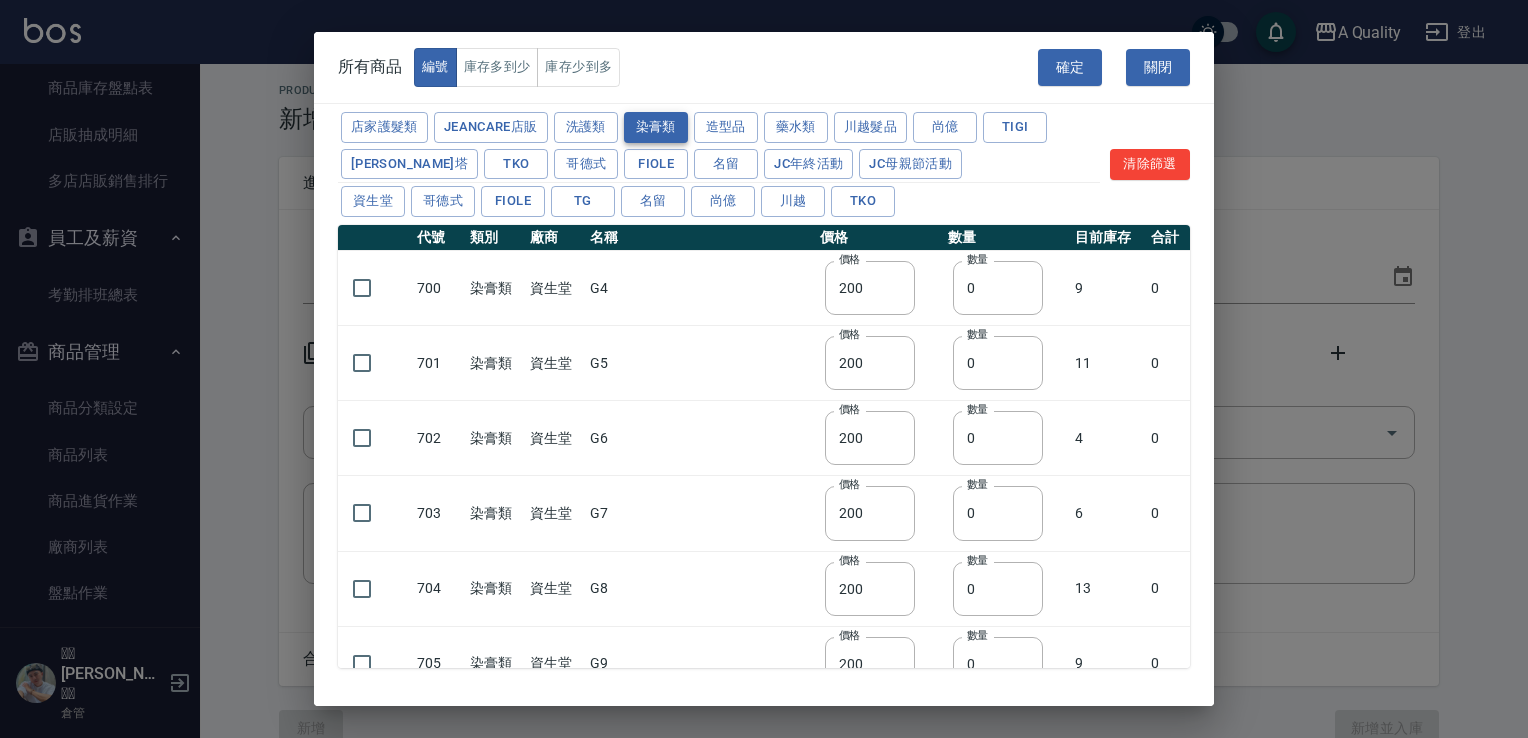 type on "360" 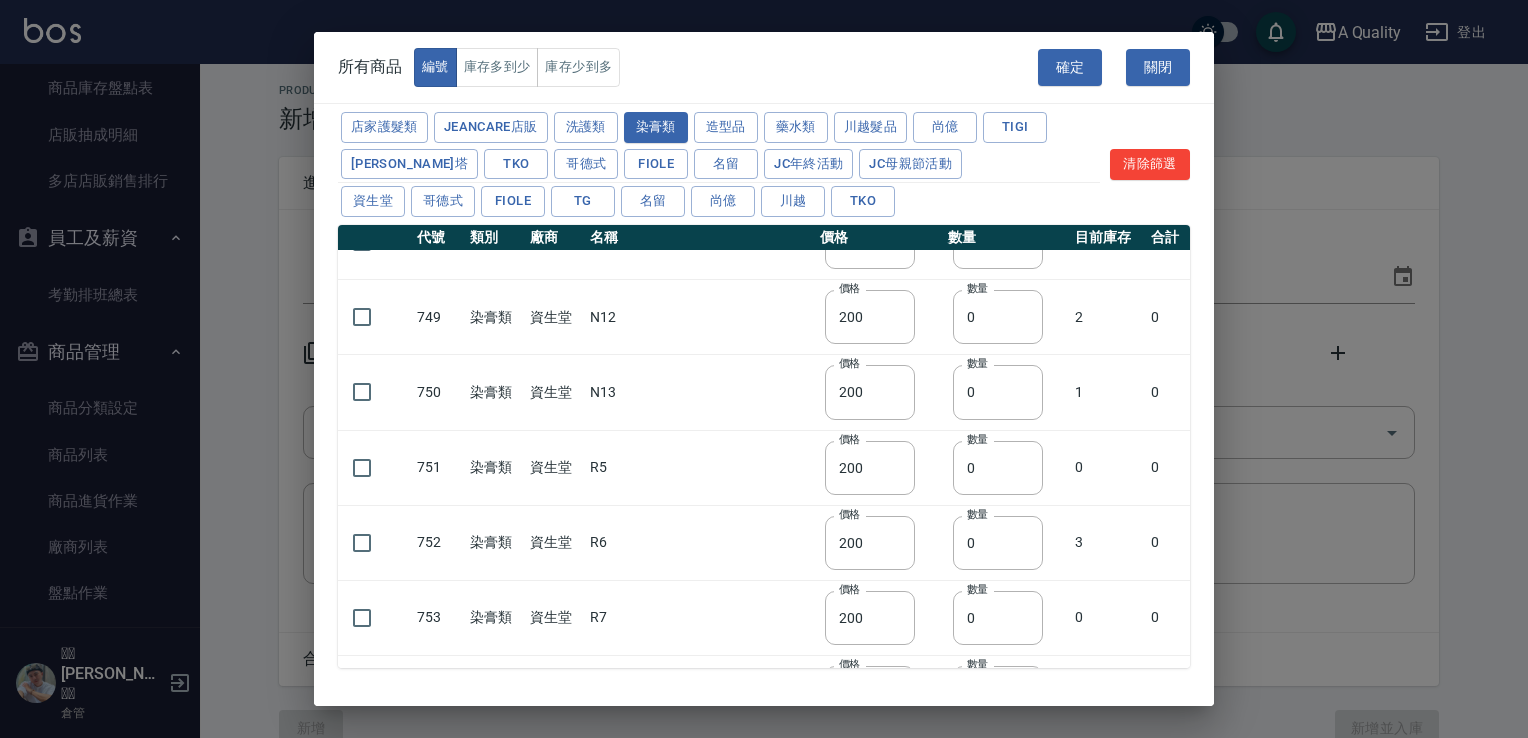 scroll, scrollTop: 3800, scrollLeft: 0, axis: vertical 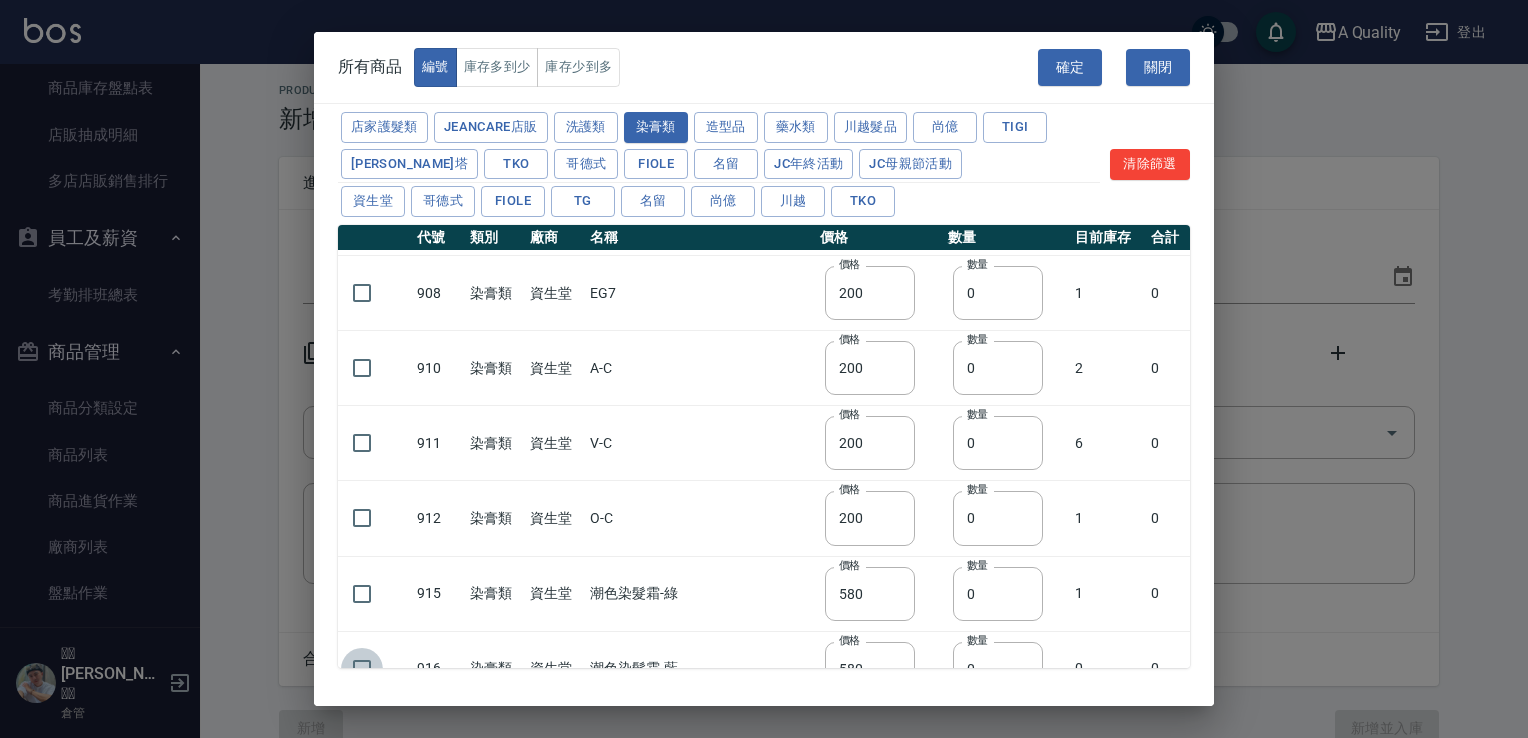 click at bounding box center [362, 669] 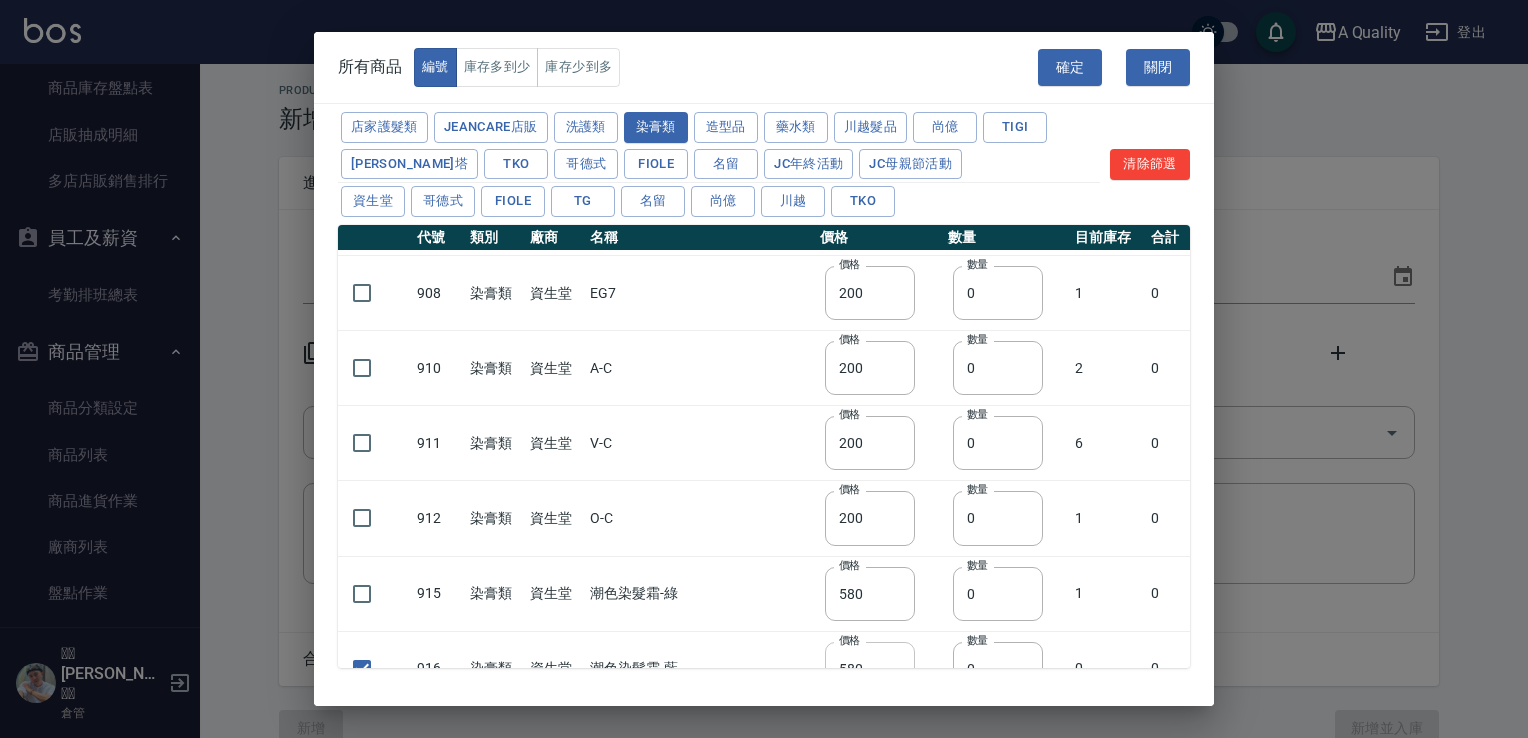 drag, startPoint x: 968, startPoint y: 638, endPoint x: 859, endPoint y: 645, distance: 109.22454 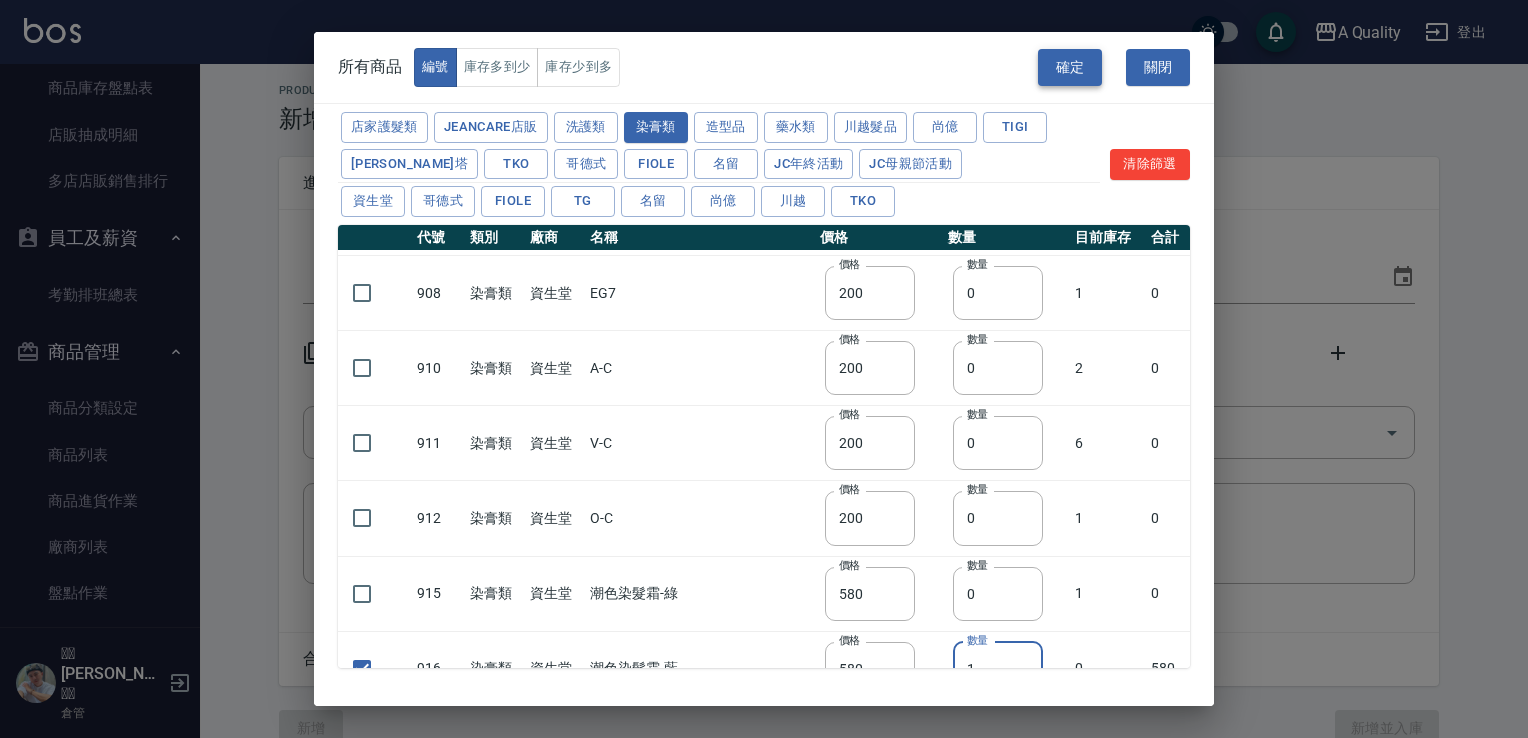 type on "1" 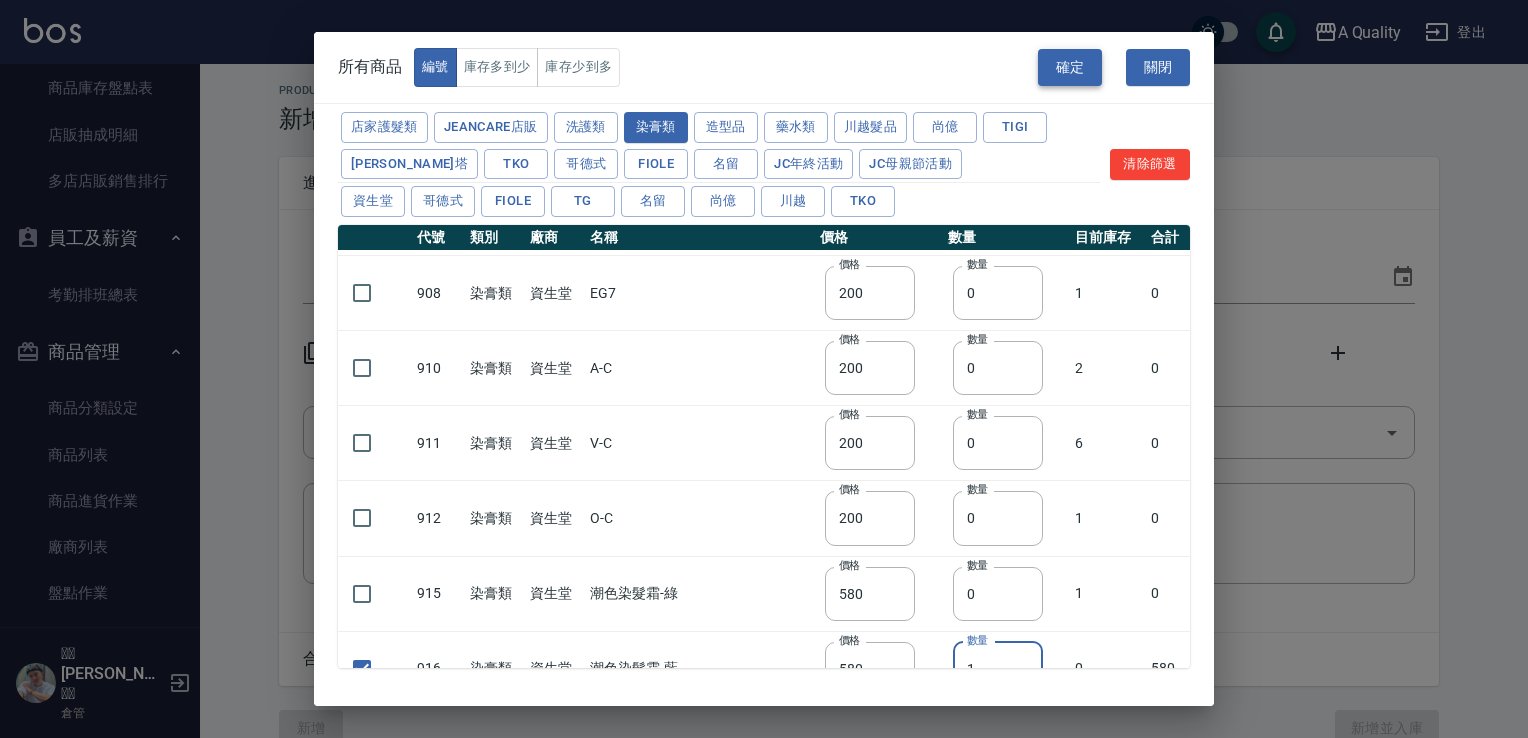 click on "確定" at bounding box center [1070, 67] 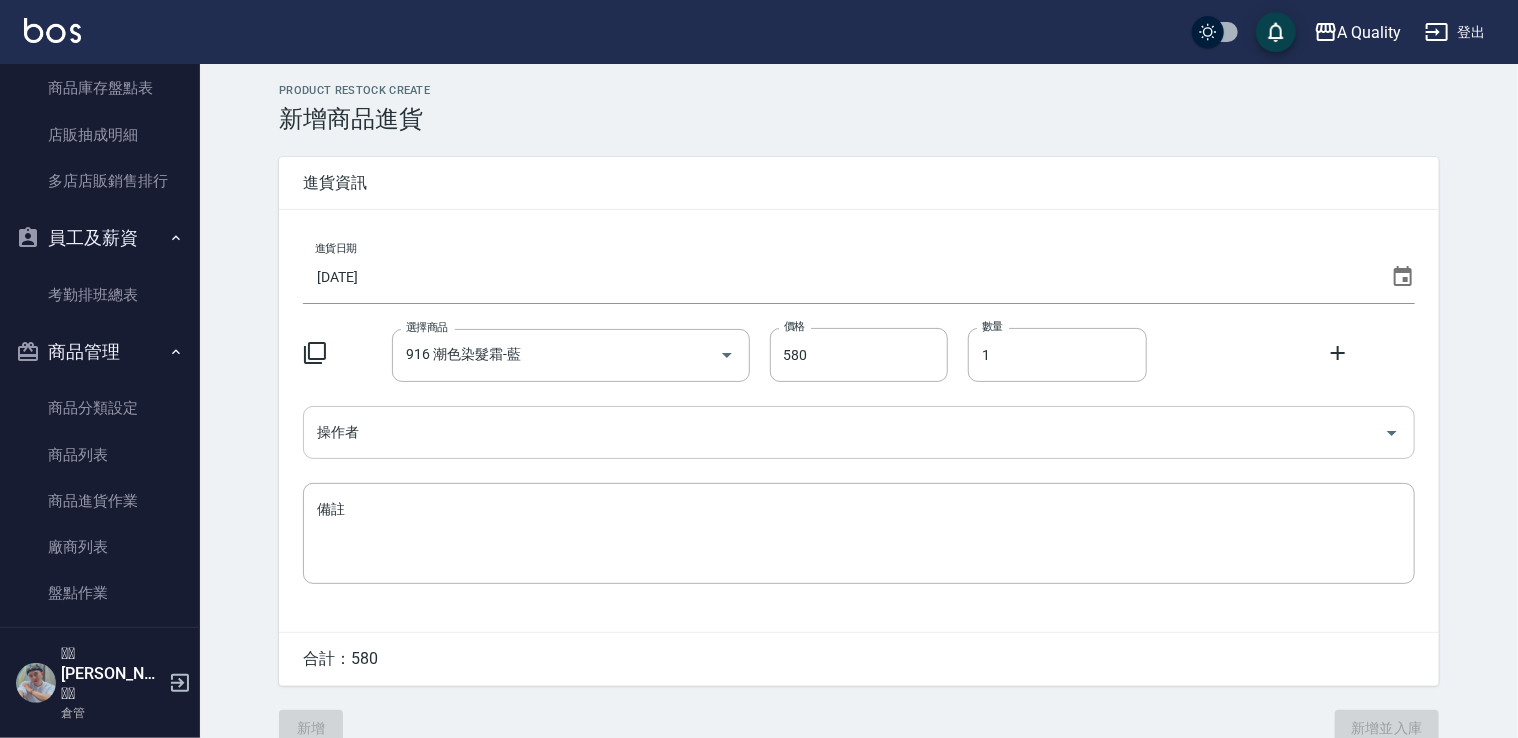 click on "操作者" at bounding box center (844, 432) 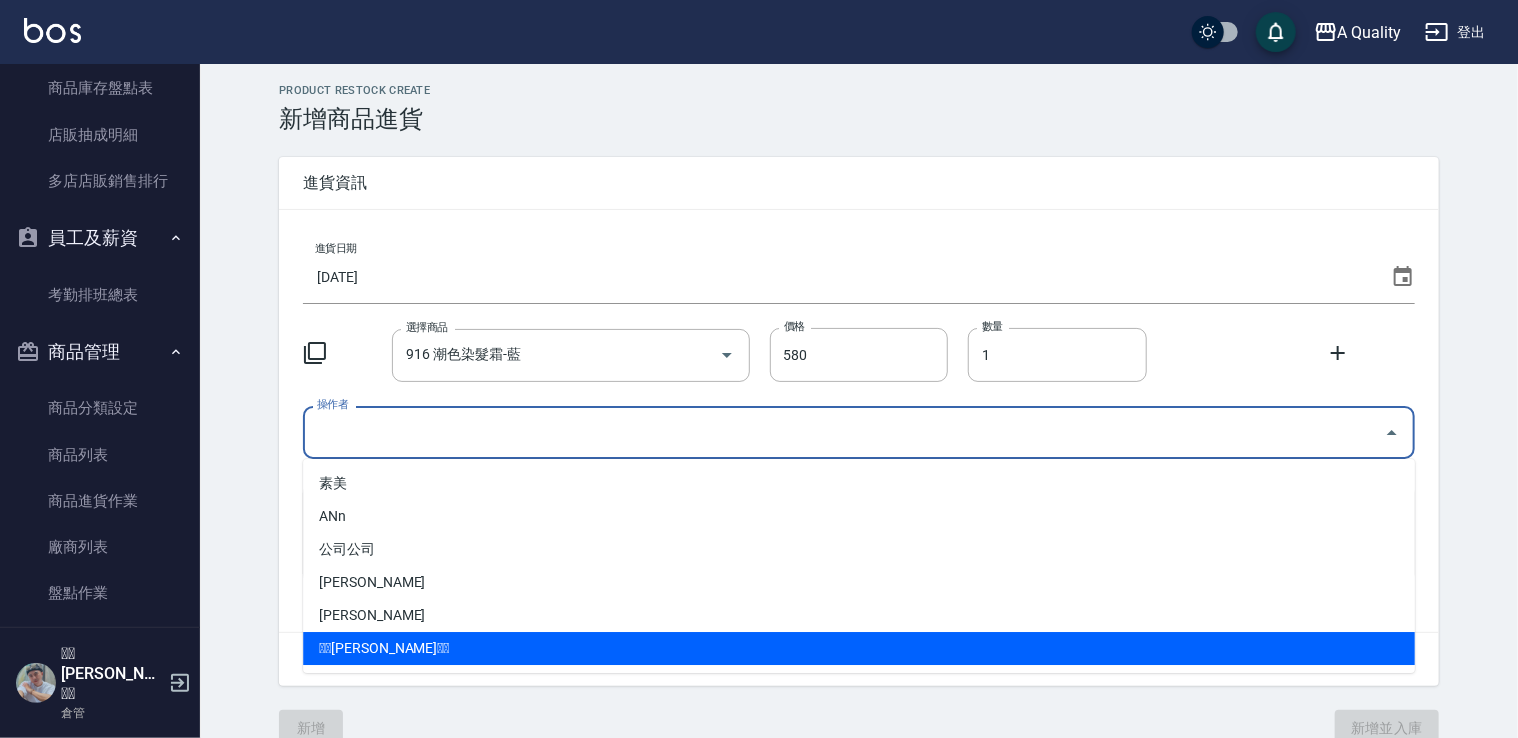 click on "🫧🫧[PERSON_NAME]🫧🫧" at bounding box center [859, 648] 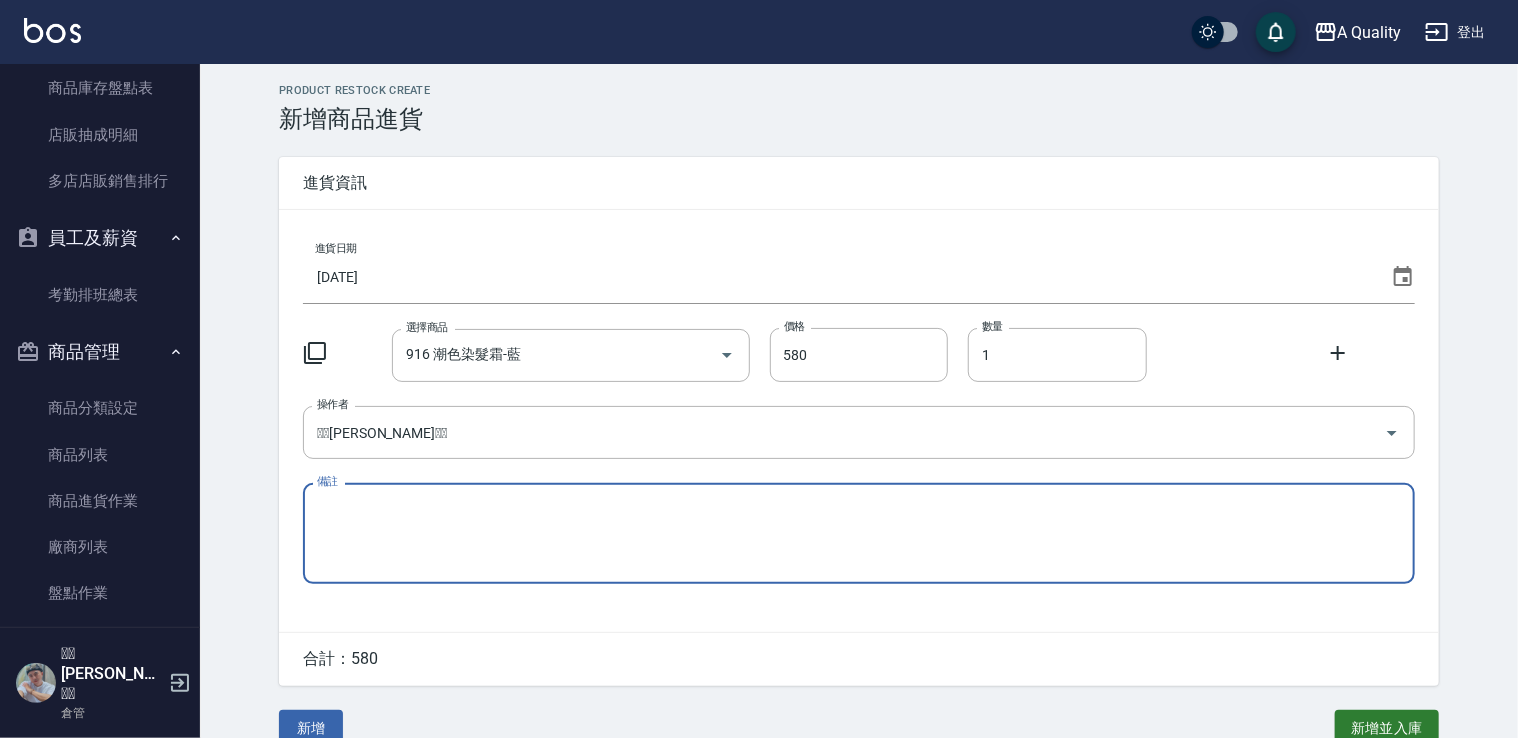 click on "備註" at bounding box center (859, 534) 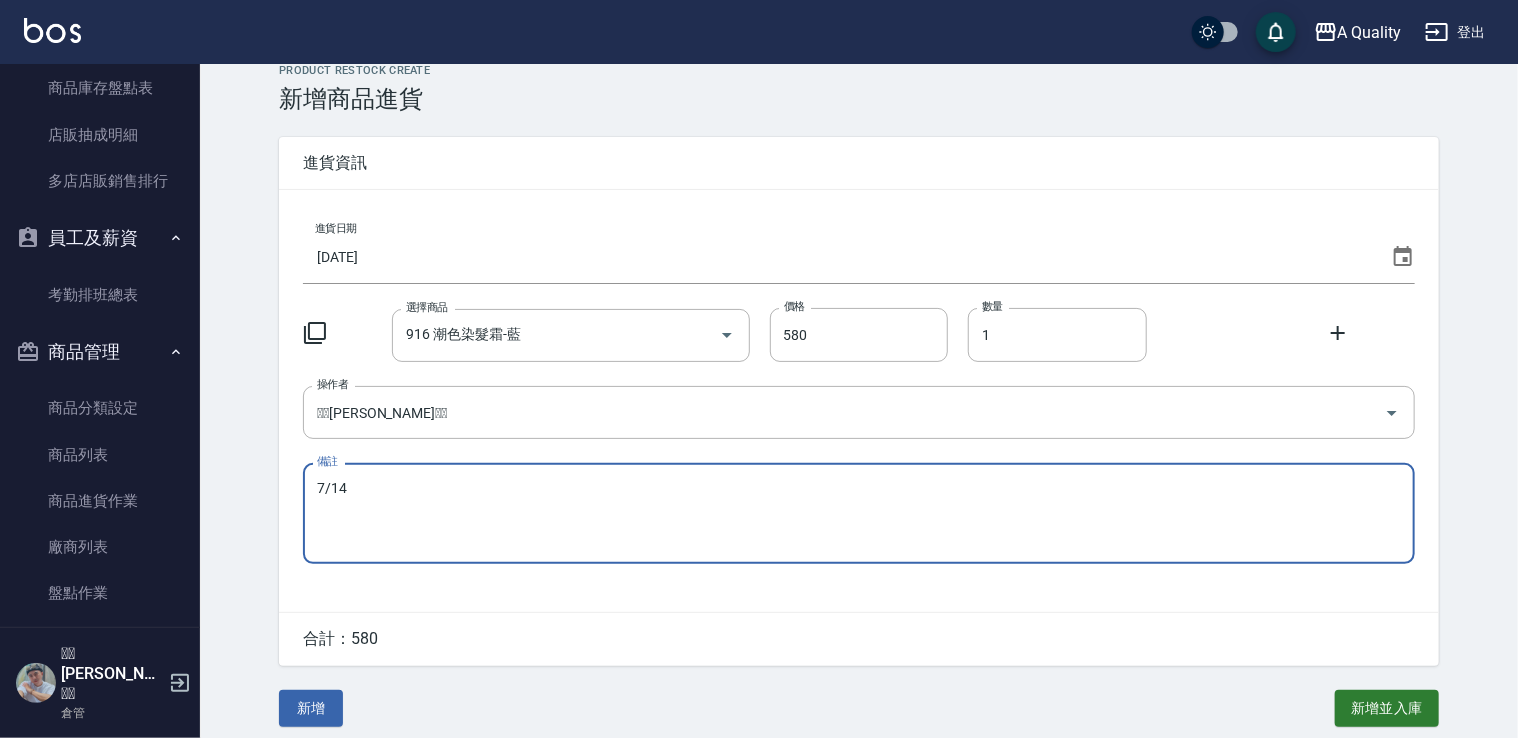 scroll, scrollTop: 30, scrollLeft: 0, axis: vertical 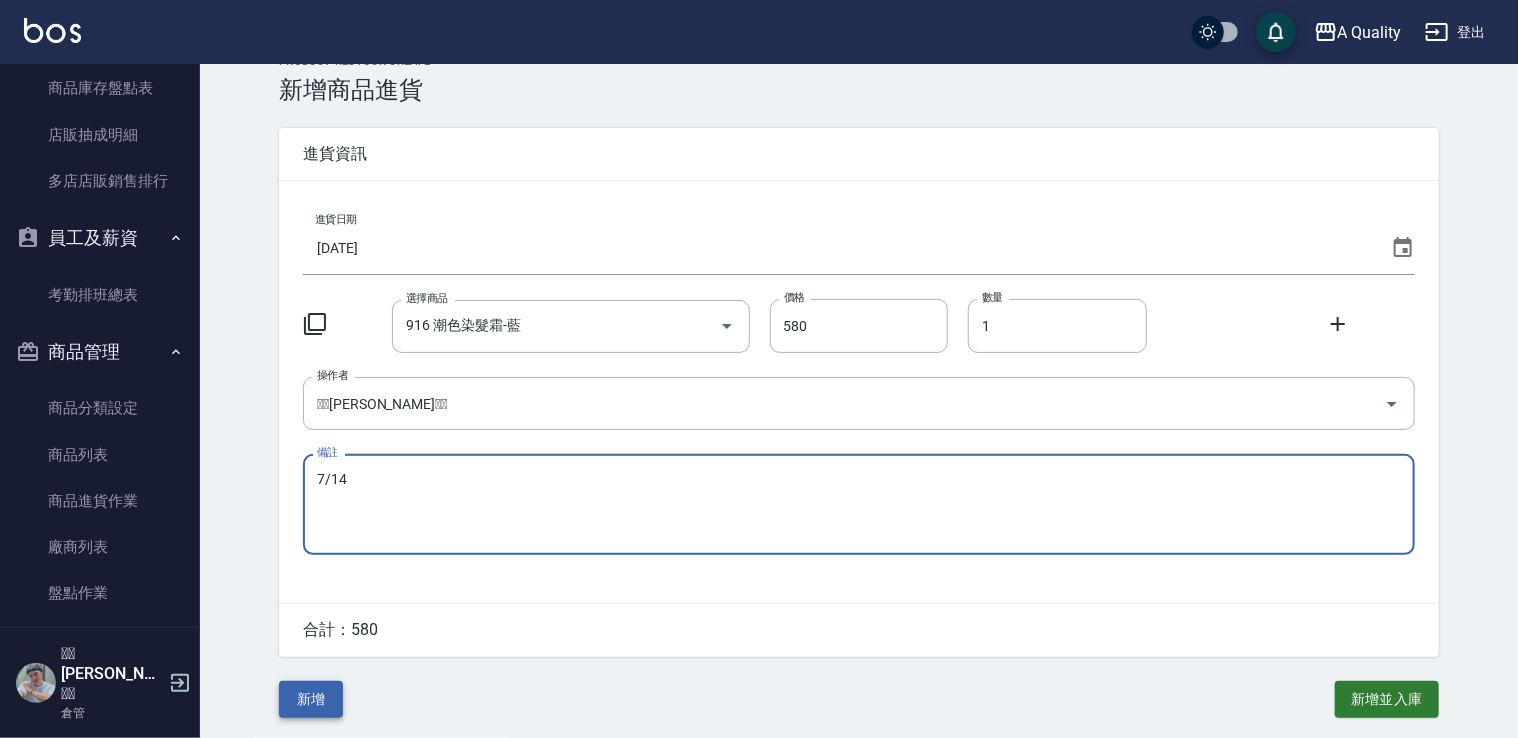 type on "7/14" 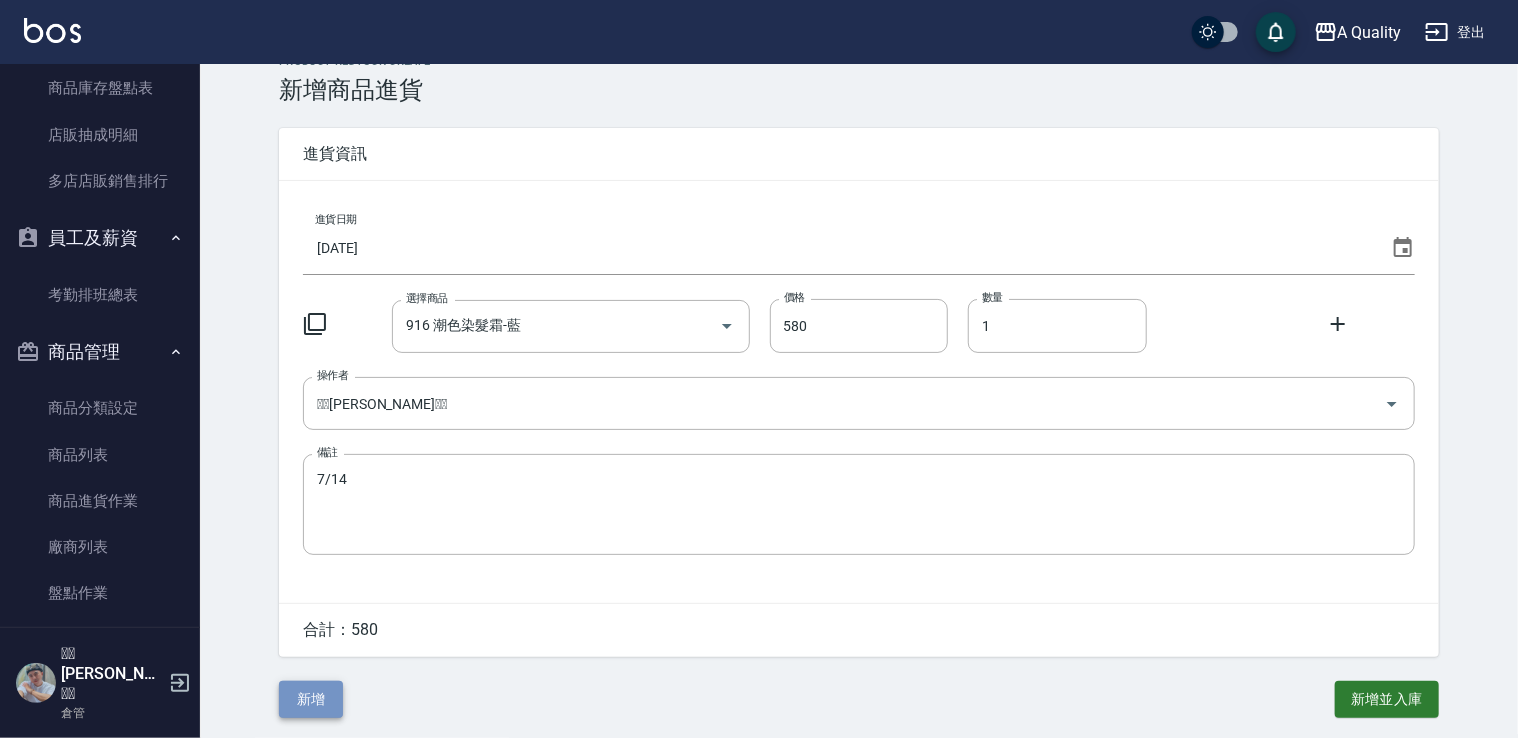 click on "新增" at bounding box center [311, 699] 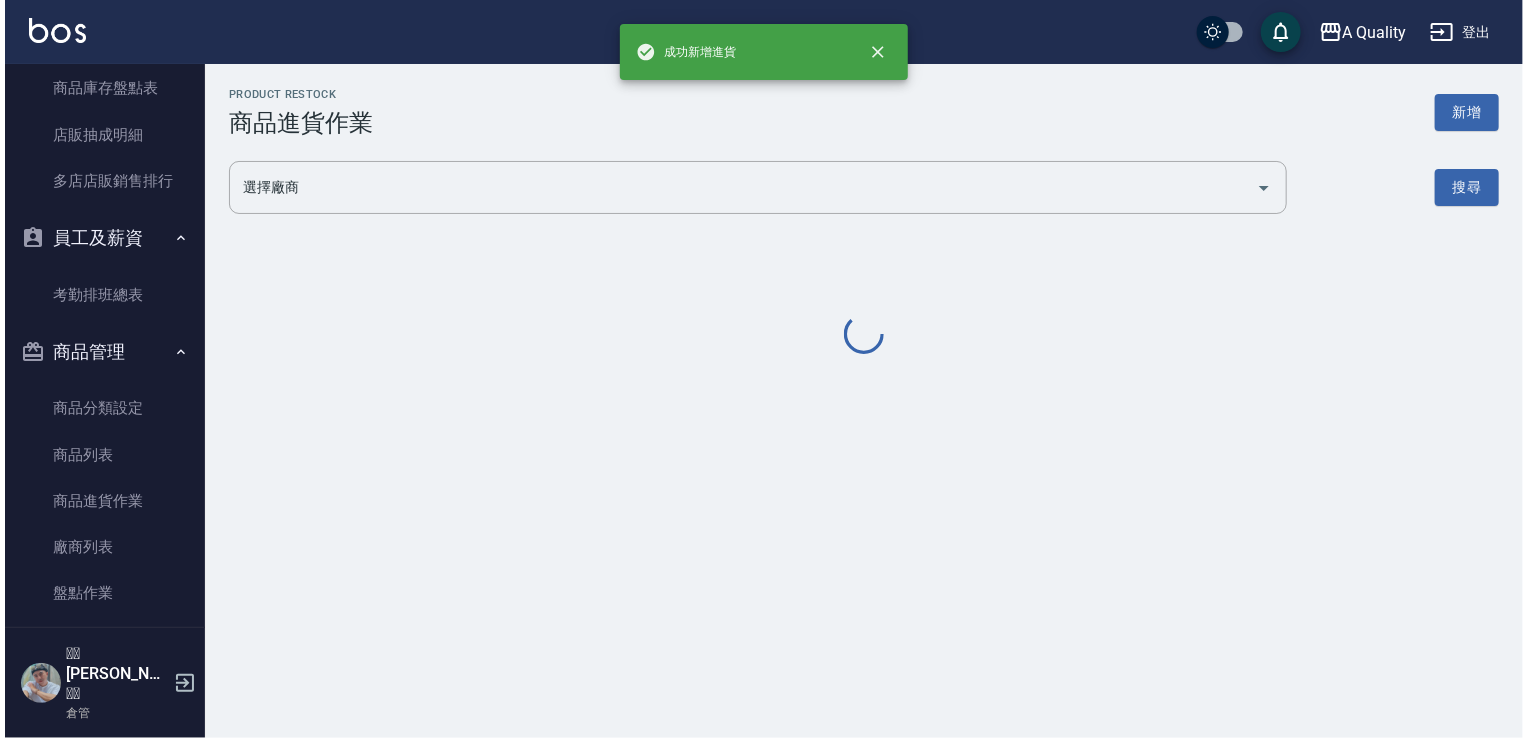 scroll, scrollTop: 0, scrollLeft: 0, axis: both 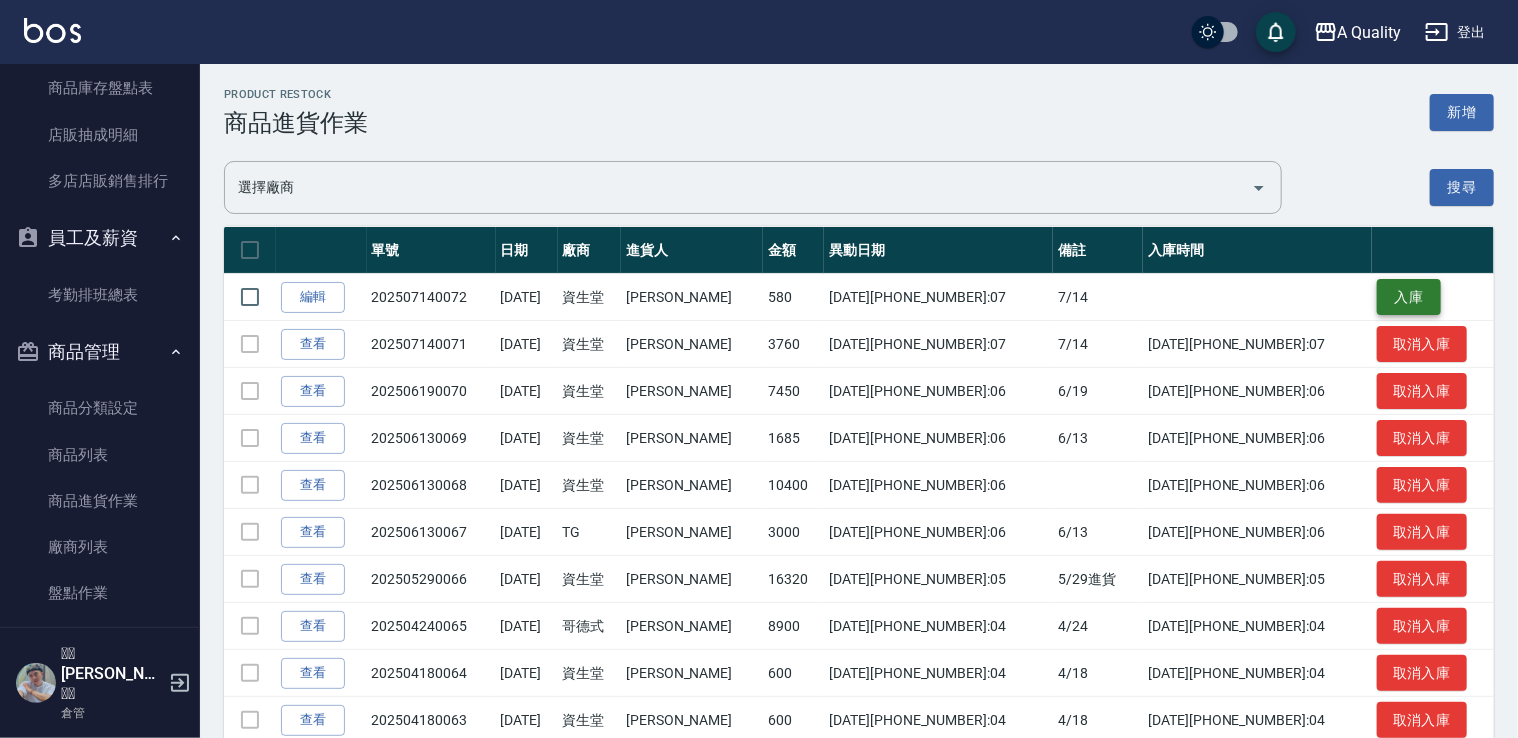 click on "入庫" at bounding box center [1409, 297] 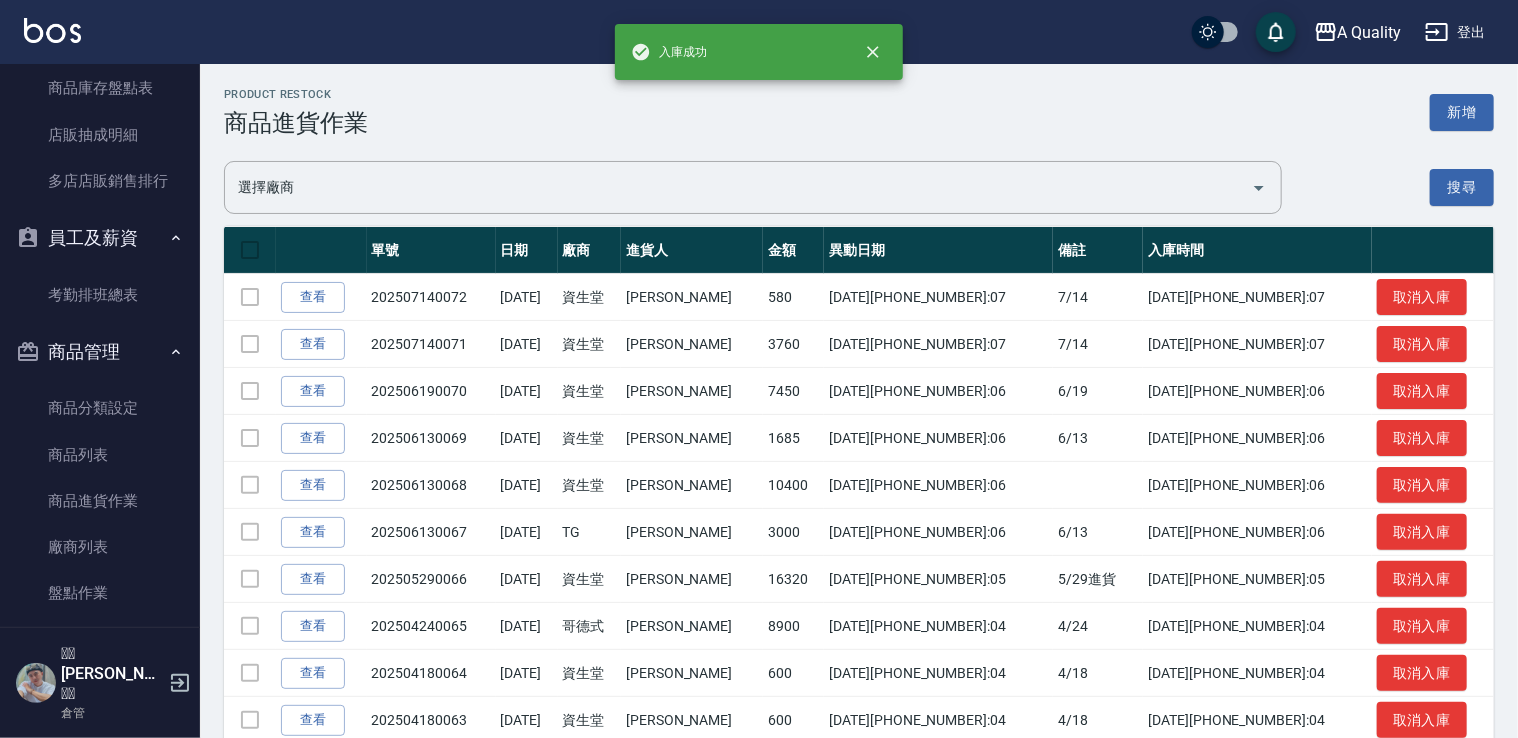 click on "登出" at bounding box center [1455, 32] 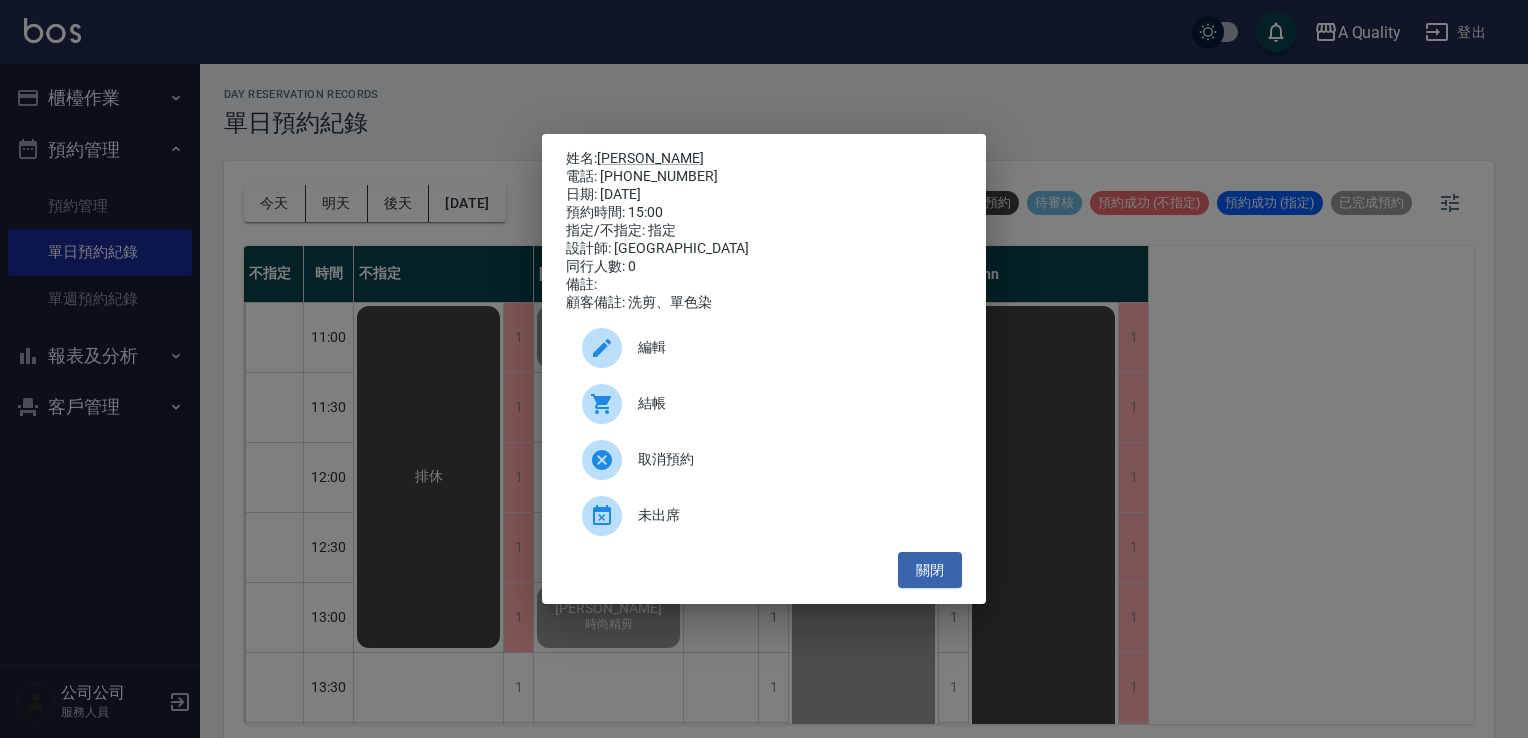 scroll, scrollTop: 0, scrollLeft: 0, axis: both 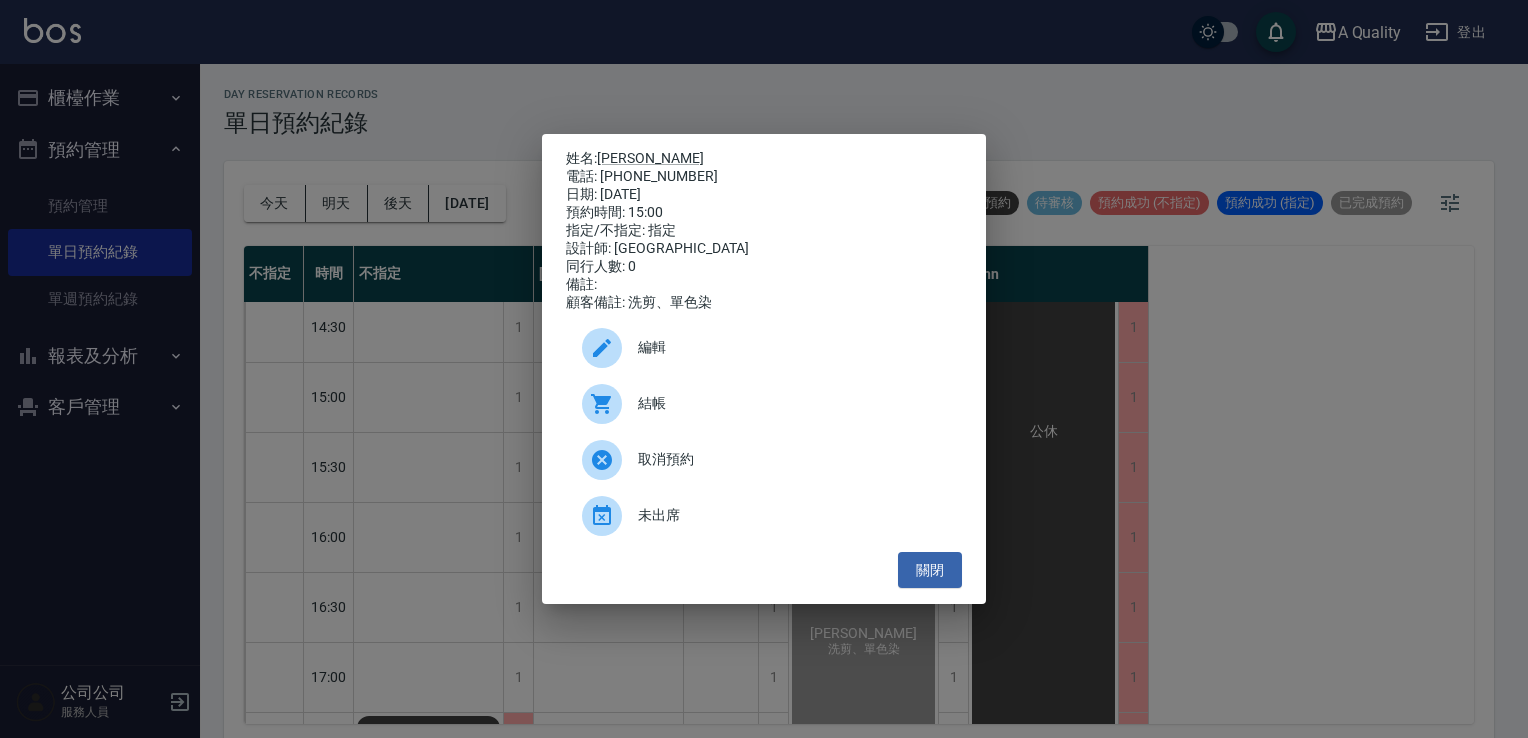 drag, startPoint x: 937, startPoint y: 572, endPoint x: 879, endPoint y: 545, distance: 63.97656 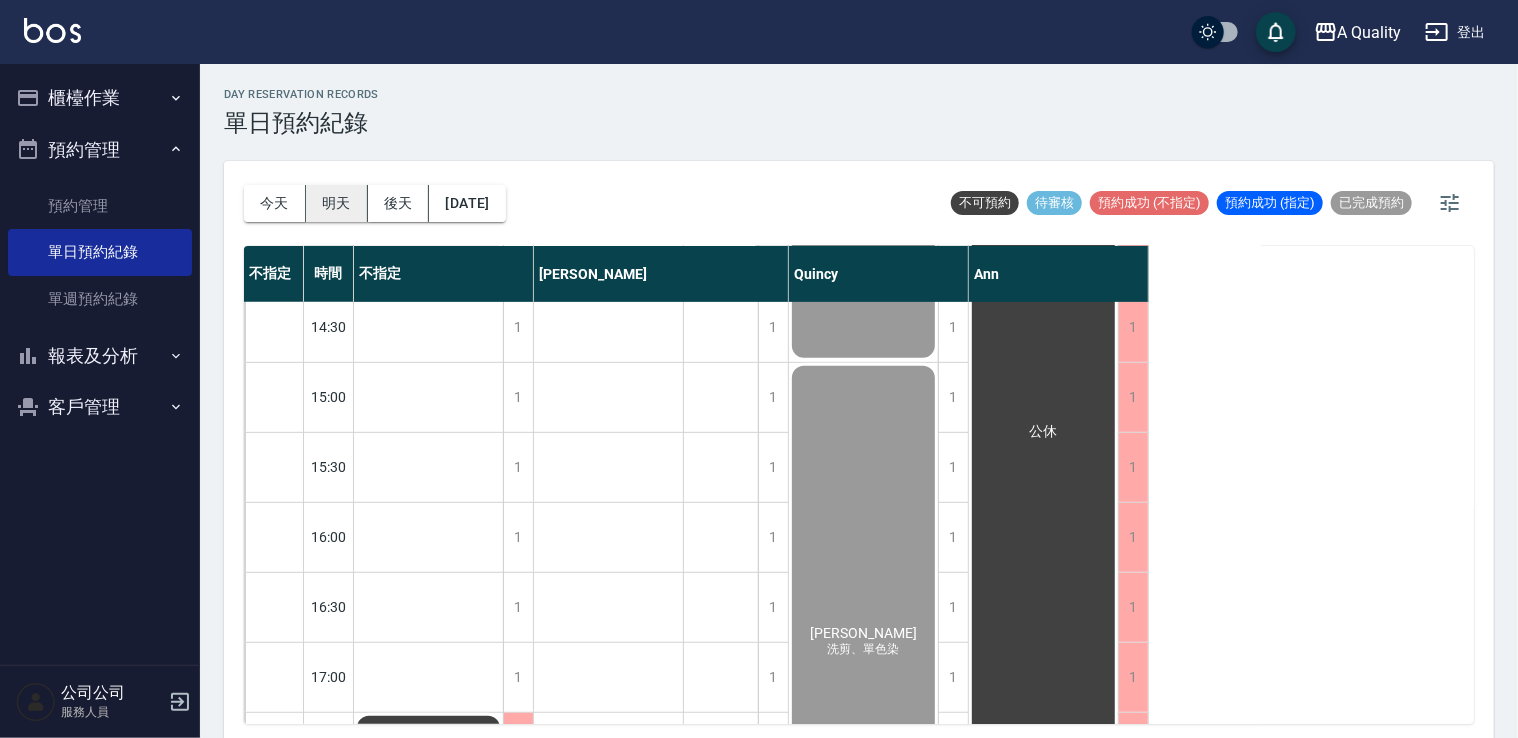 click on "明天" at bounding box center (337, 203) 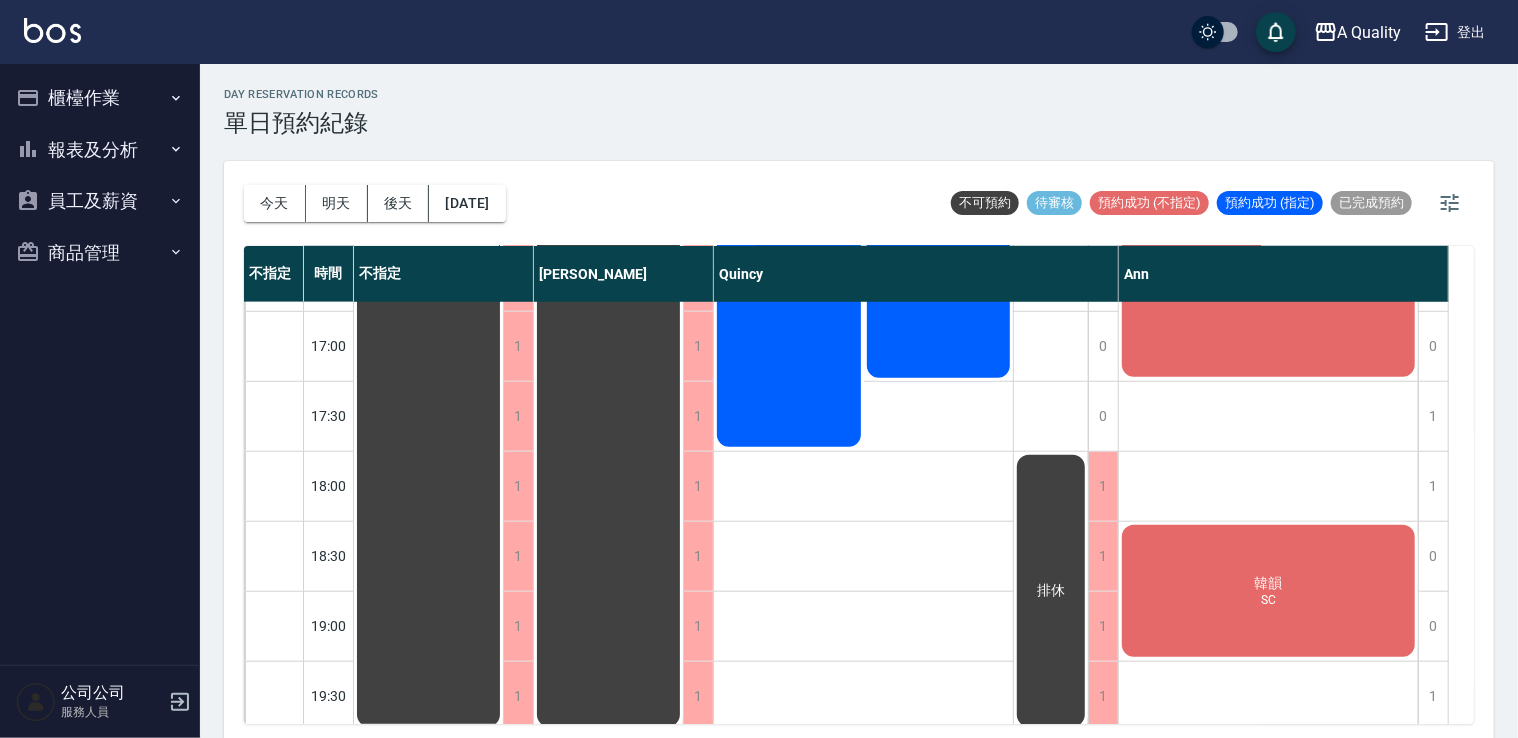 scroll, scrollTop: 853, scrollLeft: 0, axis: vertical 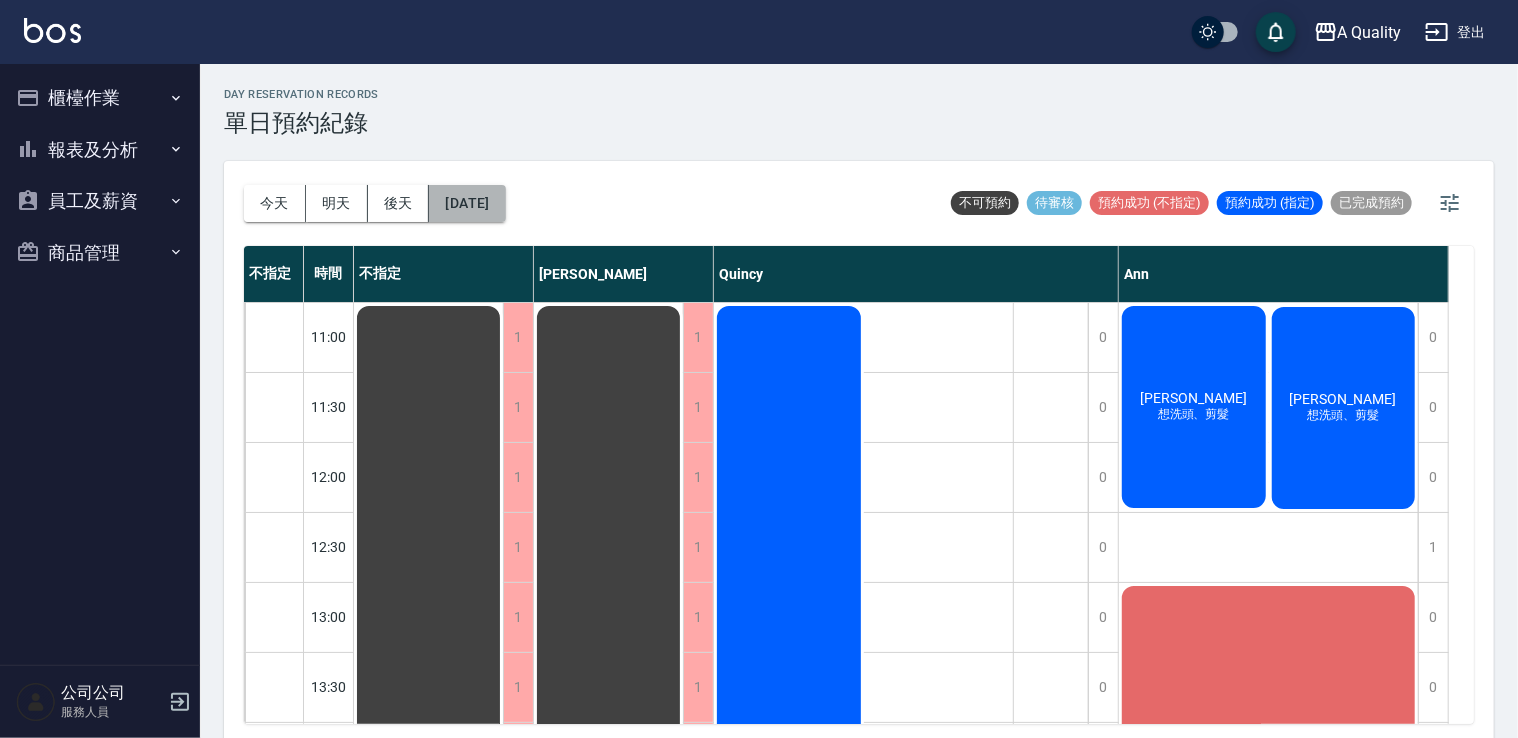 click on "2025/07/15" at bounding box center (467, 203) 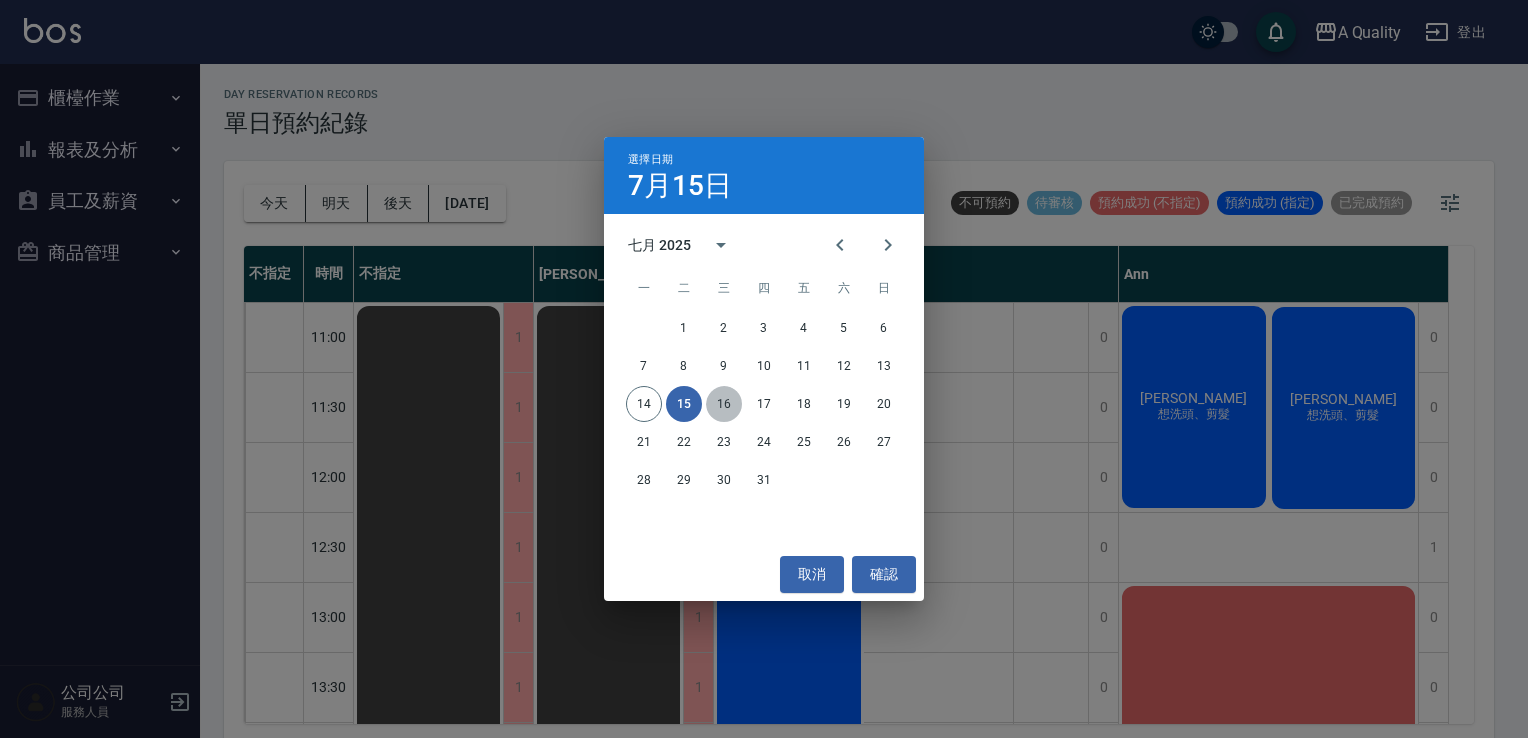 click on "16" at bounding box center (724, 404) 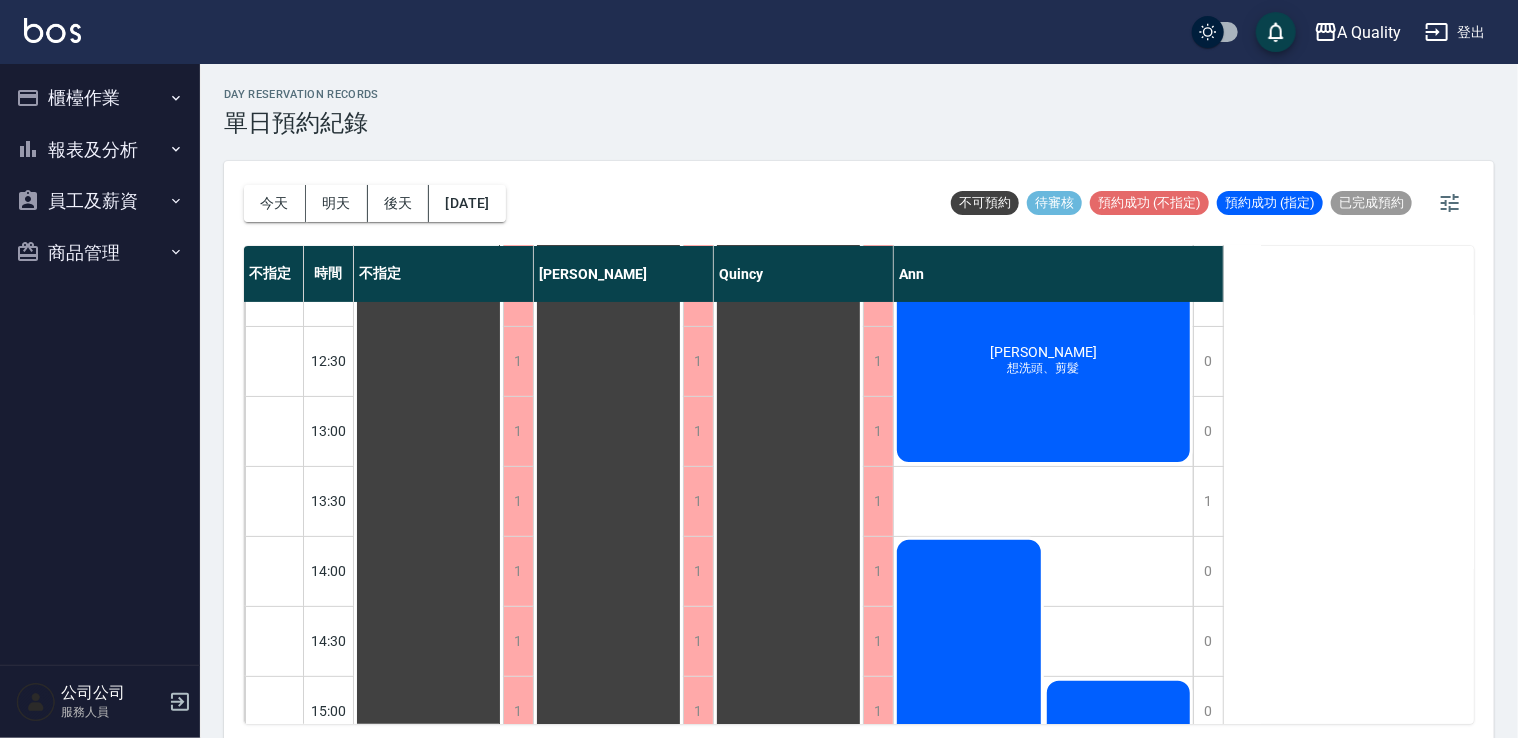 scroll, scrollTop: 53, scrollLeft: 0, axis: vertical 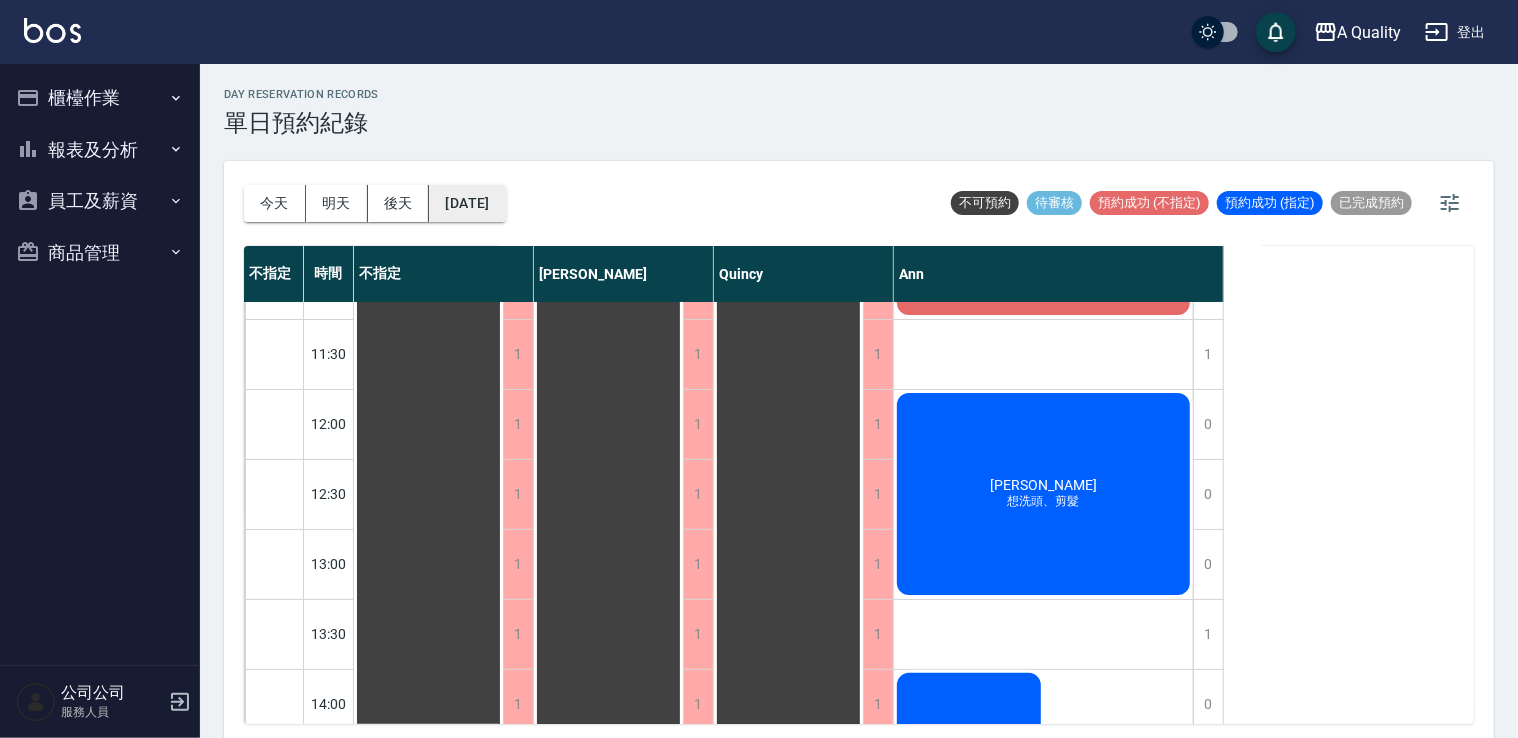 click on "2025/07/16" at bounding box center [467, 203] 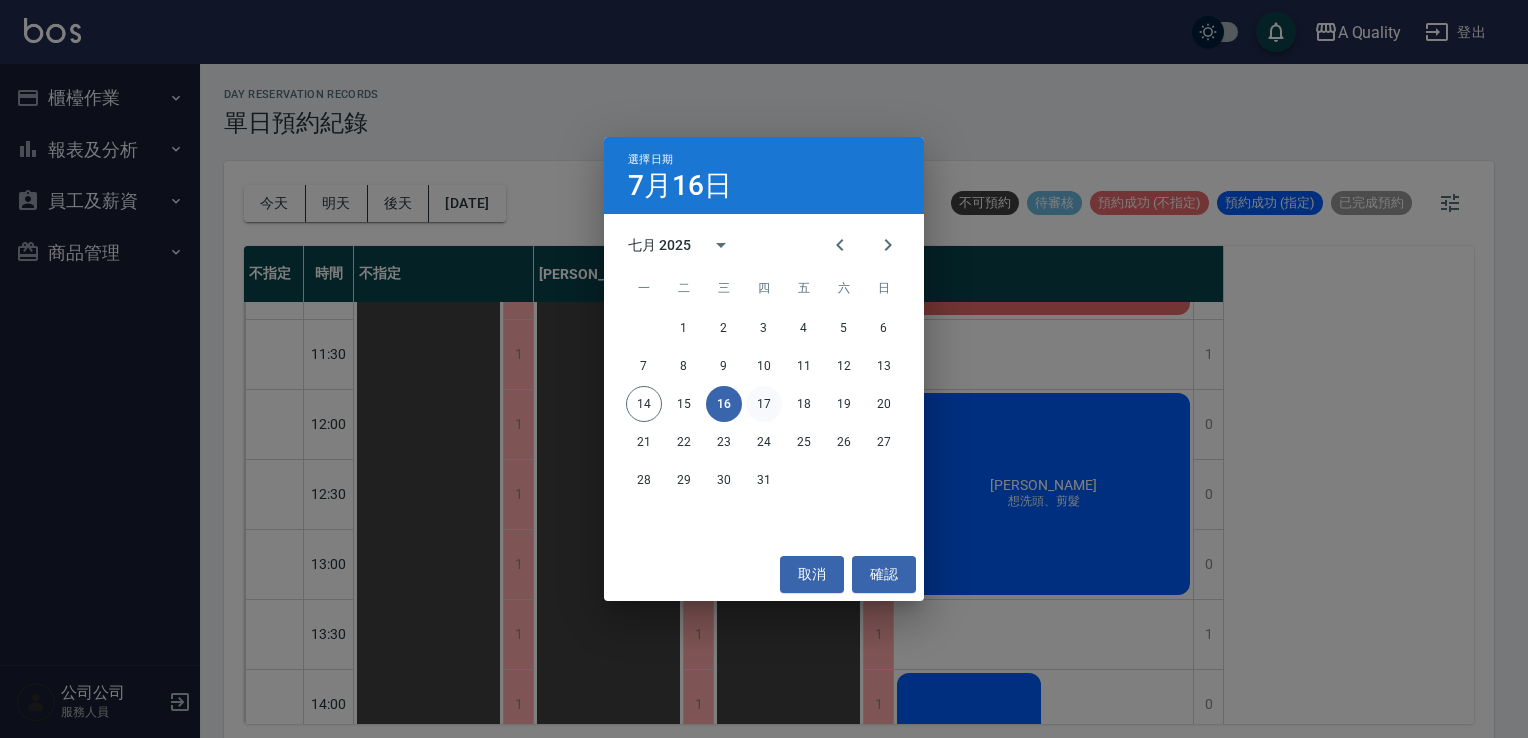 click on "17" at bounding box center (764, 404) 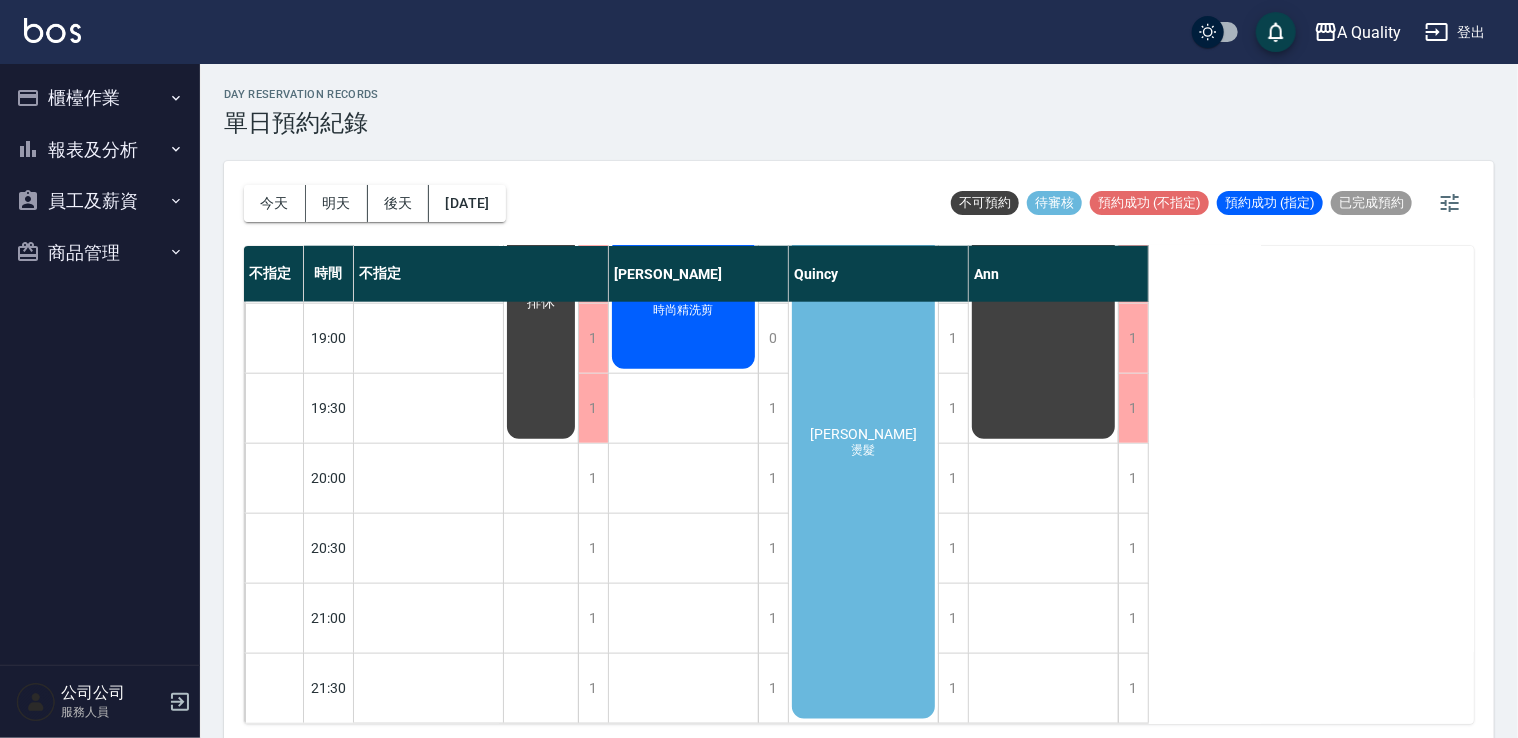 scroll, scrollTop: 1133, scrollLeft: 0, axis: vertical 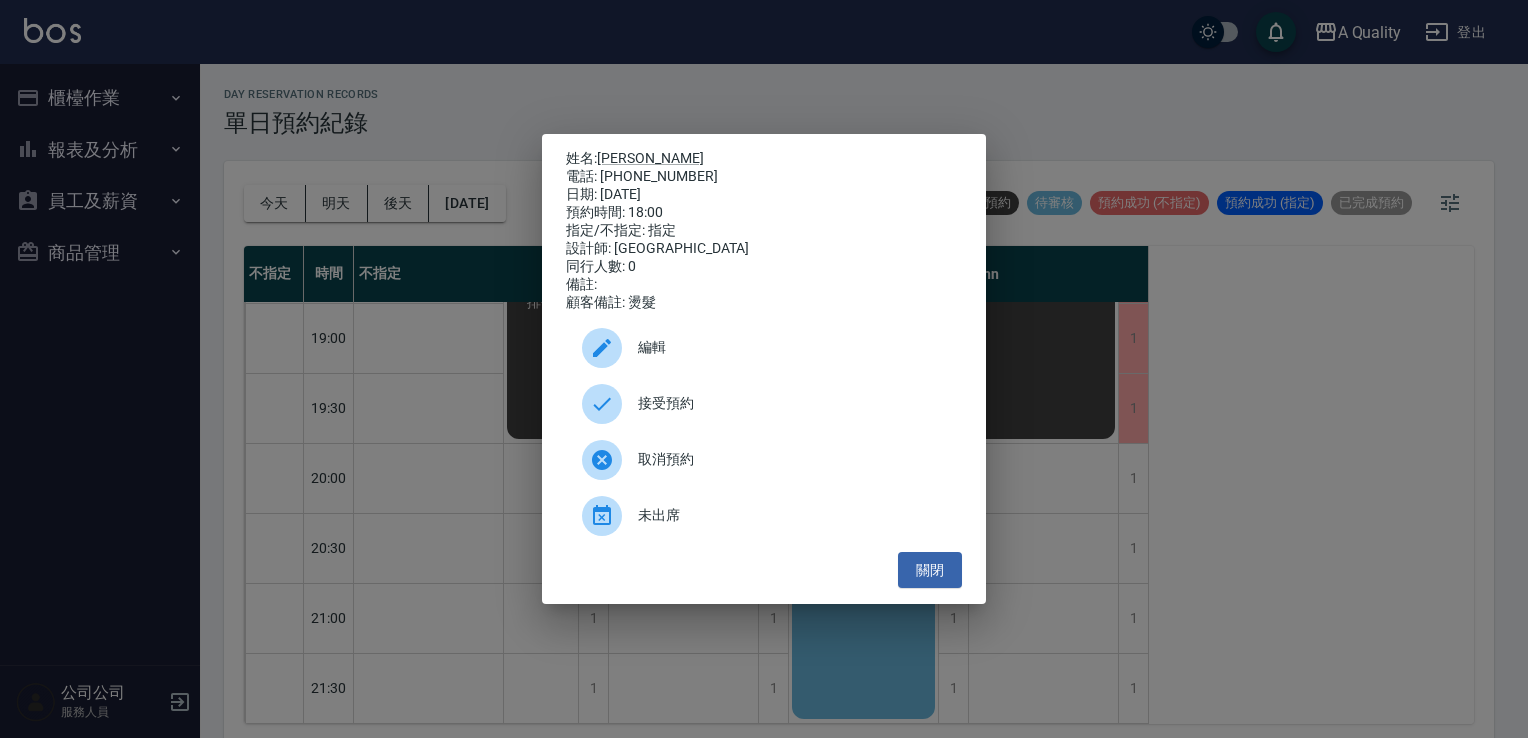 click on "姓名:  廖于秀 電話: 0978938956 日期: 2025/07/17 預約時間: 18:00 指定/不指定: 指定 設計師: Quincy 同行人數: 0 備註:  顧客備註: 燙髮  編輯 接受預約 取消預約 未出席 關閉" at bounding box center (764, 369) 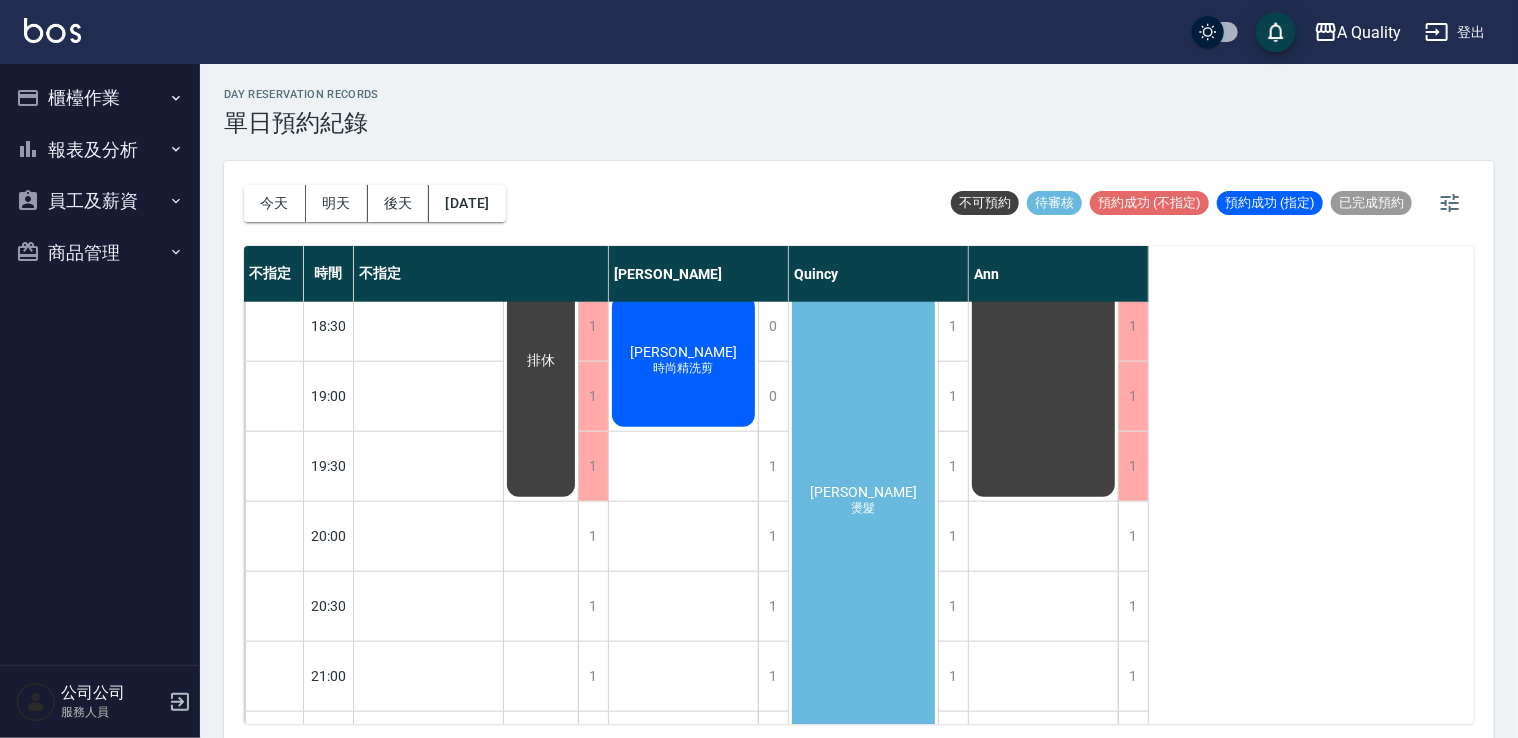 scroll, scrollTop: 1133, scrollLeft: 0, axis: vertical 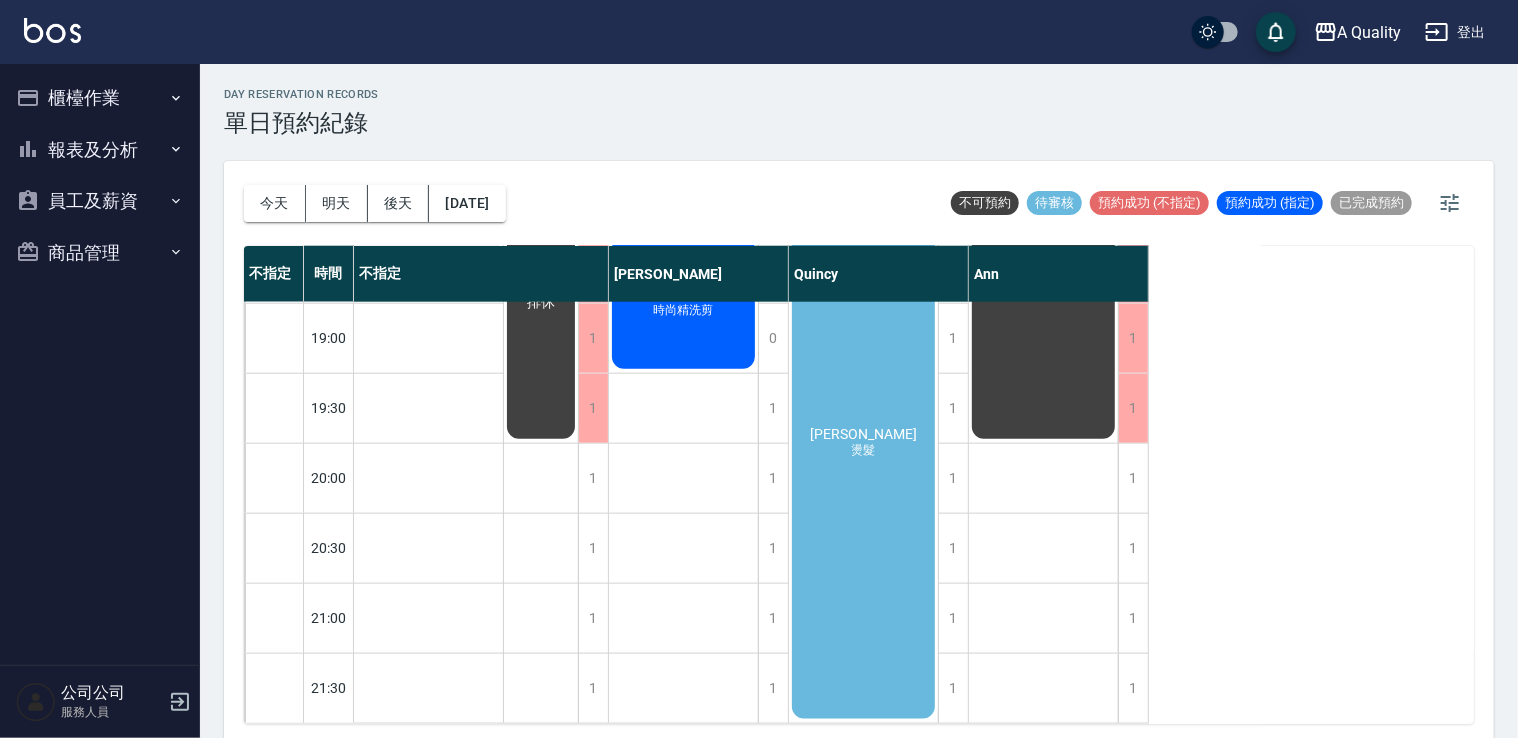 click on "廖于秀 燙髮" at bounding box center [428, 93] 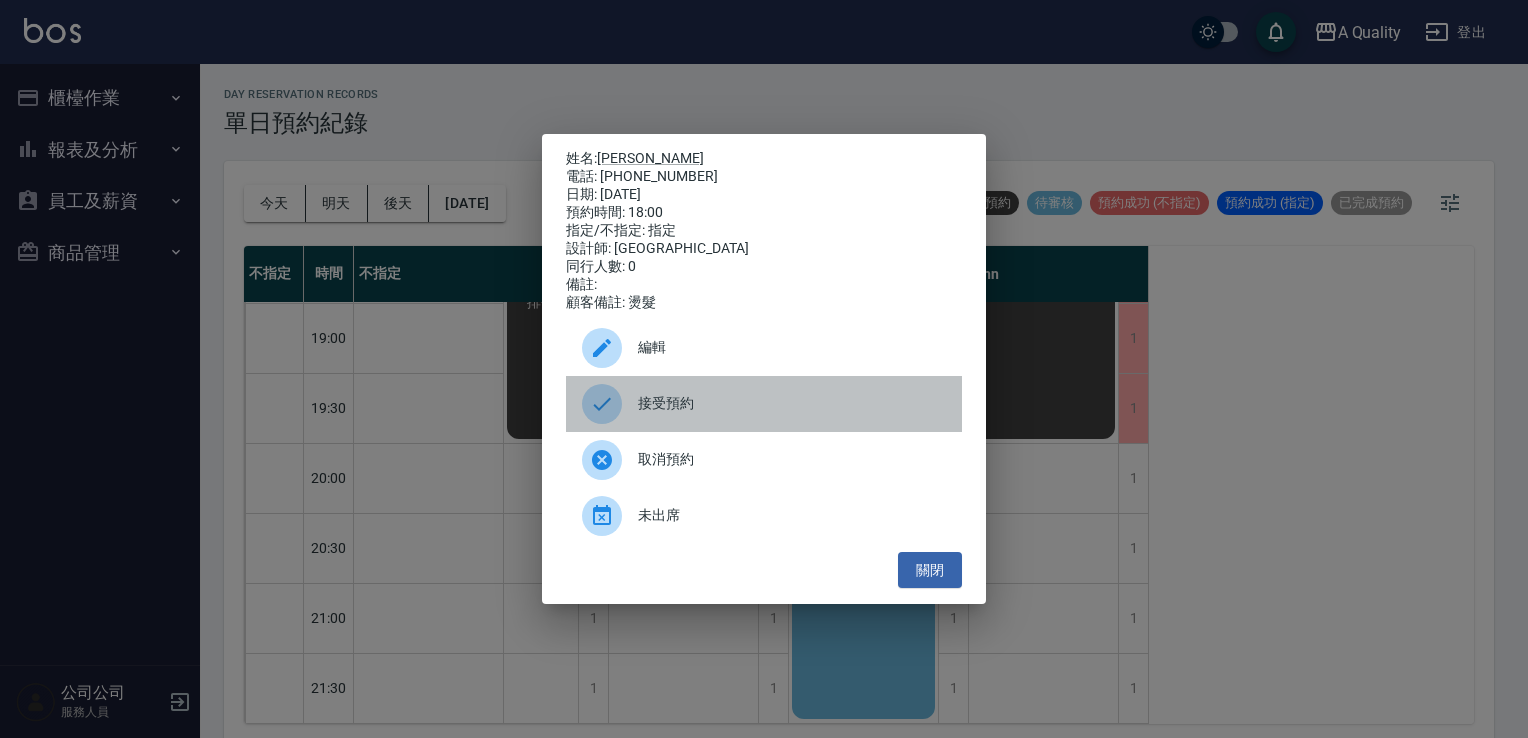 click on "接受預約" at bounding box center (792, 403) 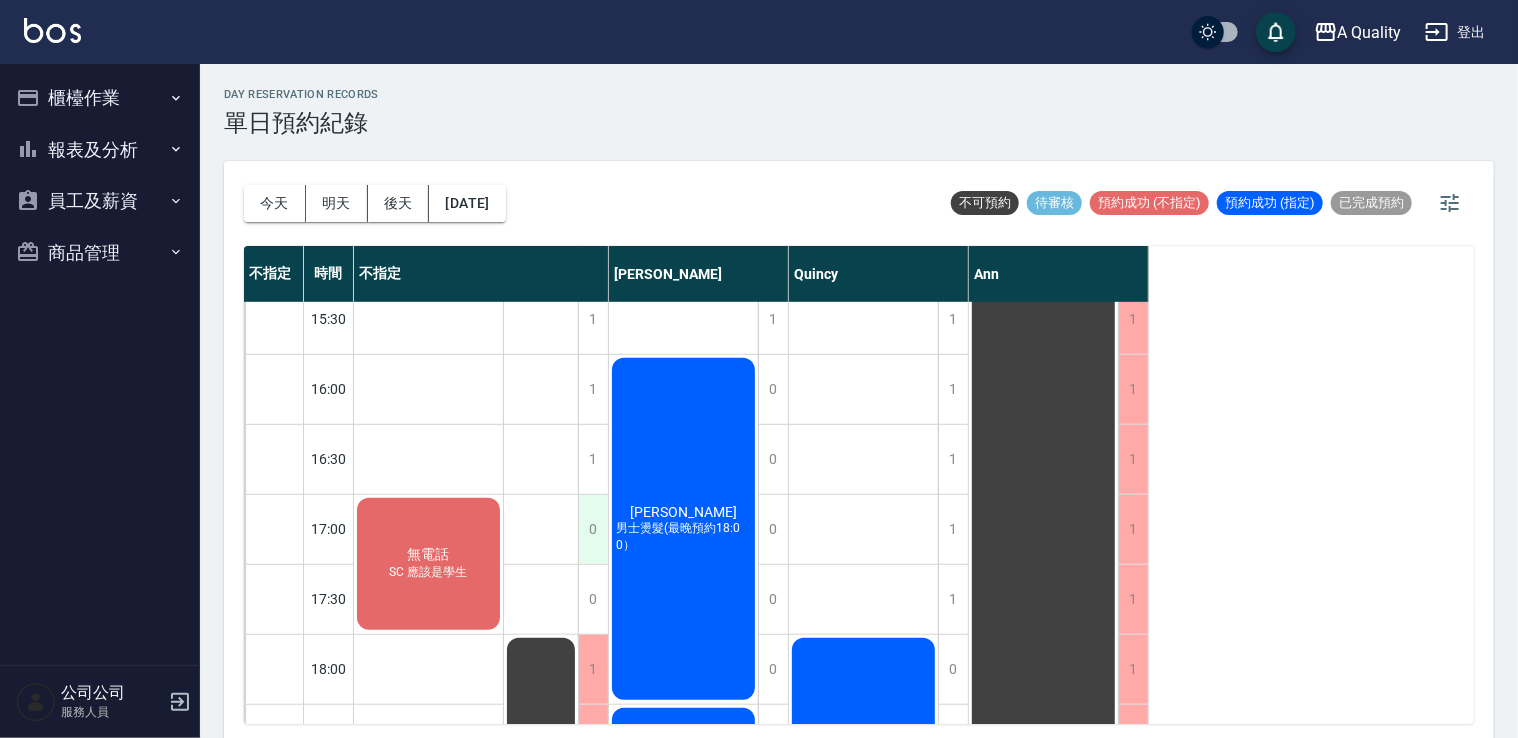 scroll, scrollTop: 533, scrollLeft: 0, axis: vertical 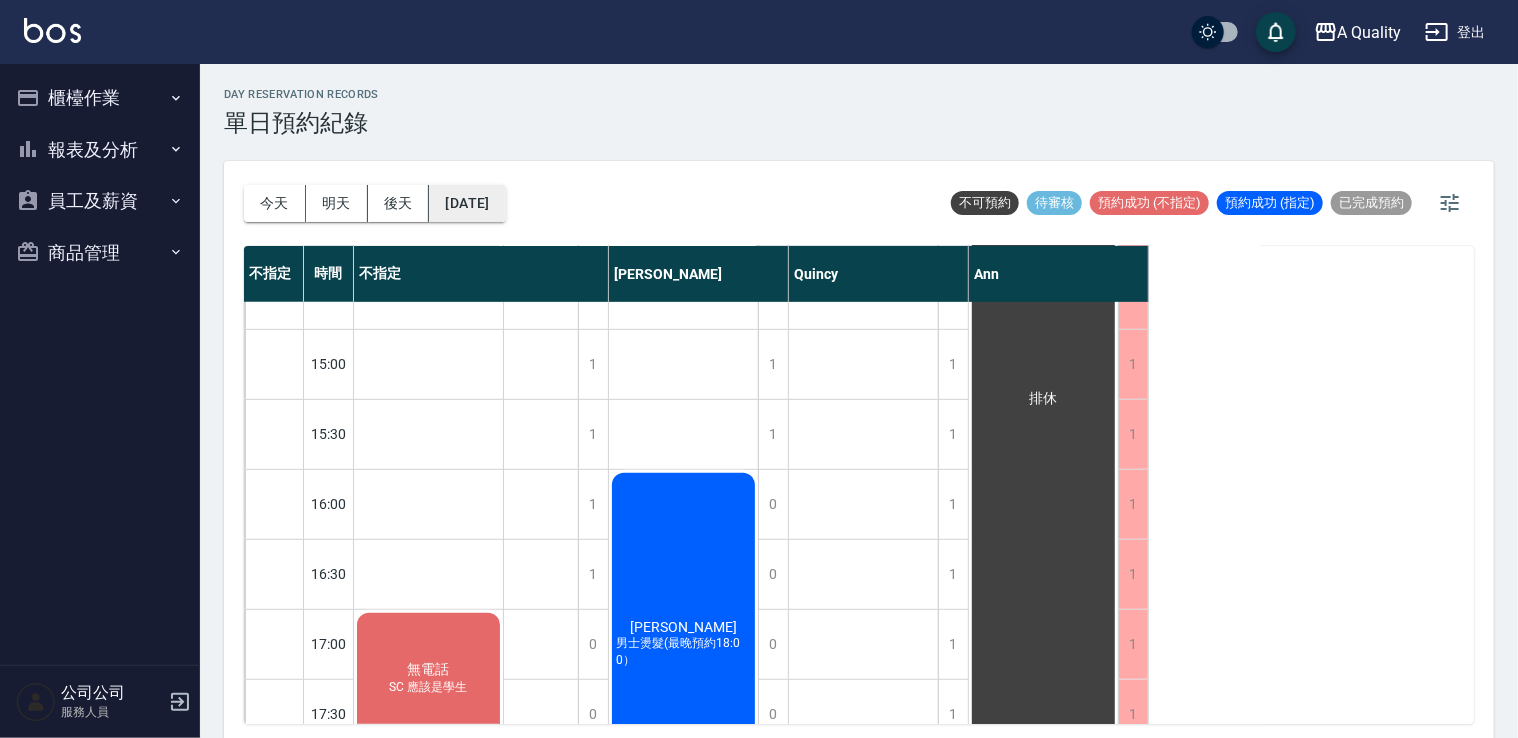 click on "2025/07/17" at bounding box center [467, 203] 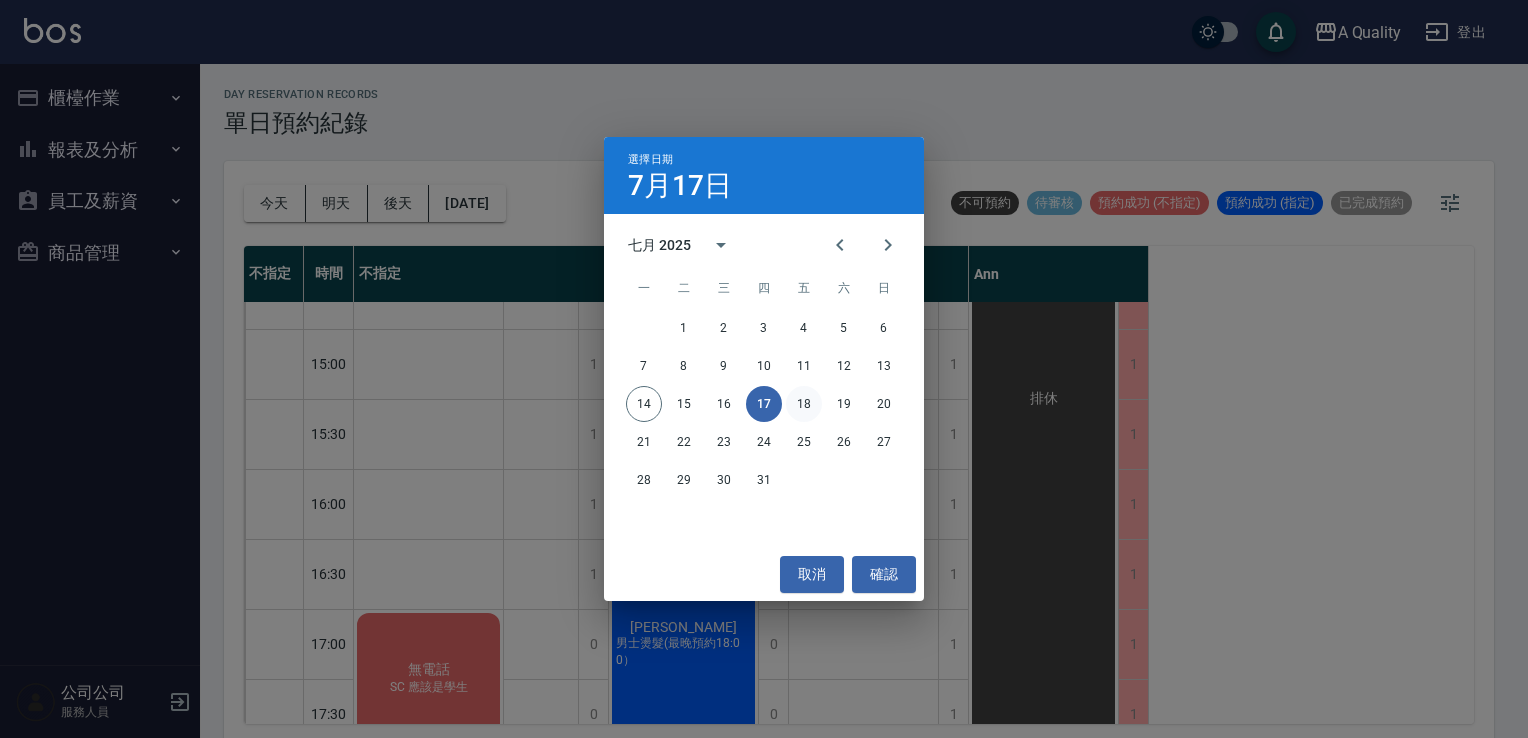 click on "18" at bounding box center [804, 404] 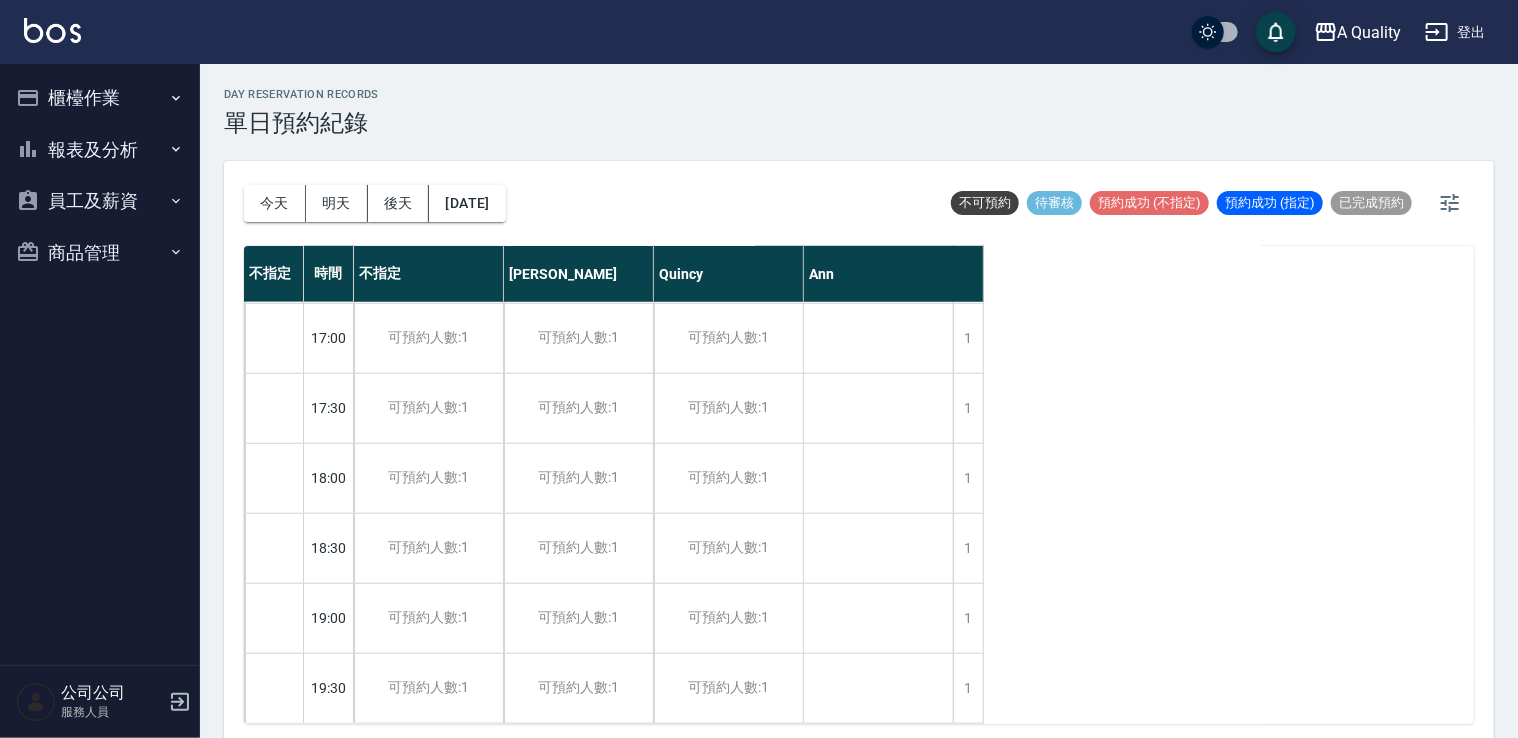 scroll, scrollTop: 853, scrollLeft: 0, axis: vertical 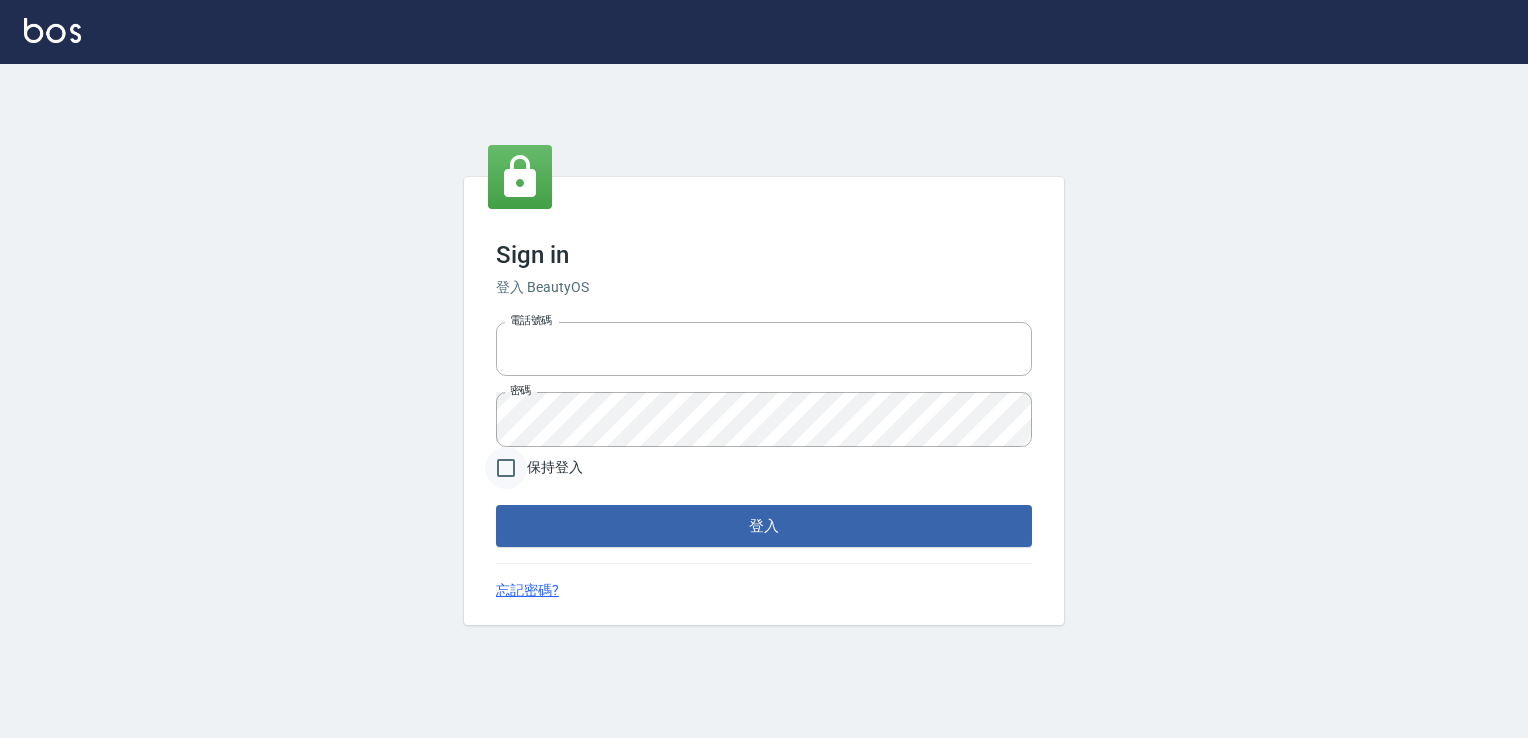 type on "0228915771" 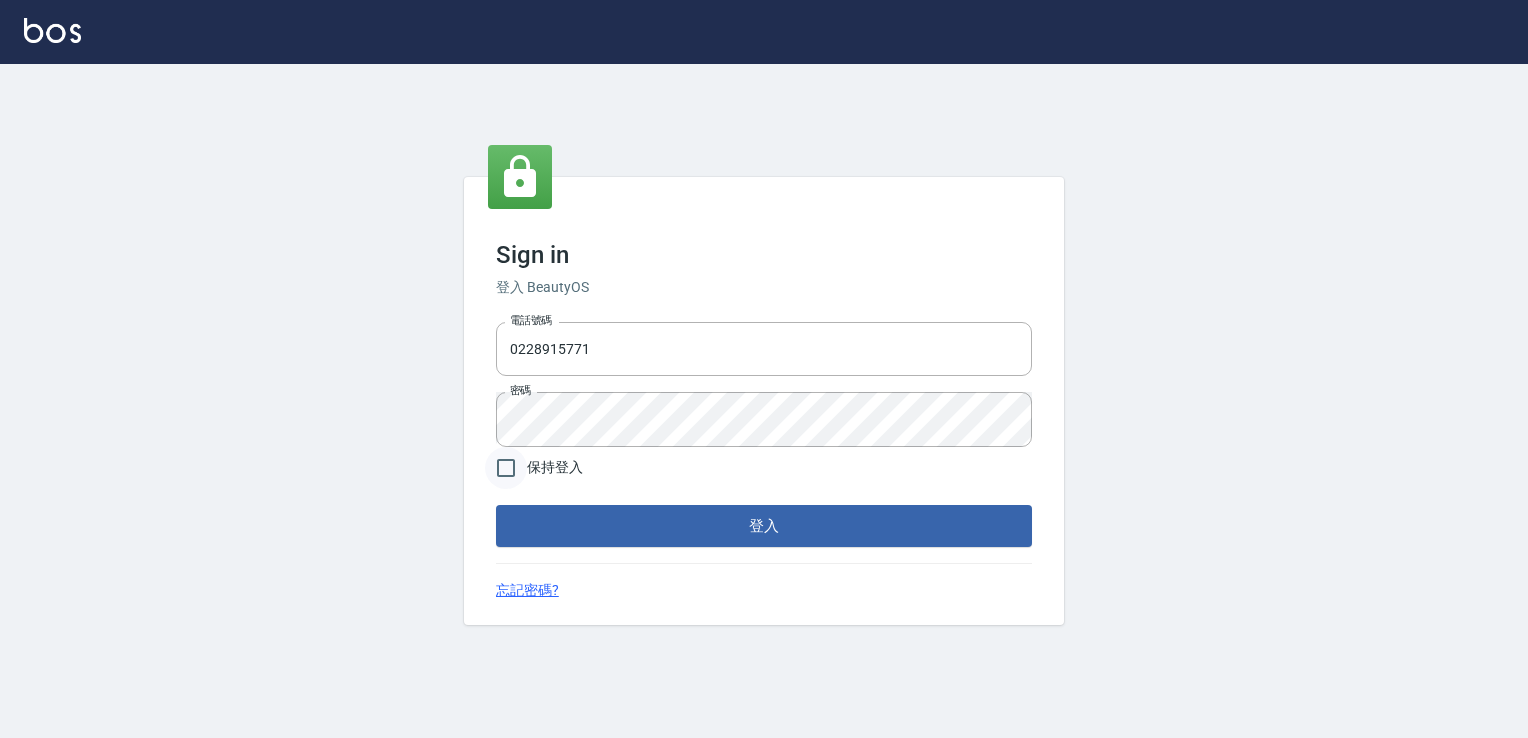 click on "保持登入" at bounding box center [506, 468] 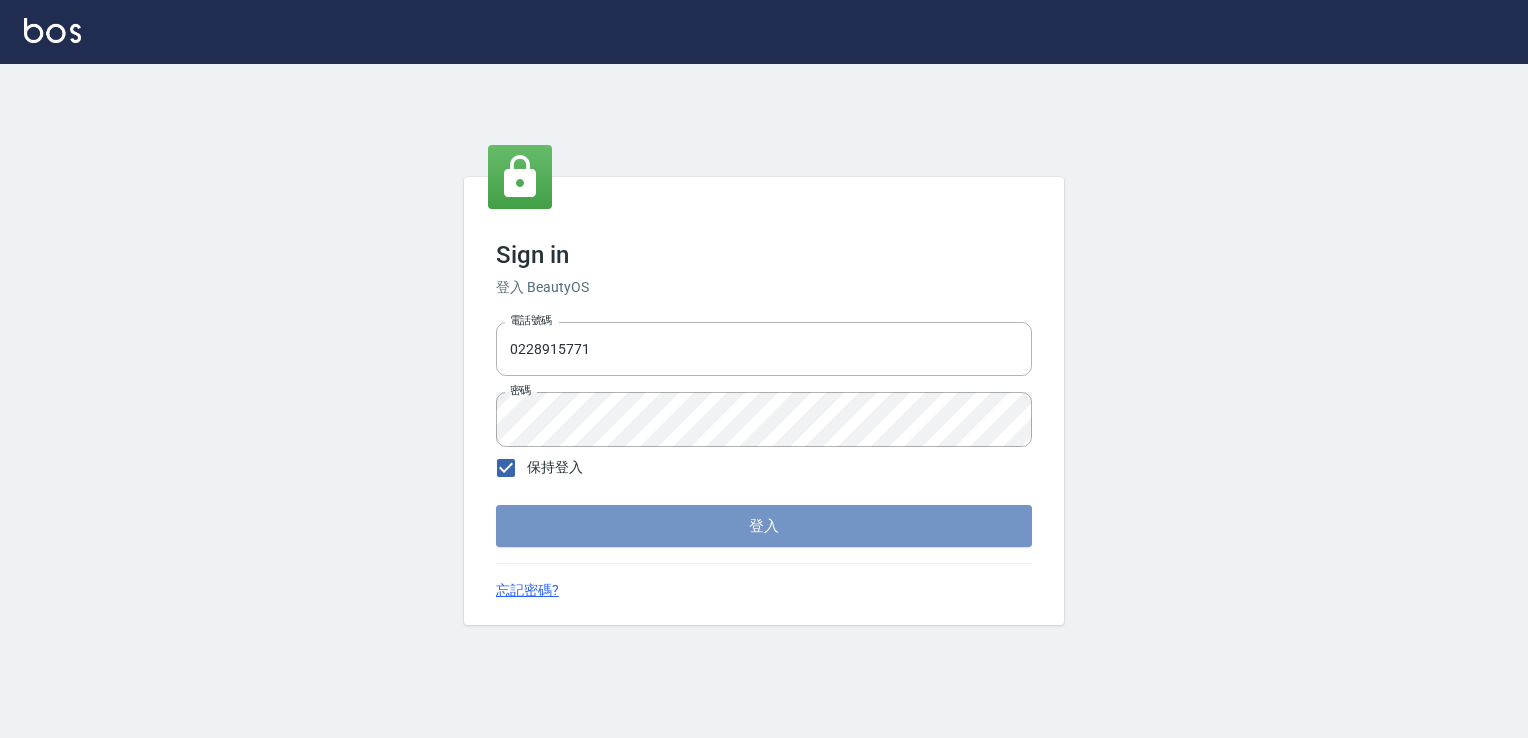 click on "登入" at bounding box center (764, 526) 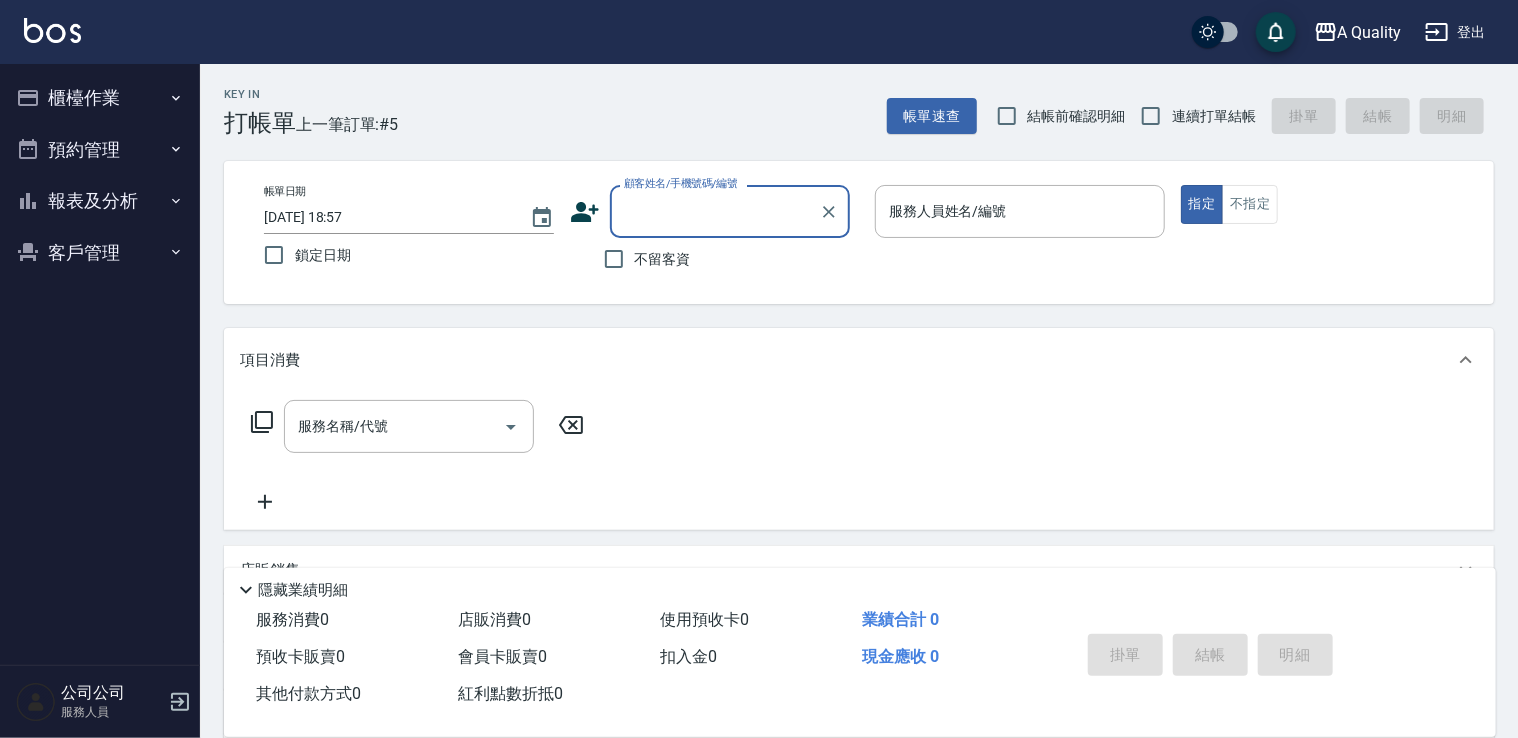 click on "客戶管理" at bounding box center (100, 253) 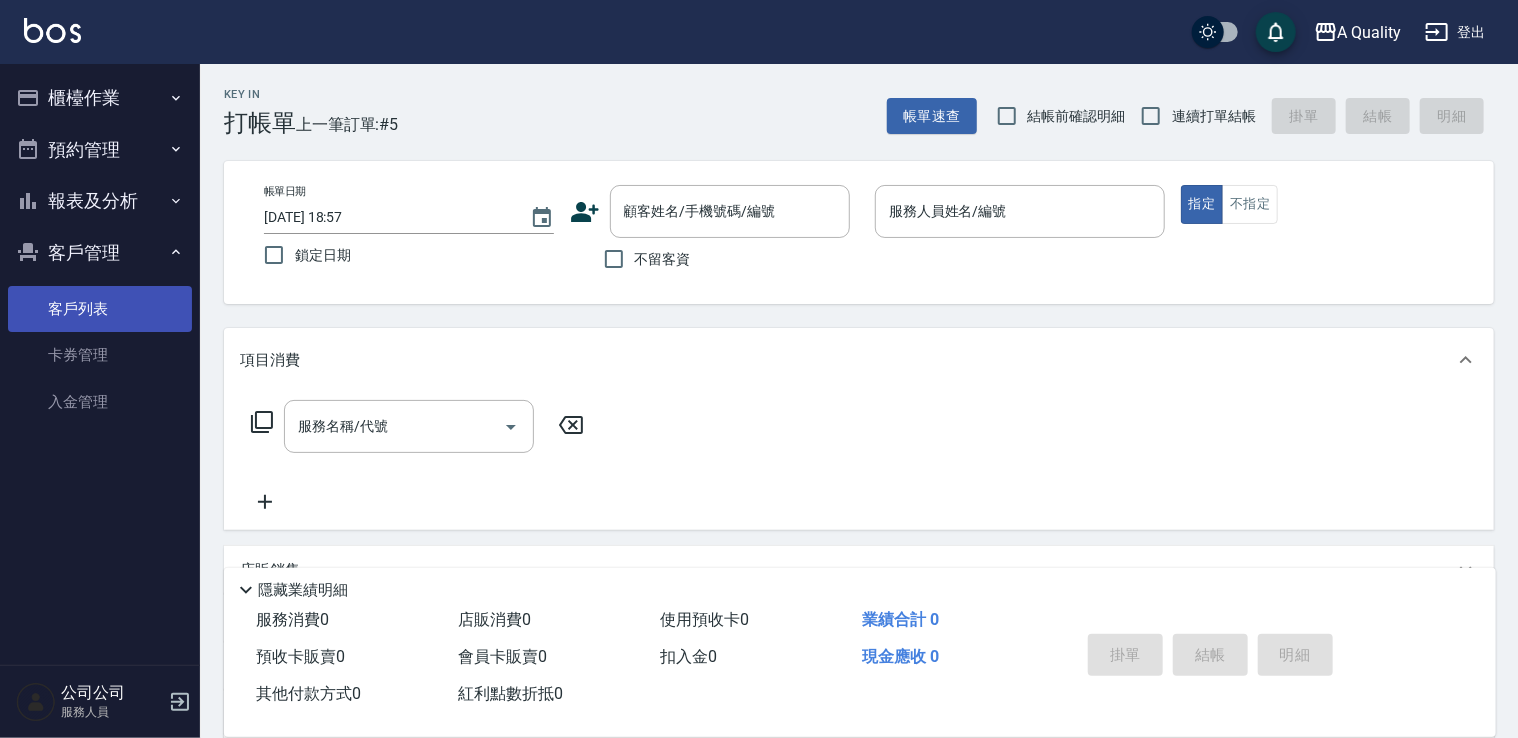 click on "客戶列表" at bounding box center (100, 309) 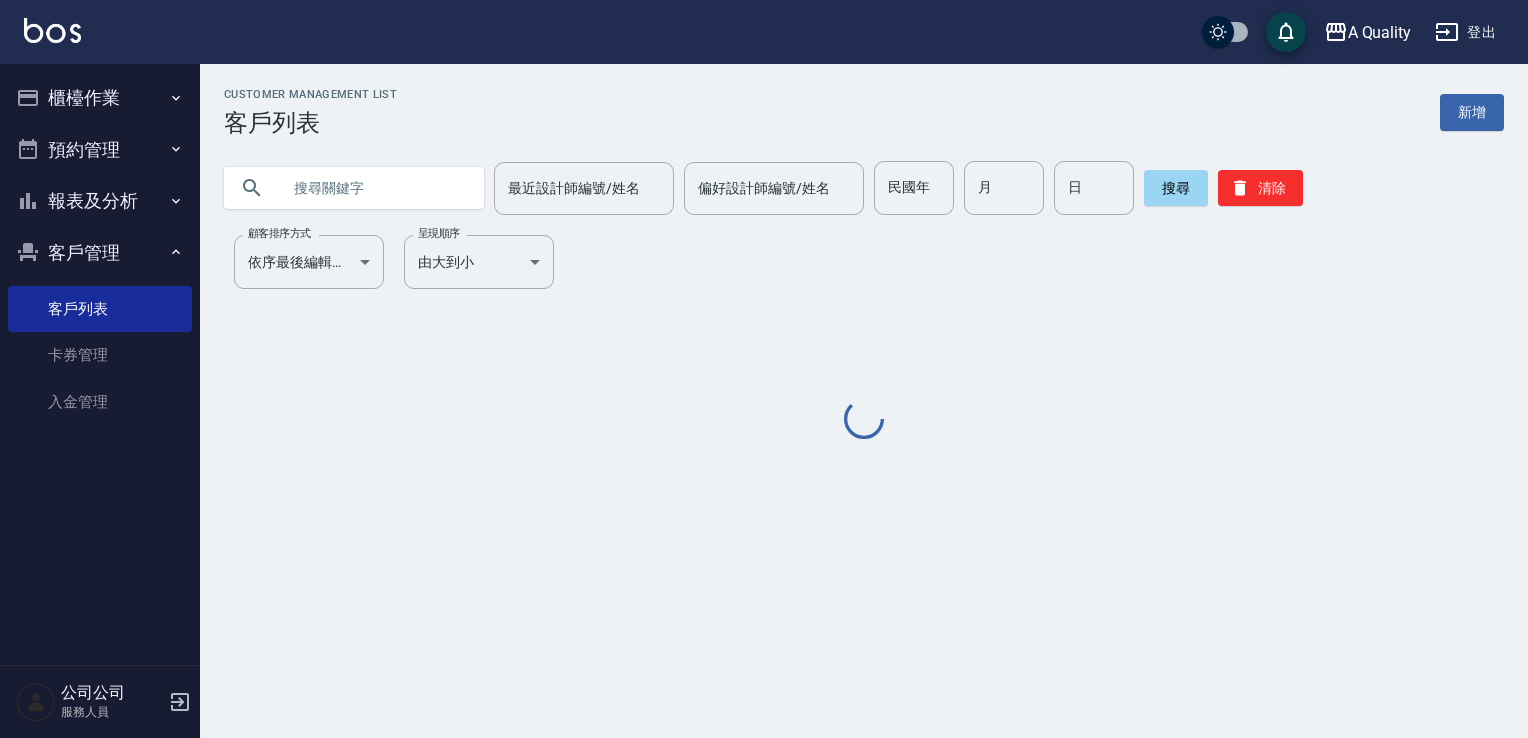 click at bounding box center (374, 188) 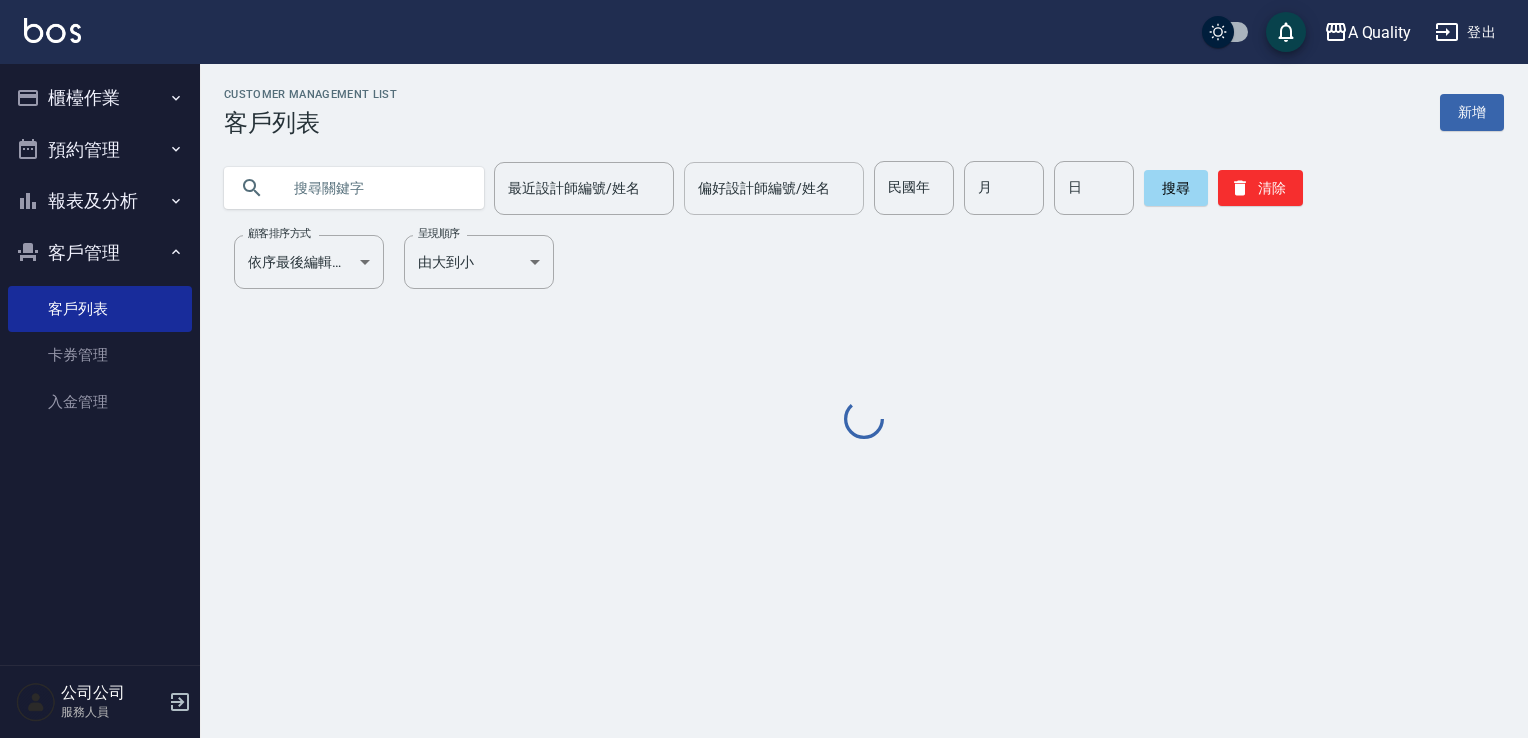 paste on "潮色染髮霜-綠" 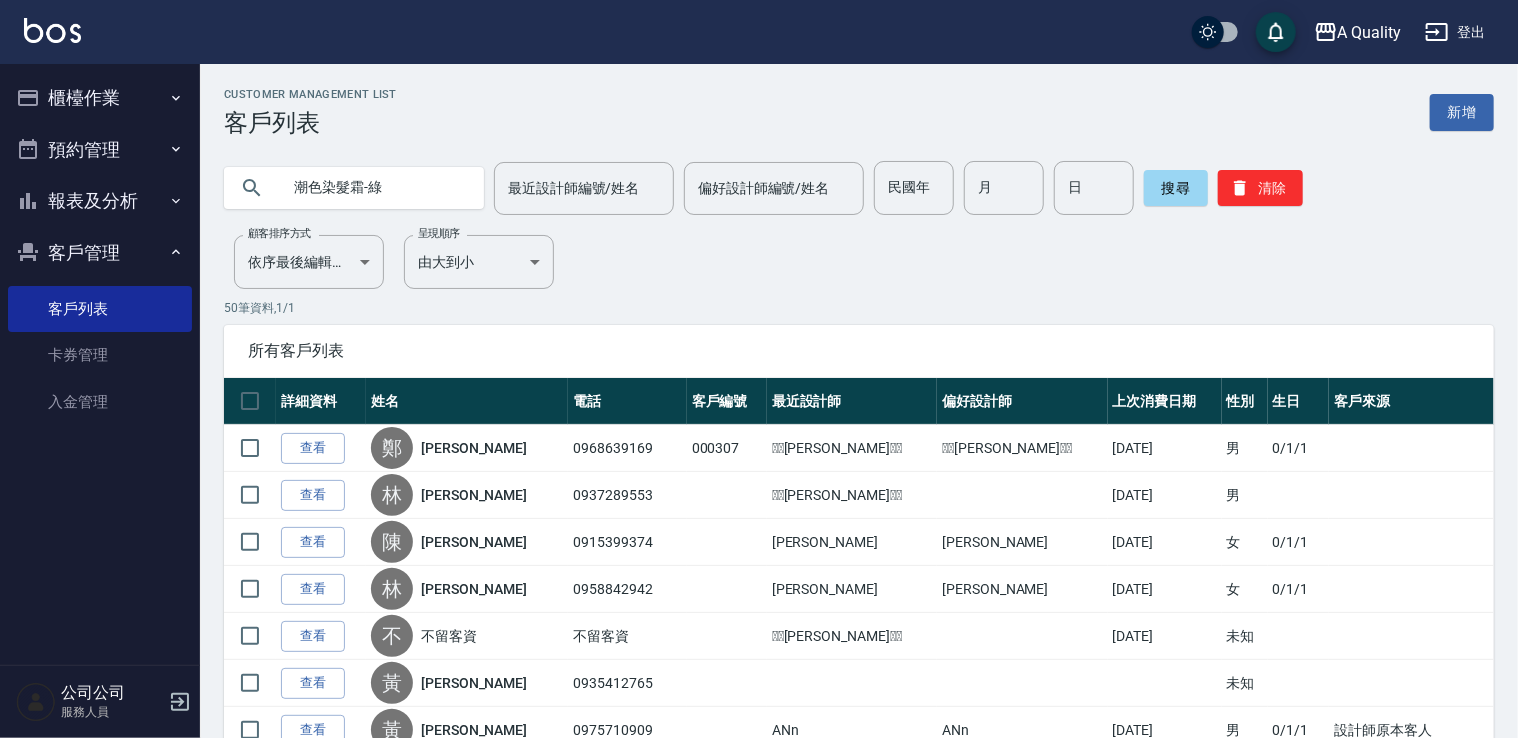 drag, startPoint x: 432, startPoint y: 179, endPoint x: 62, endPoint y: 173, distance: 370.04865 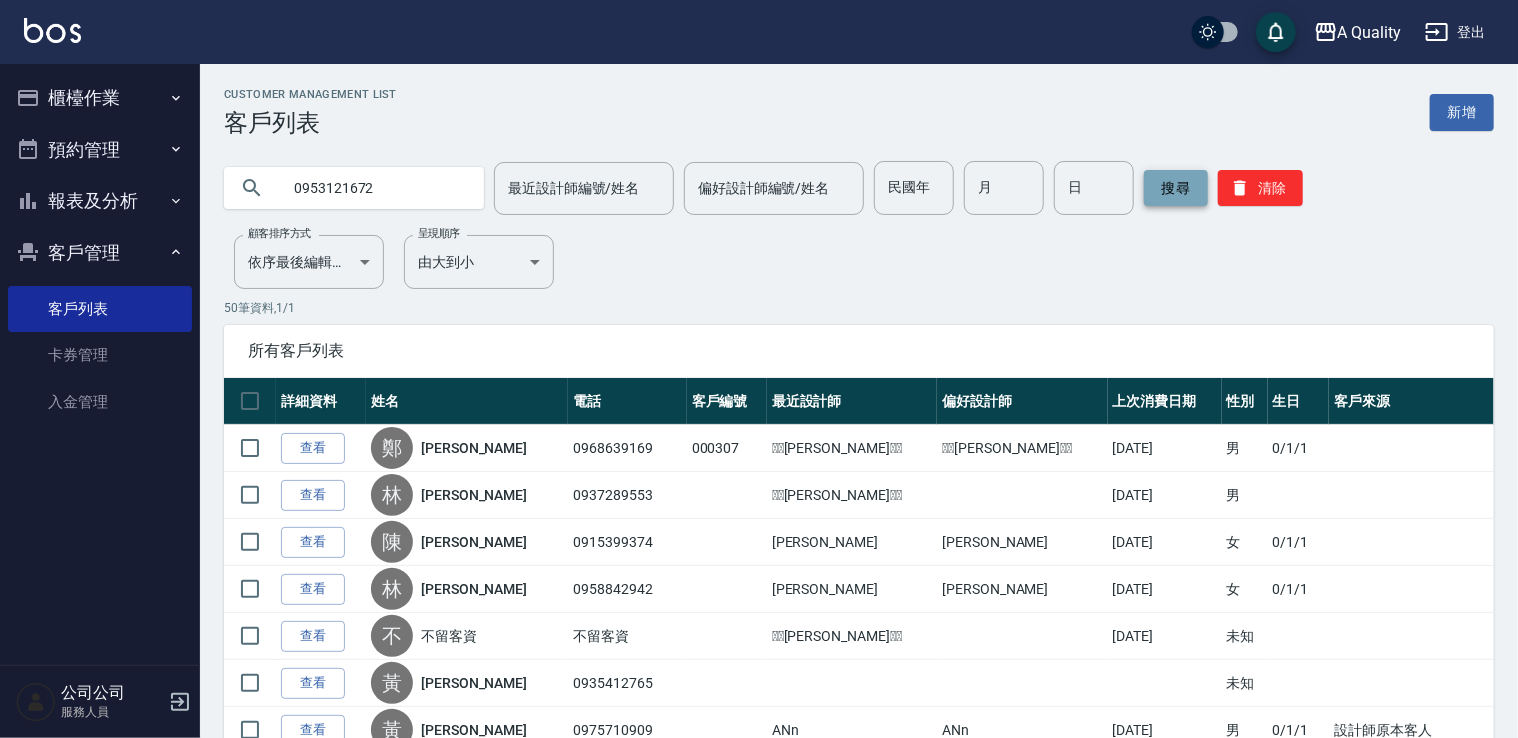 type on "0953121672" 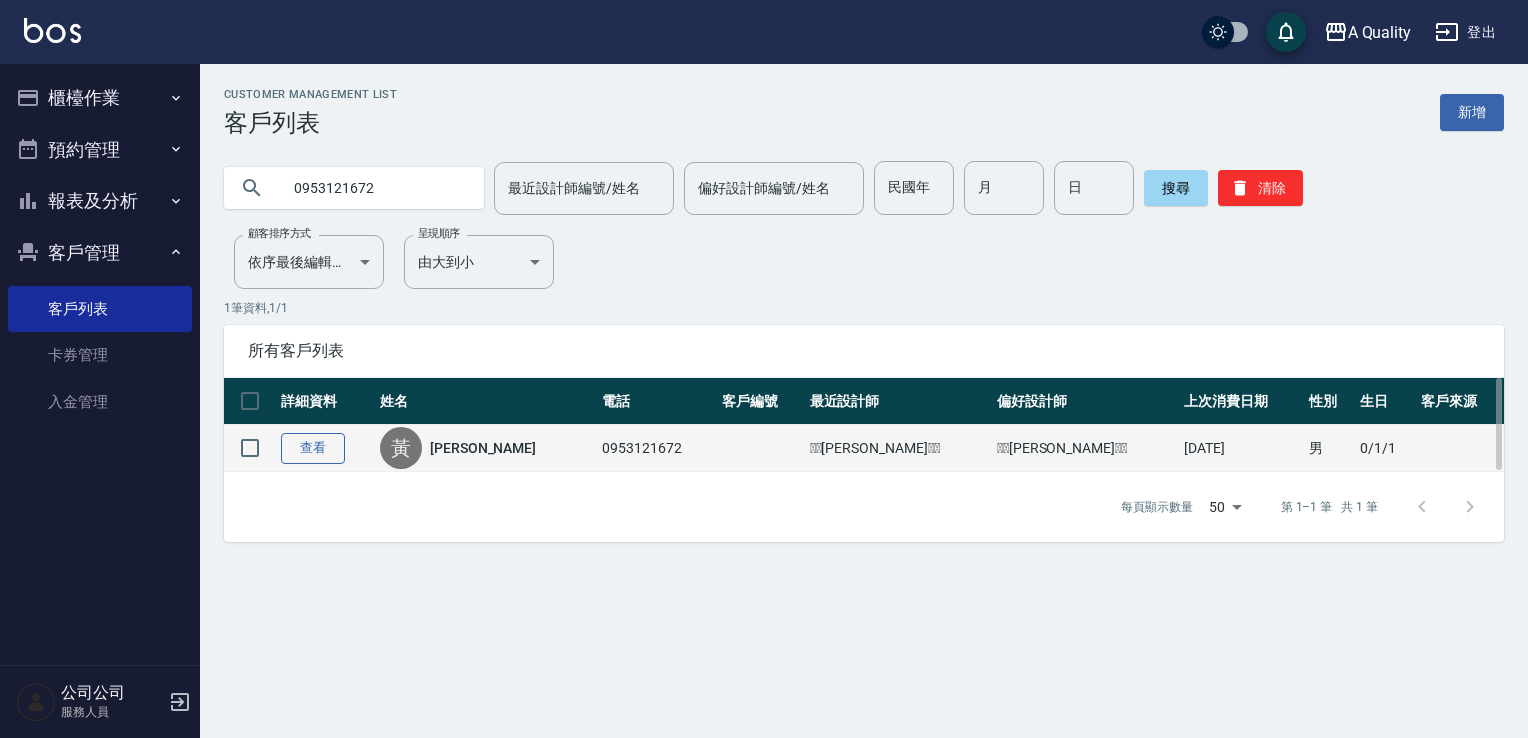 click on "查看" at bounding box center [313, 448] 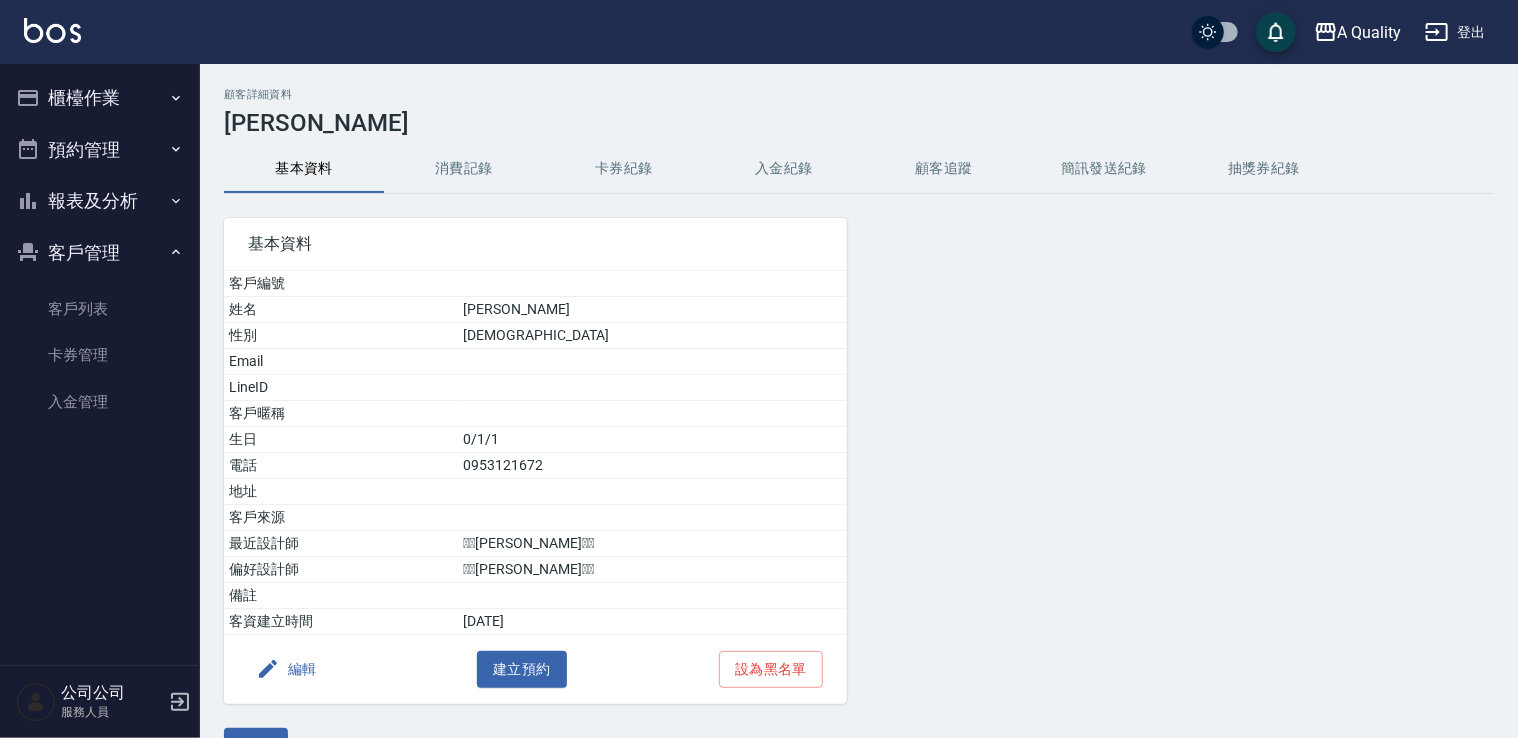 click on "消費記錄" at bounding box center [464, 169] 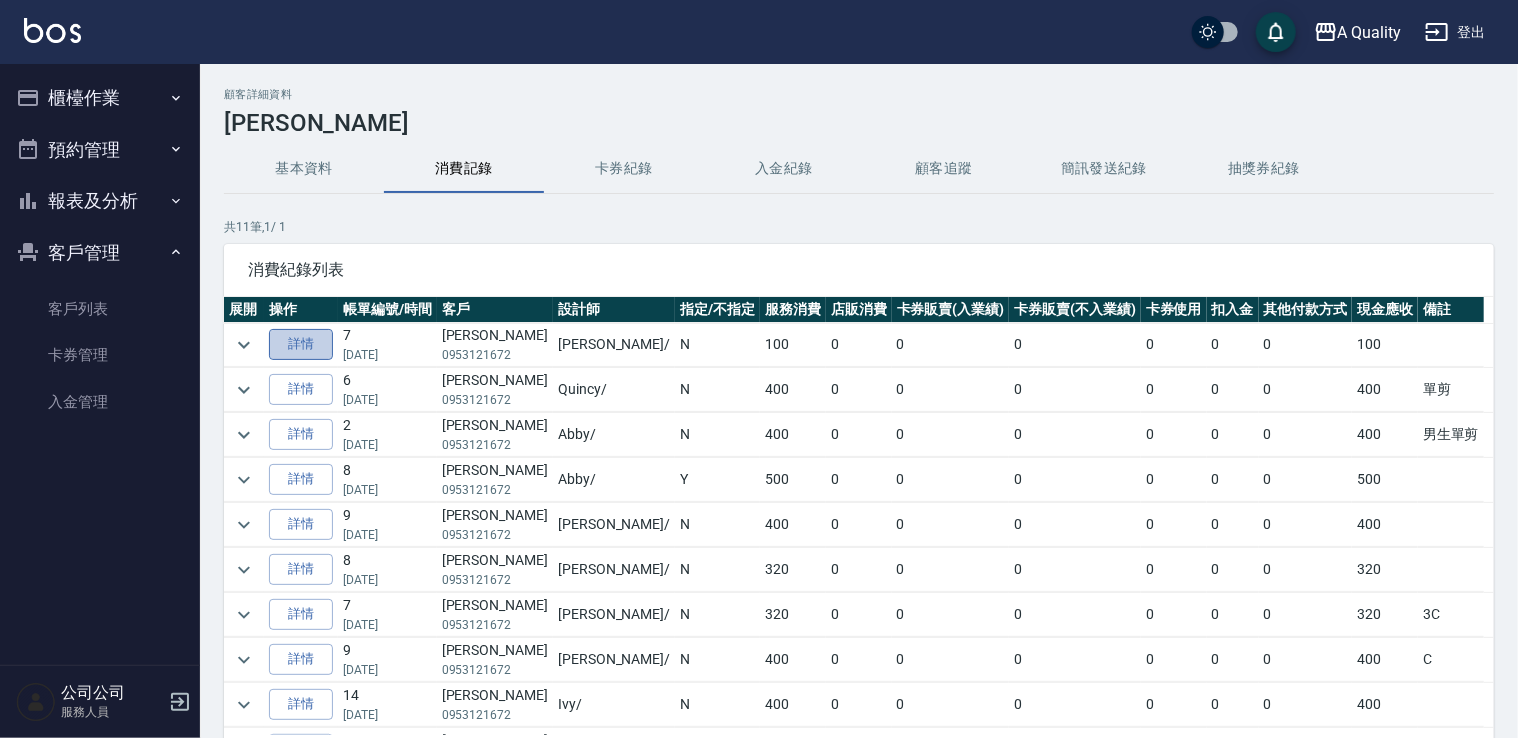 click on "詳情" at bounding box center (301, 344) 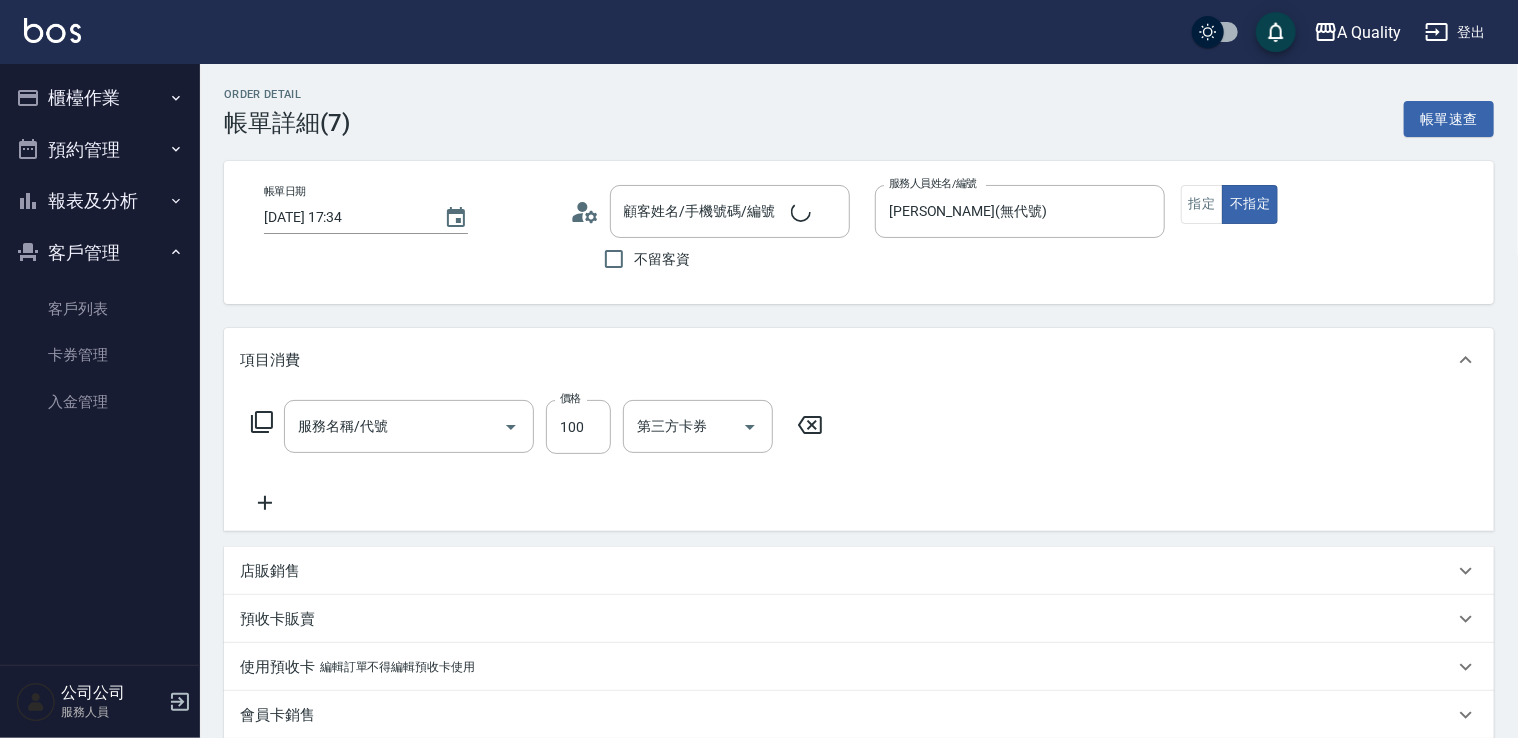 type on "2025/06/06 17:34" 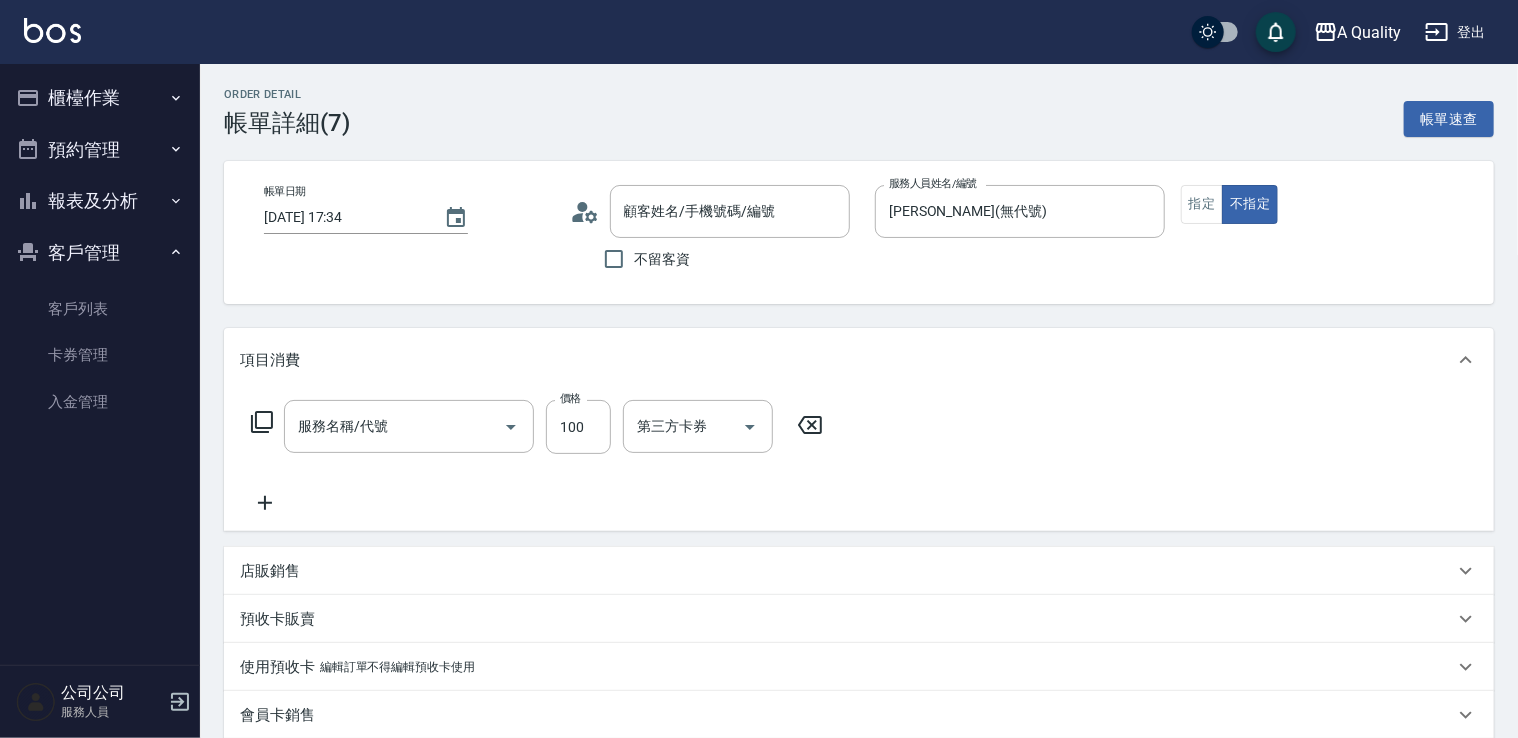type on "黃婉婷/0953121672/" 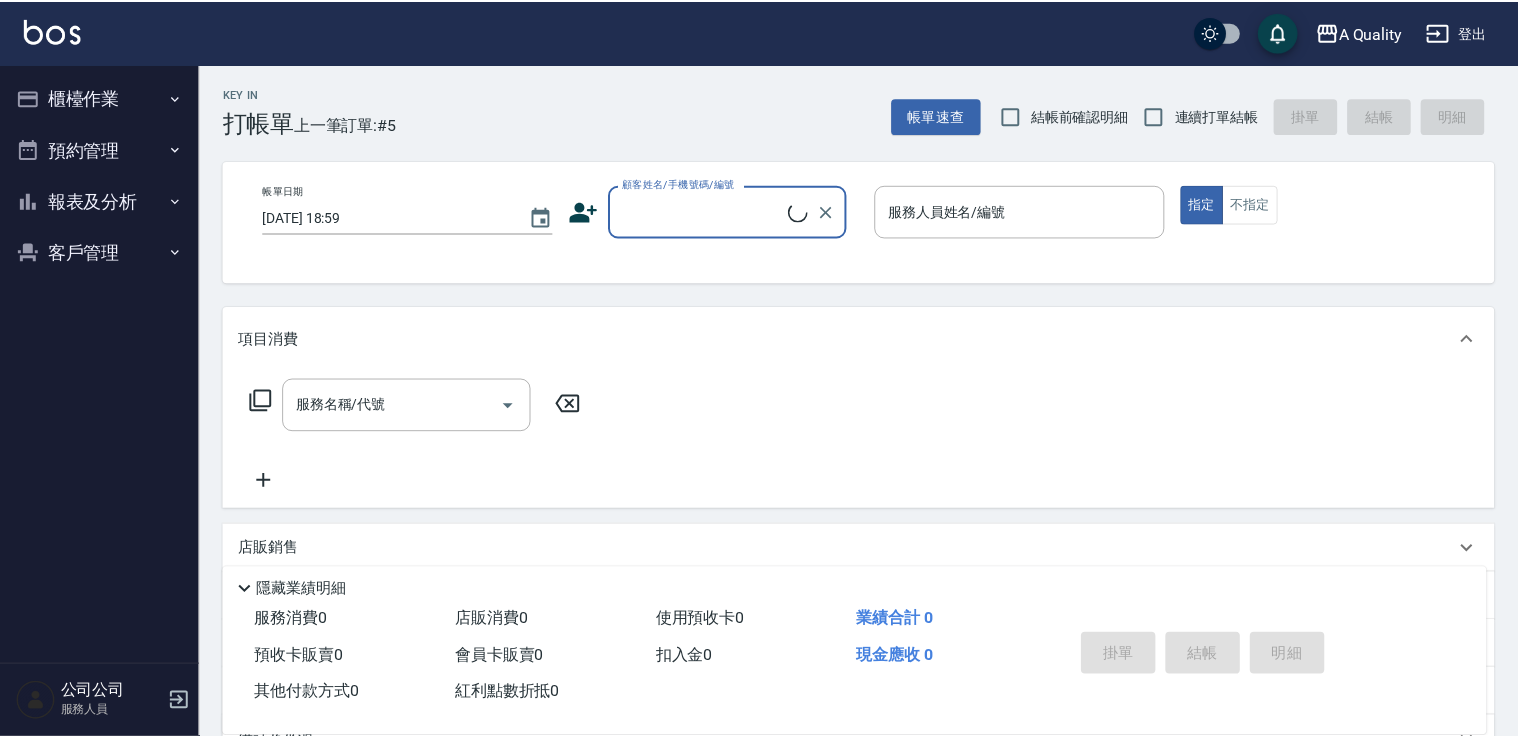 scroll, scrollTop: 0, scrollLeft: 0, axis: both 